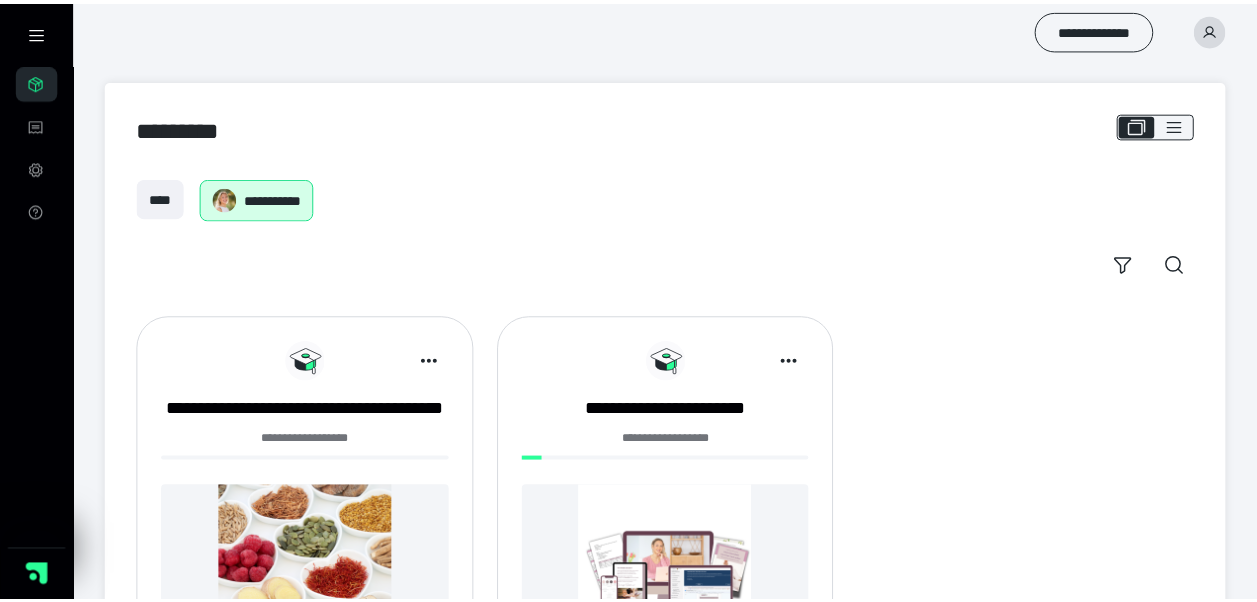 scroll, scrollTop: 0, scrollLeft: 0, axis: both 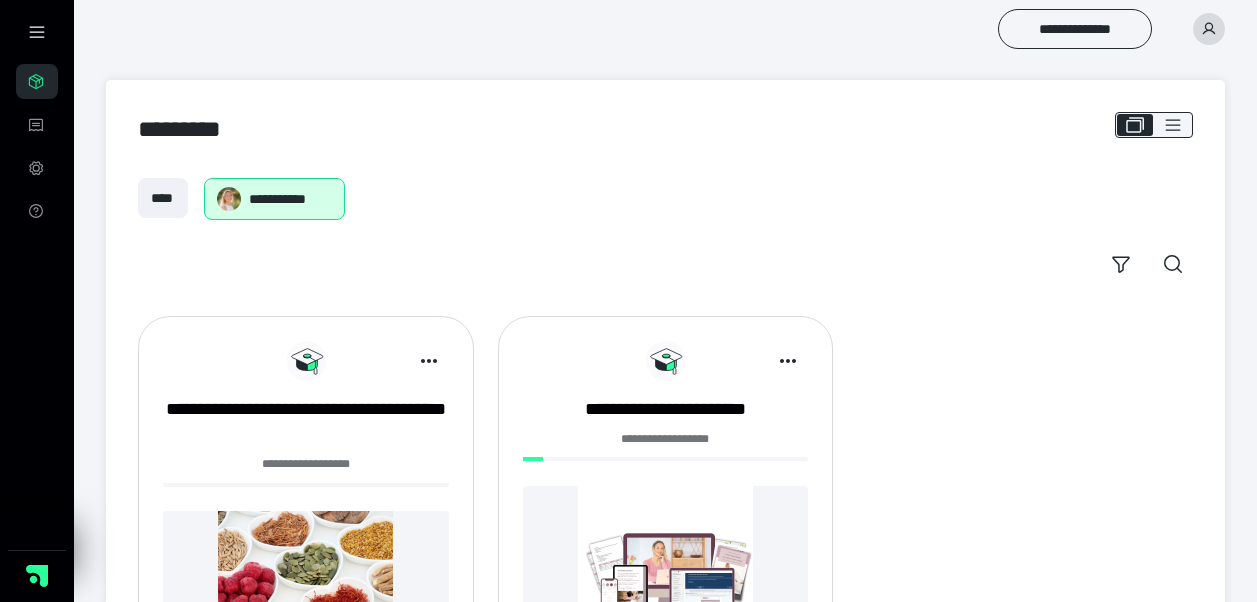 click at bounding box center (666, 573) 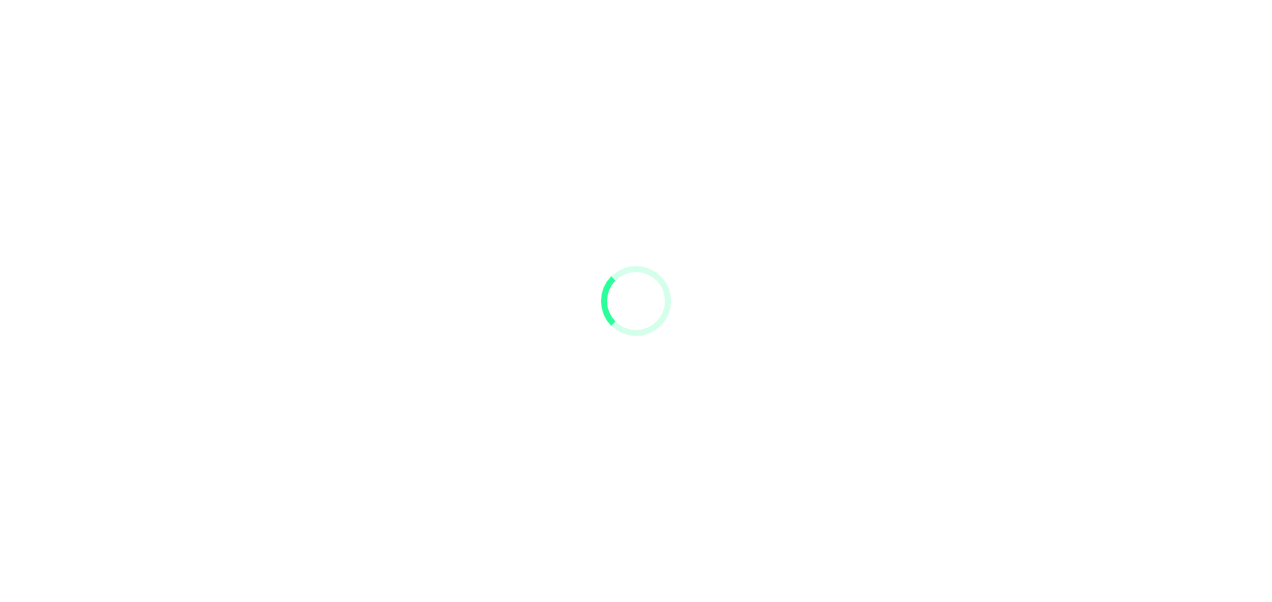 scroll, scrollTop: 0, scrollLeft: 0, axis: both 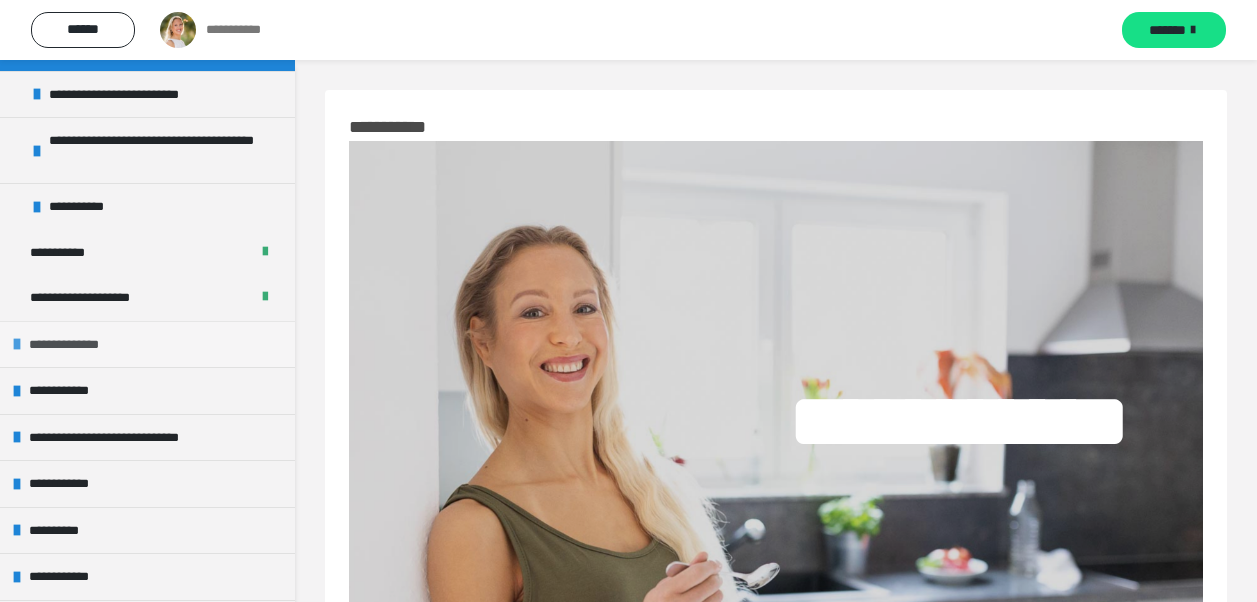 click on "**********" at bounding box center [147, 344] 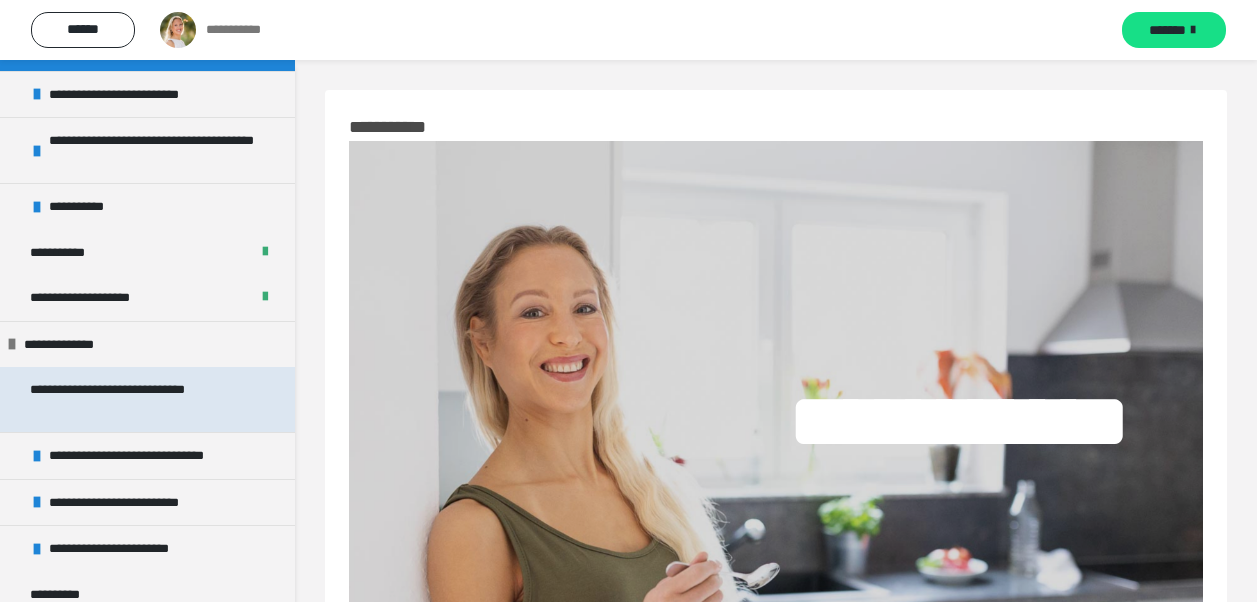 click on "**********" at bounding box center (132, 399) 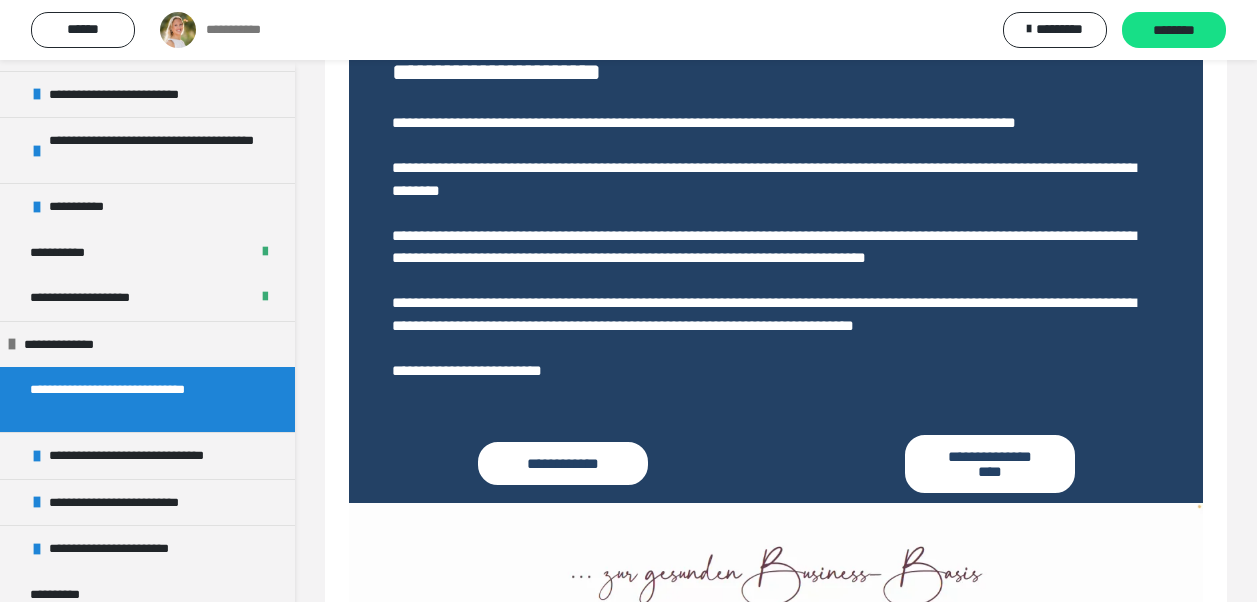 scroll, scrollTop: 0, scrollLeft: 0, axis: both 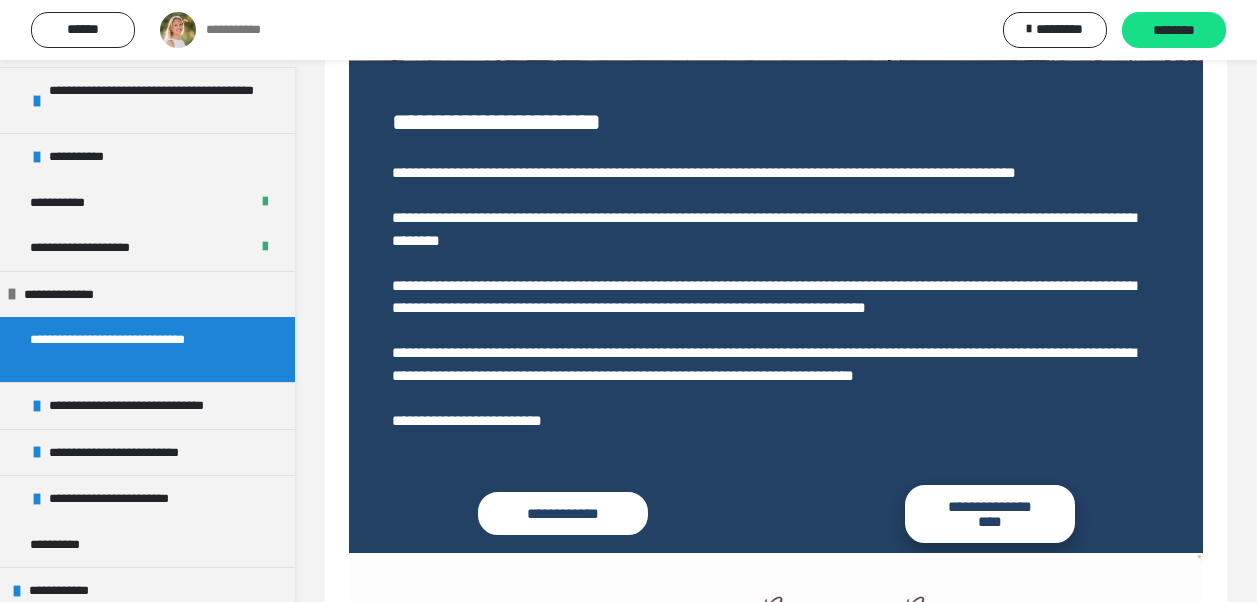click on "**********" at bounding box center (990, 514) 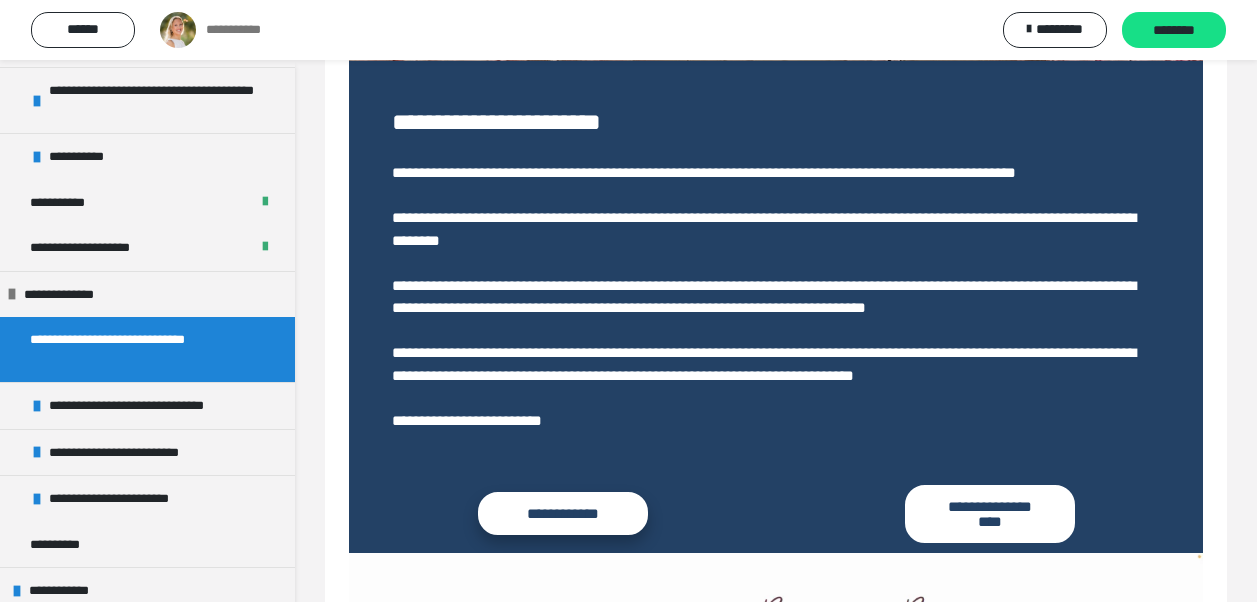 click on "**********" at bounding box center [563, 513] 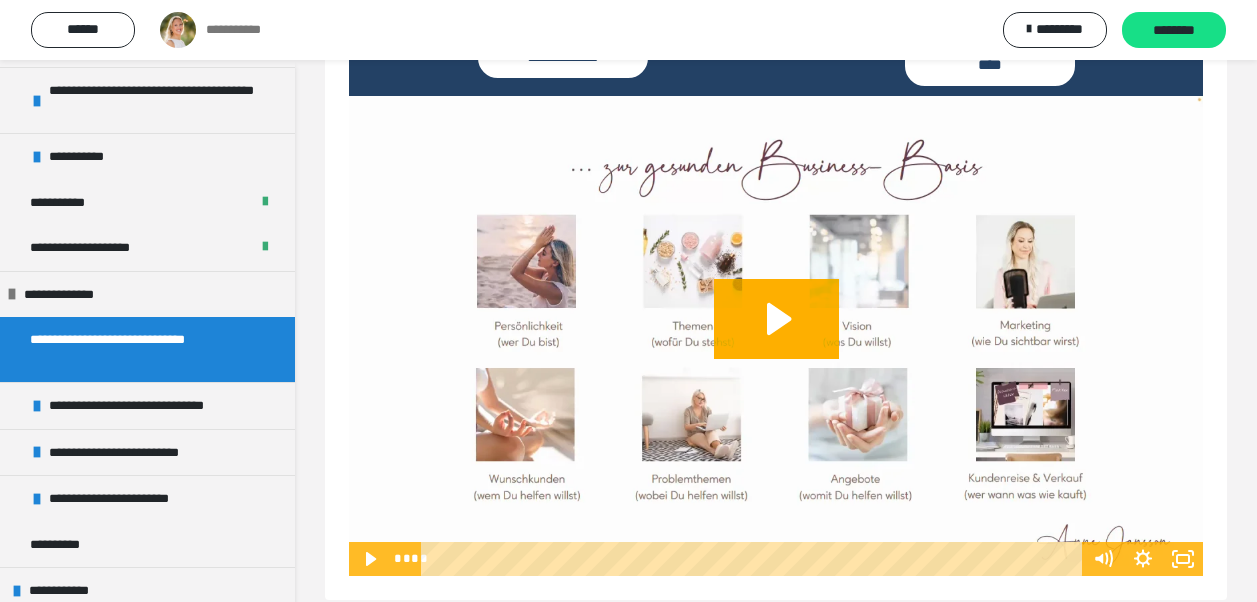 scroll, scrollTop: 1165, scrollLeft: 0, axis: vertical 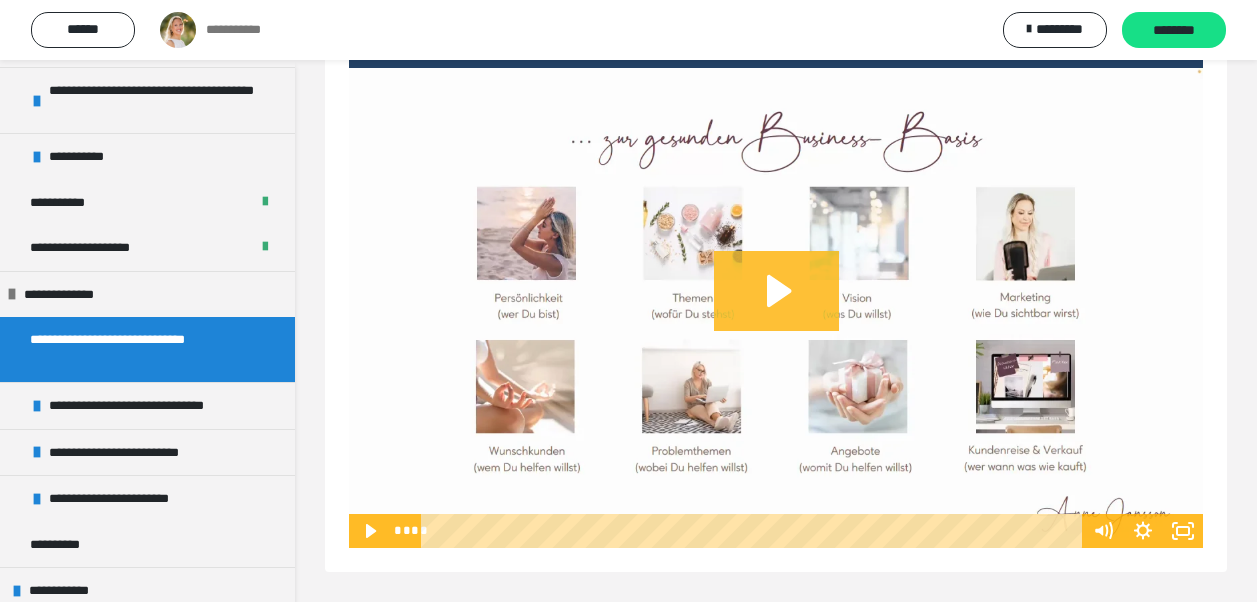 click 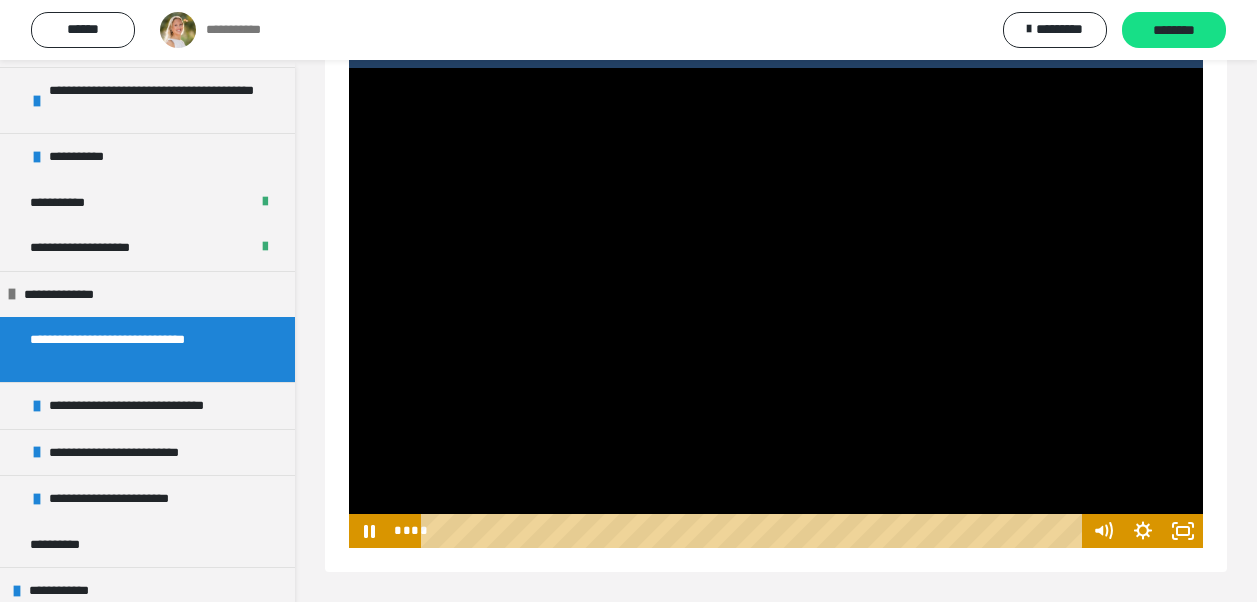 click at bounding box center [776, 308] 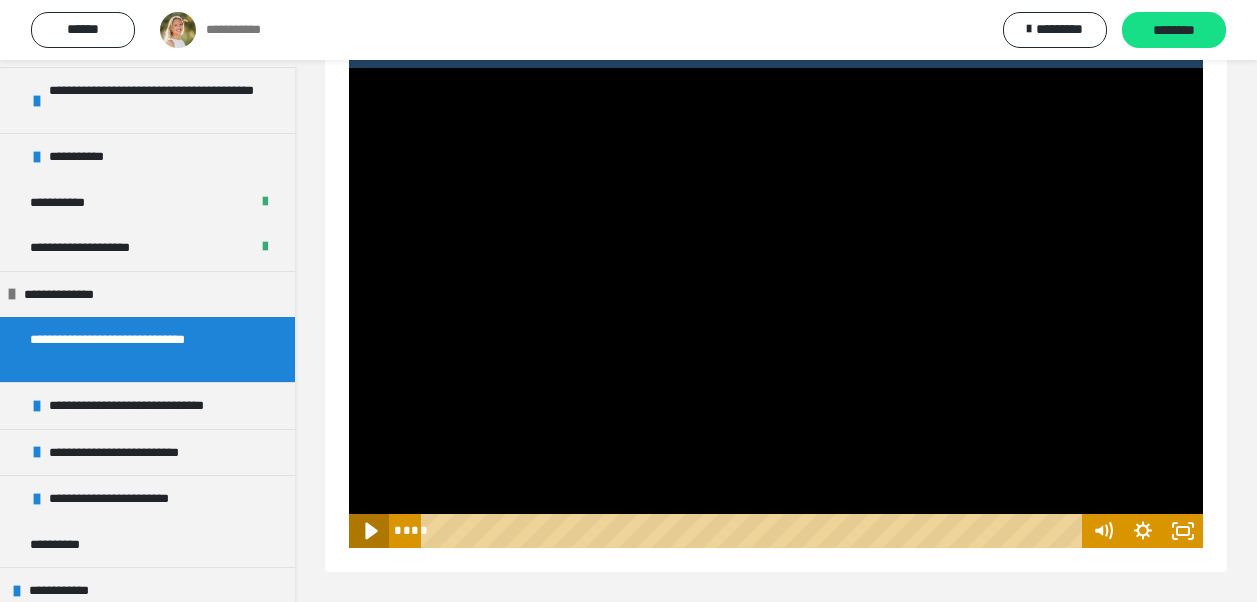 click 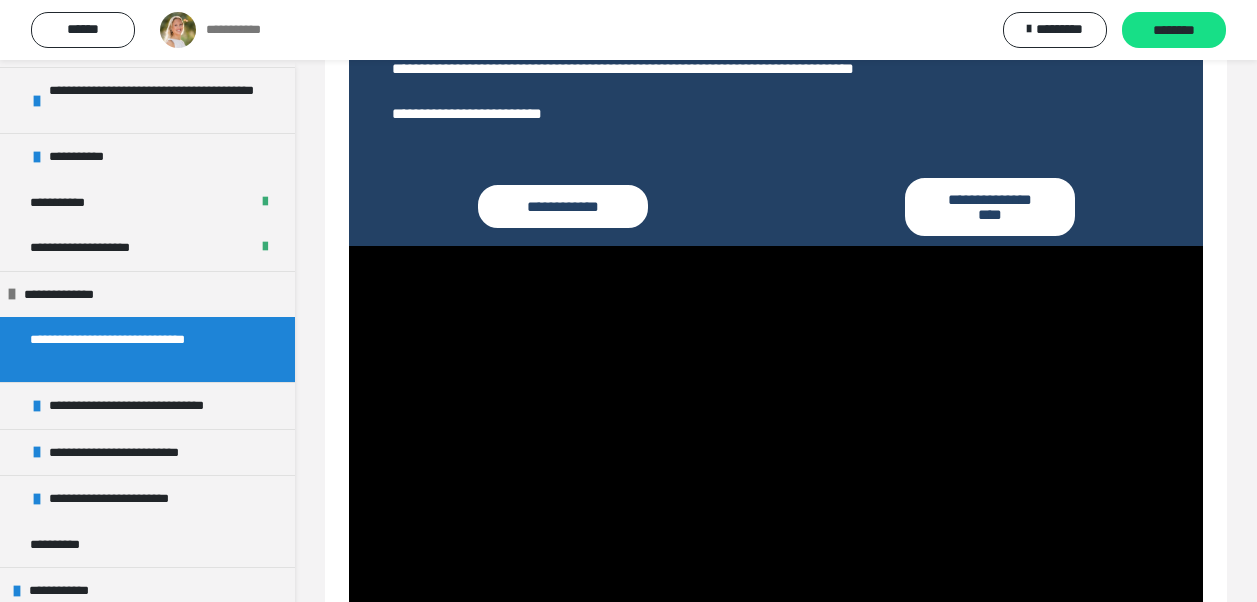 scroll, scrollTop: 1165, scrollLeft: 0, axis: vertical 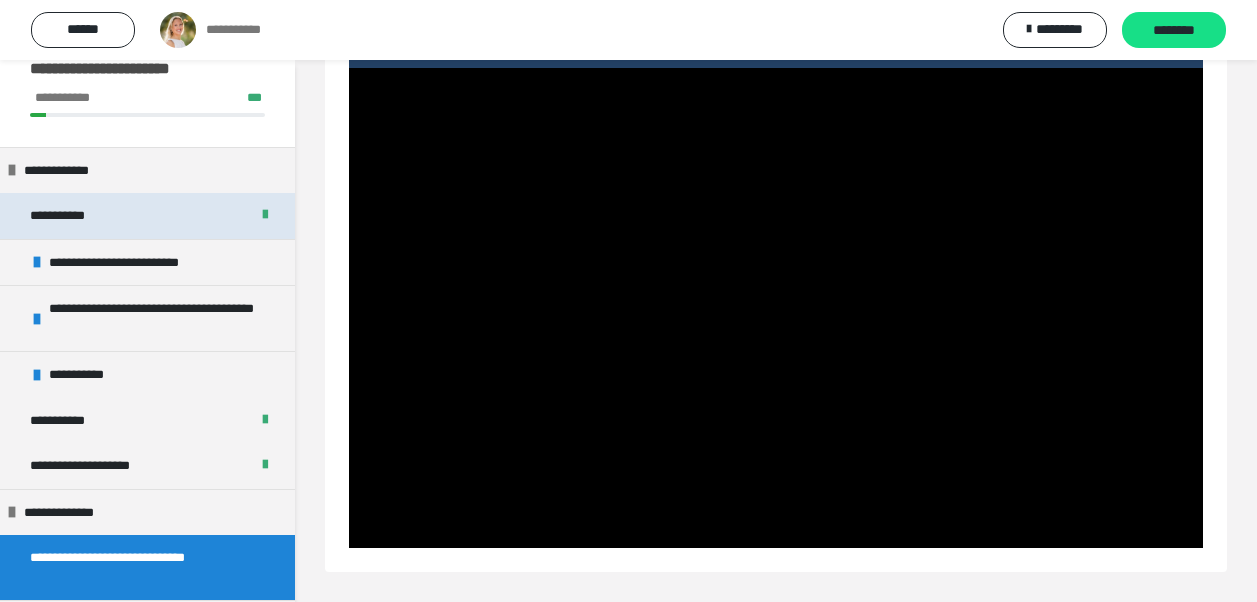 click on "**********" at bounding box center [147, 216] 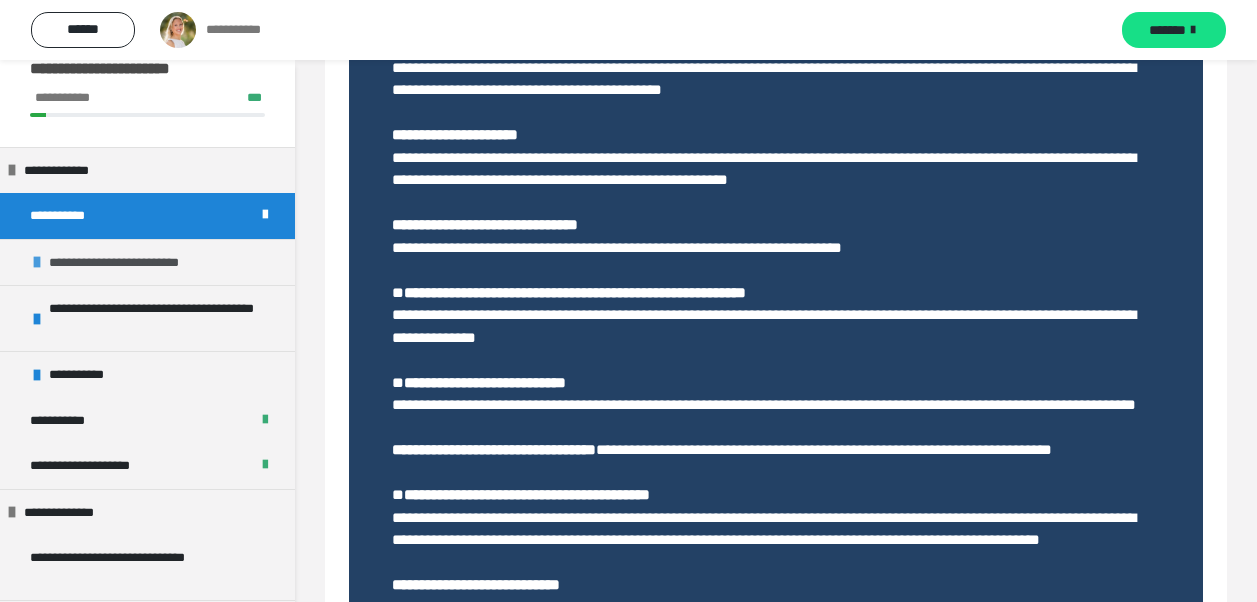 click on "**********" at bounding box center (147, 262) 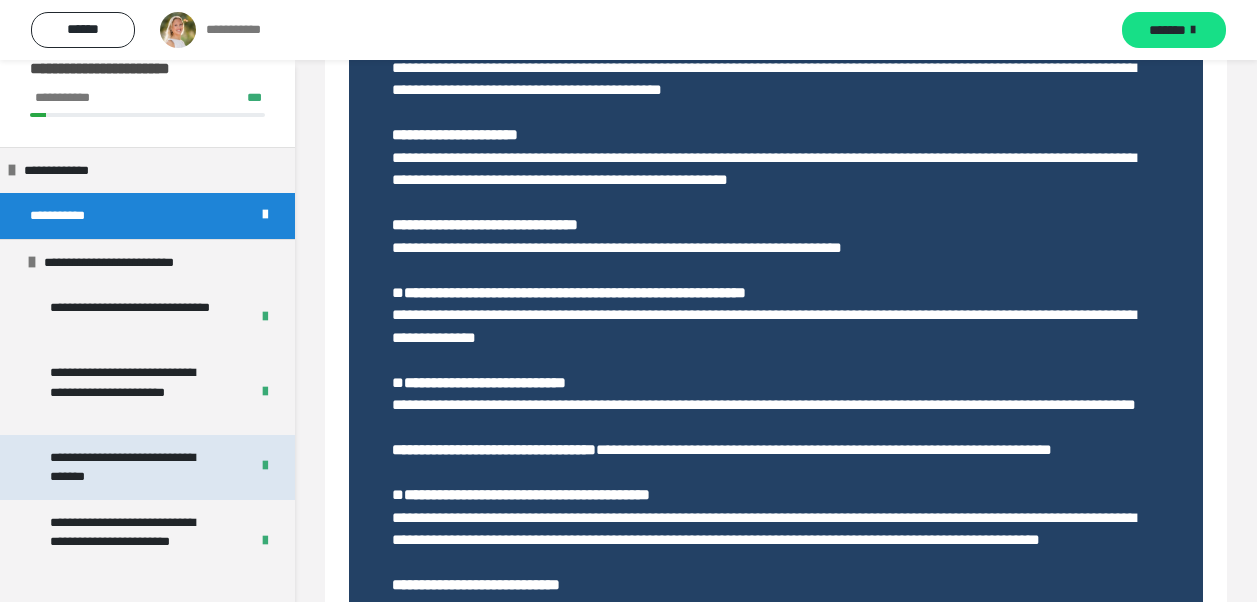 click on "**********" at bounding box center (134, 467) 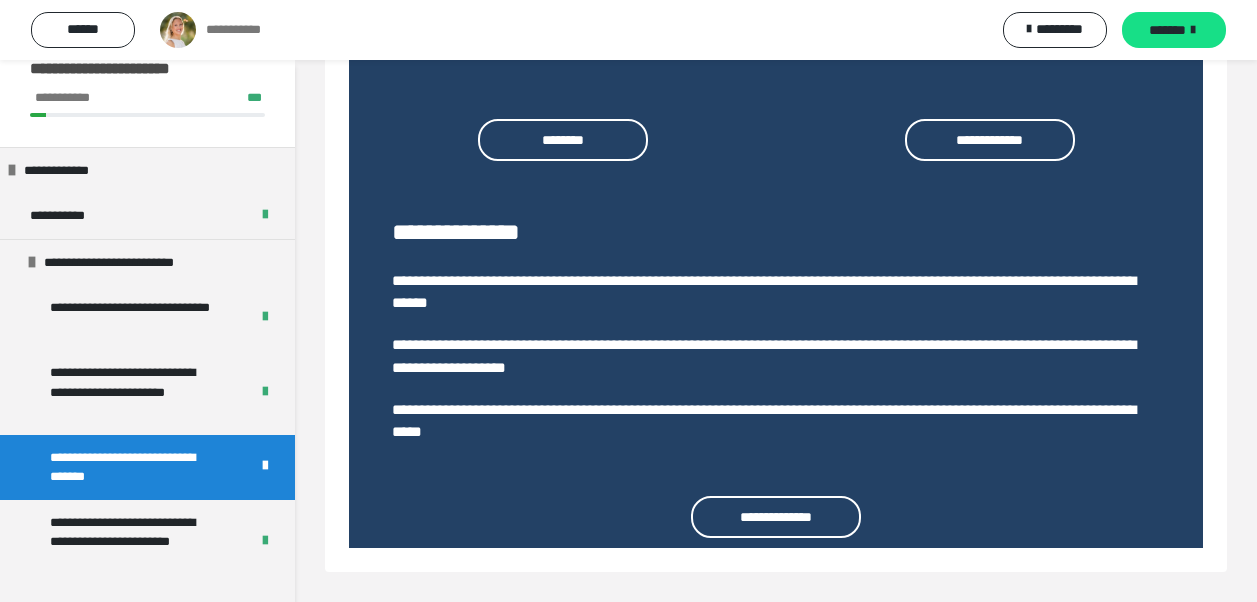 scroll, scrollTop: 1079, scrollLeft: 0, axis: vertical 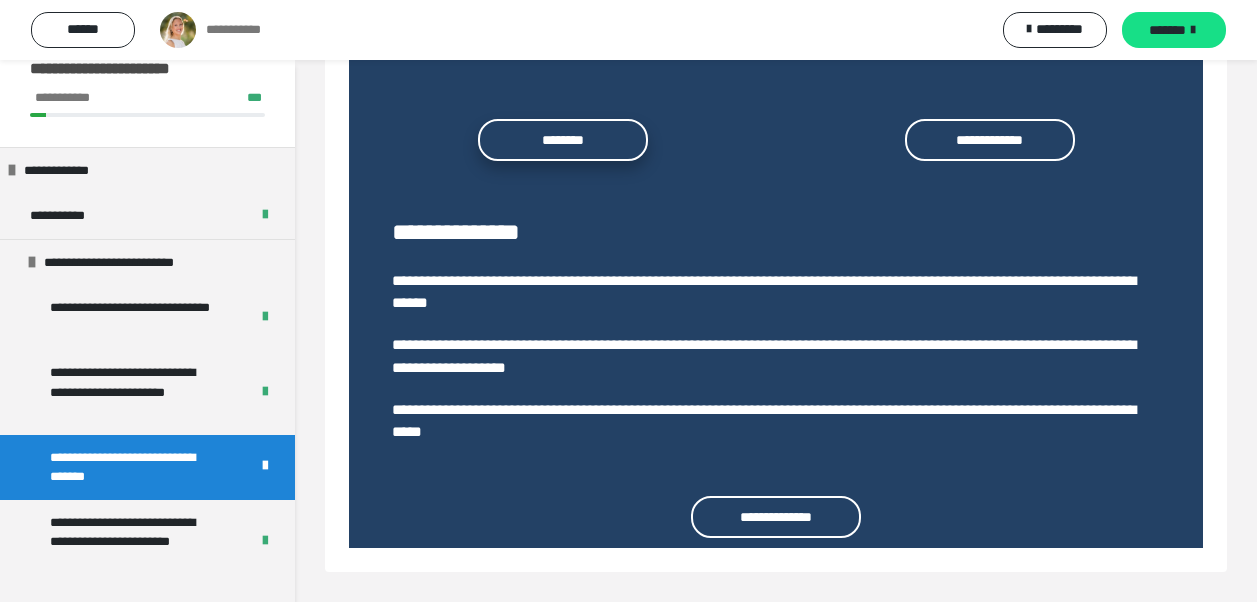 click on "********" at bounding box center [563, 140] 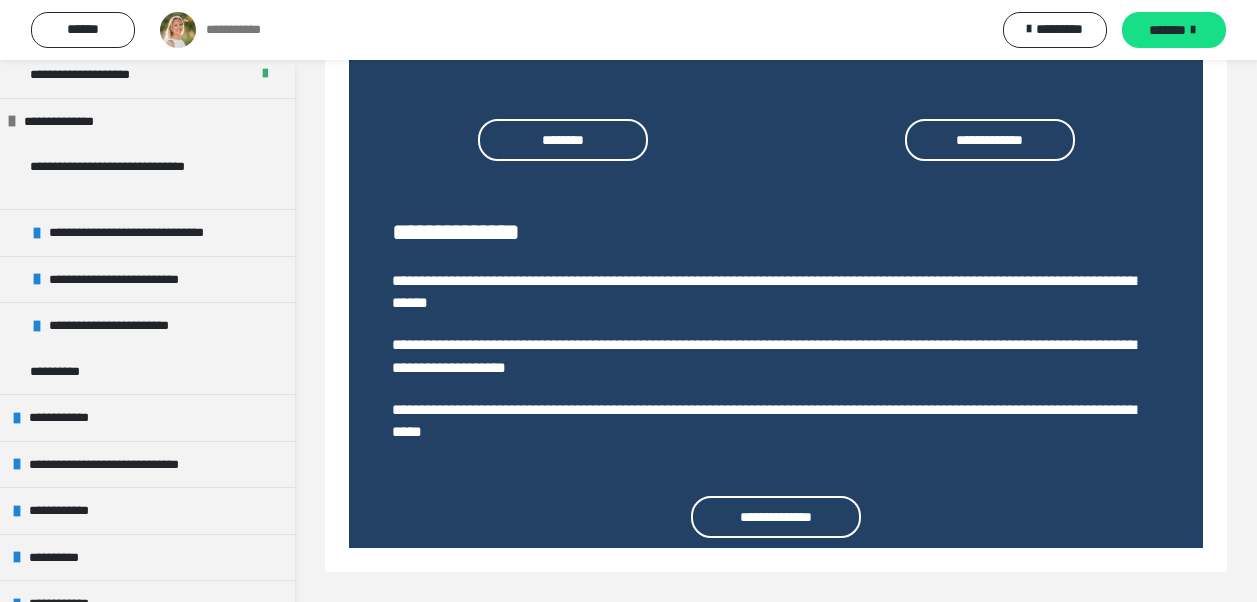 scroll, scrollTop: 1030, scrollLeft: 0, axis: vertical 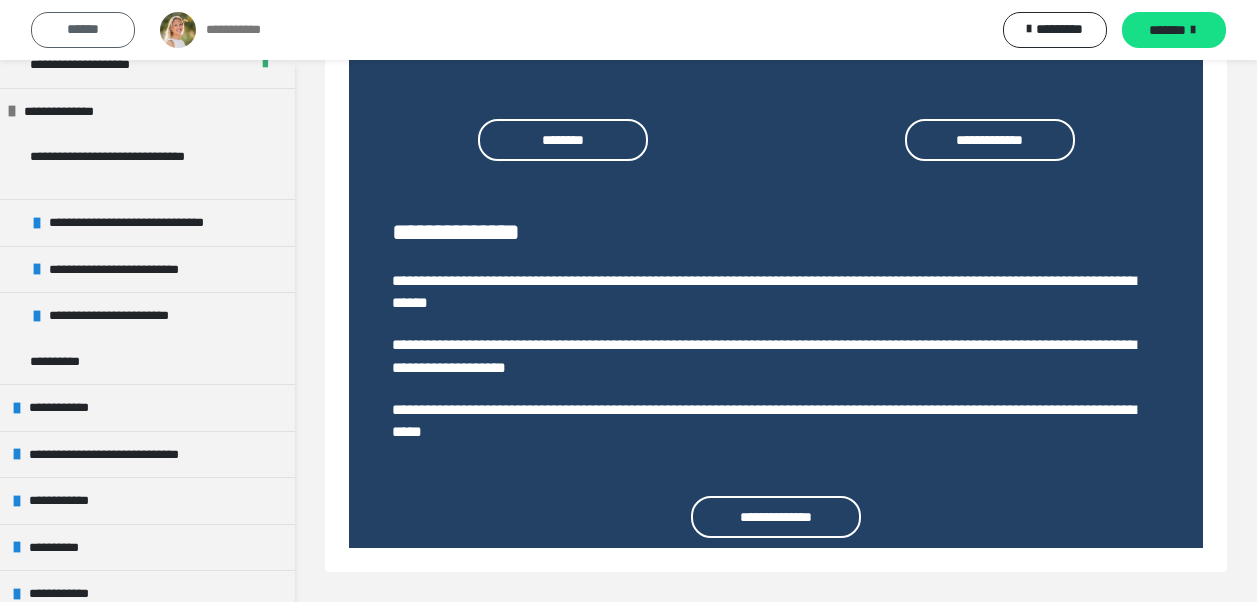 click on "******" at bounding box center (83, 30) 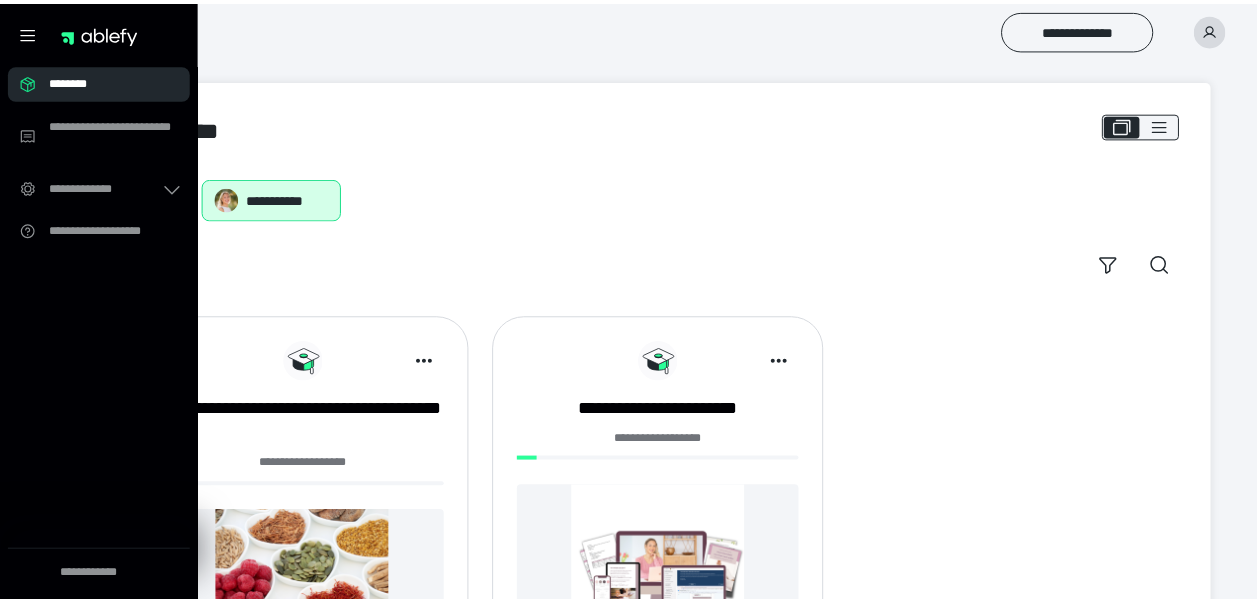 scroll, scrollTop: 0, scrollLeft: 0, axis: both 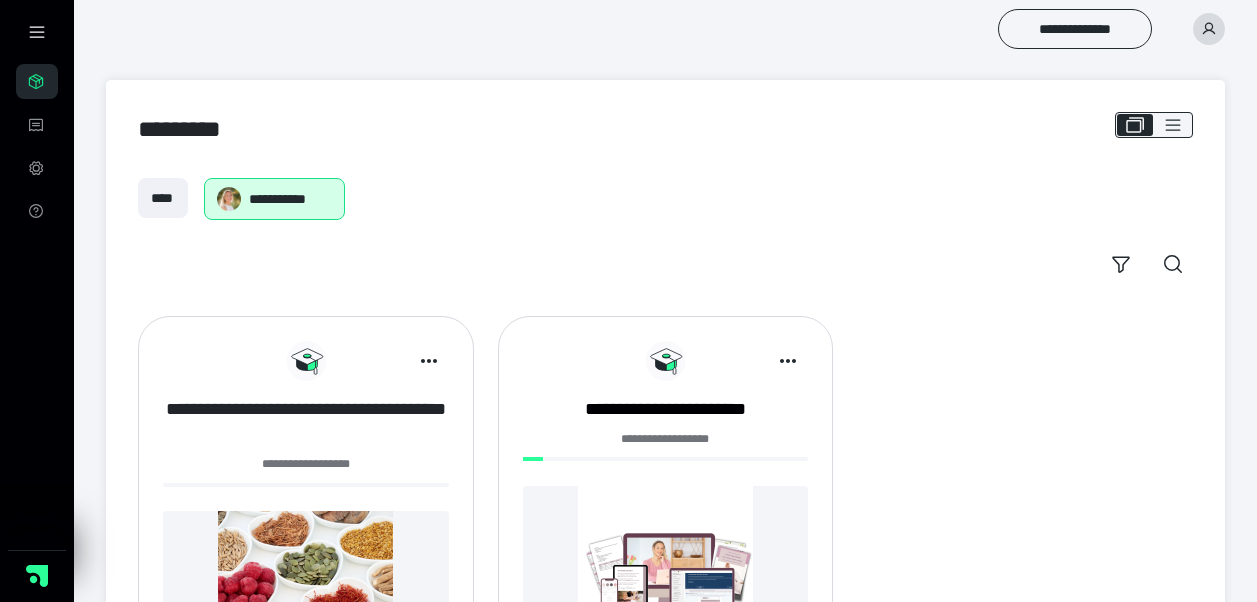 click on "**********" at bounding box center [306, 422] 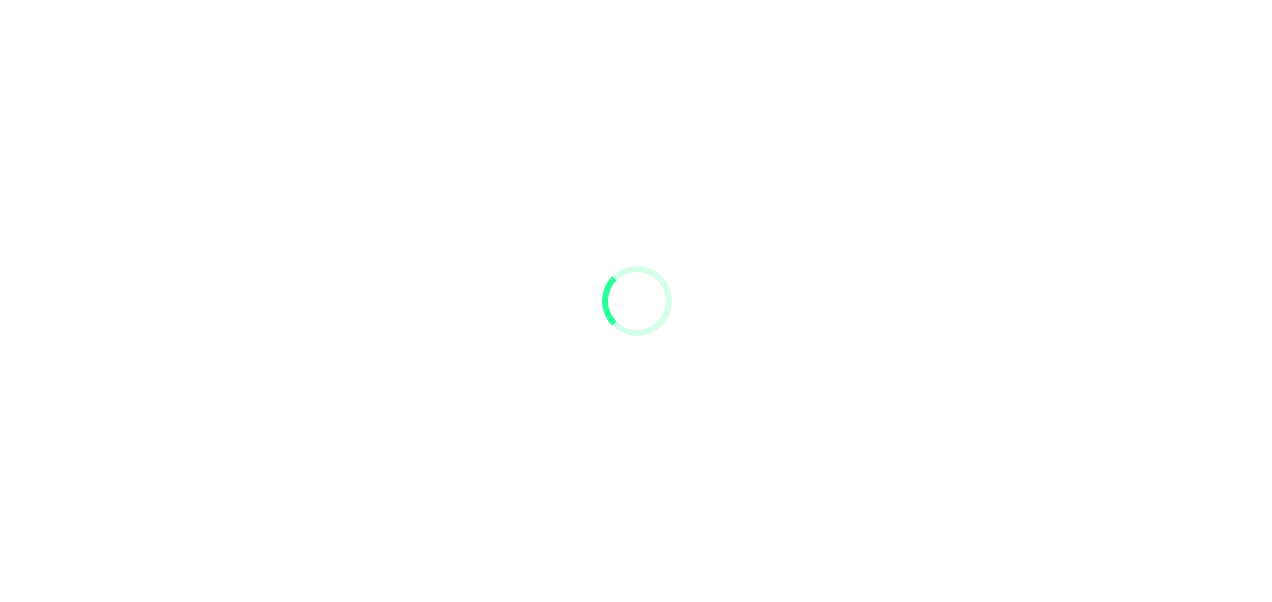 scroll, scrollTop: 0, scrollLeft: 0, axis: both 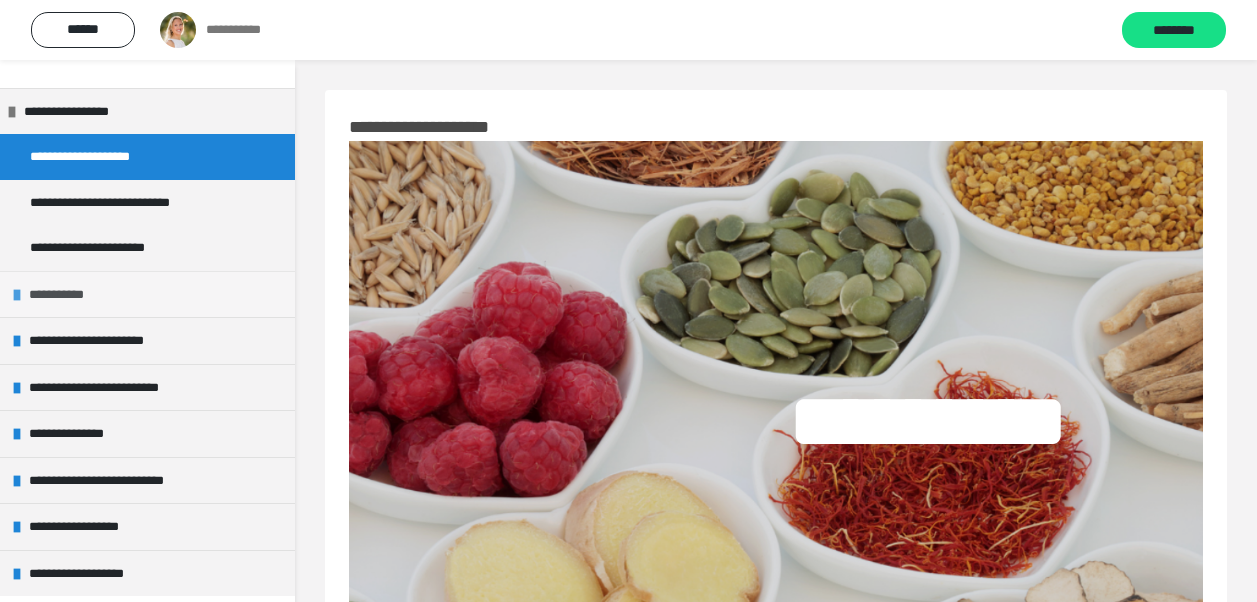 click on "**********" at bounding box center (62, 295) 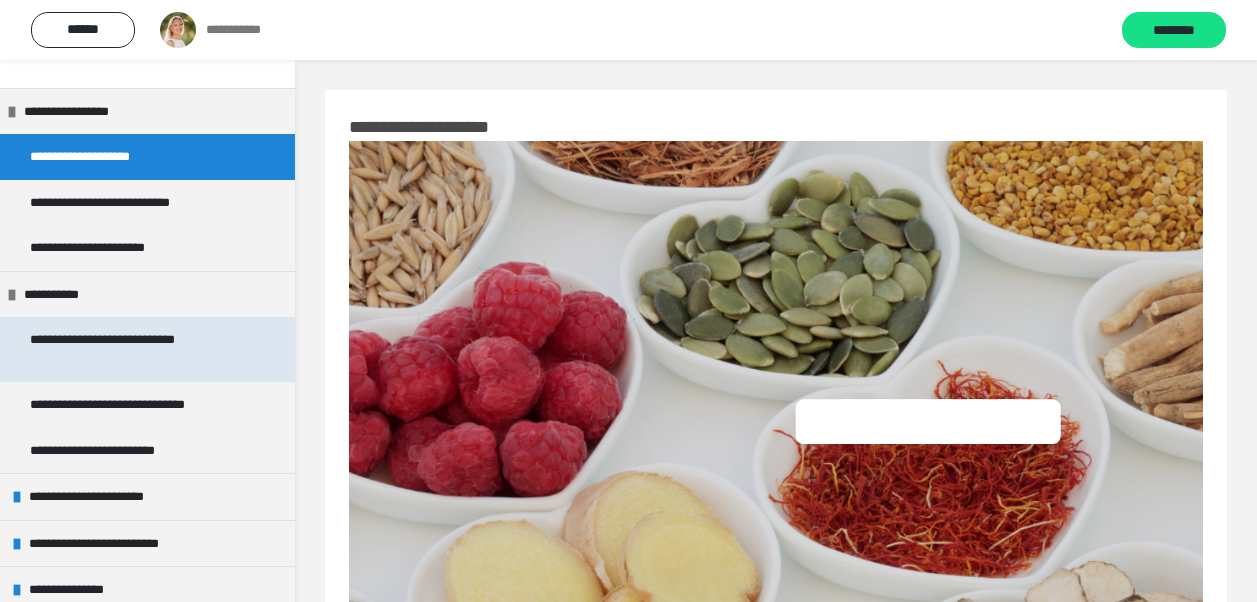 click on "**********" at bounding box center (132, 349) 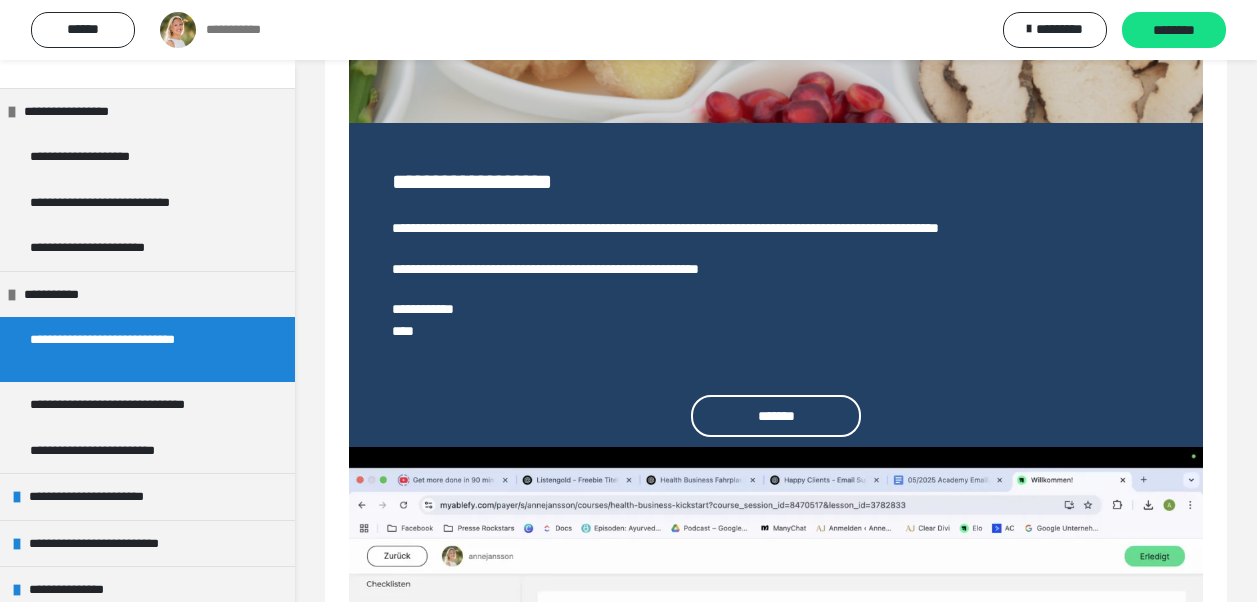 scroll, scrollTop: 627, scrollLeft: 0, axis: vertical 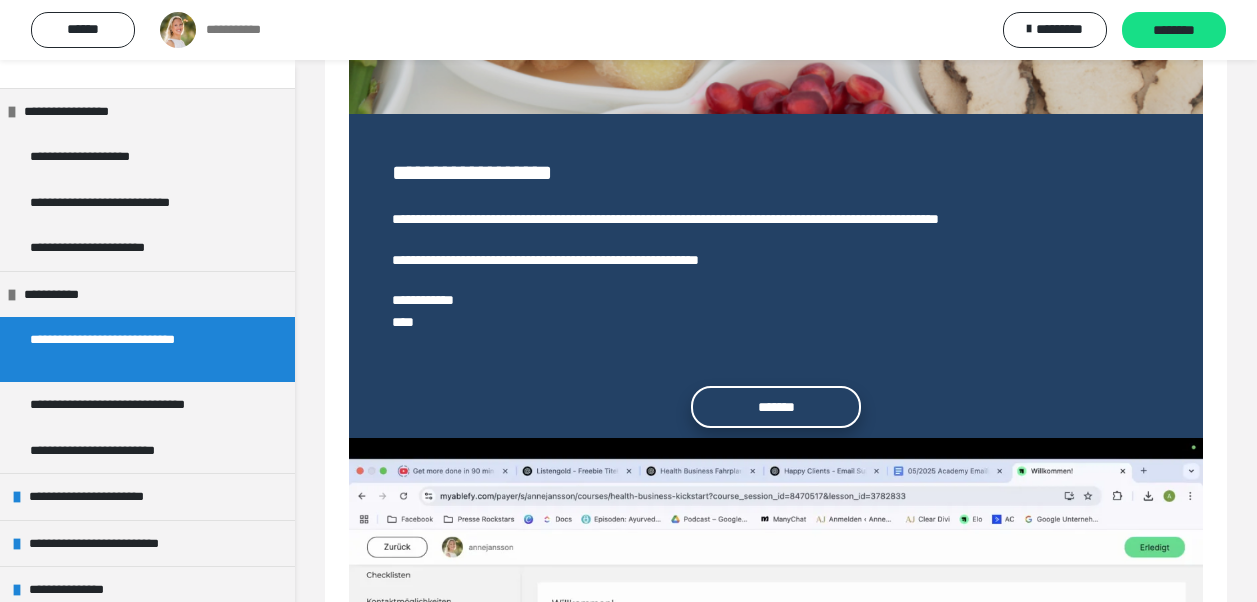 click on "*******" at bounding box center [776, 407] 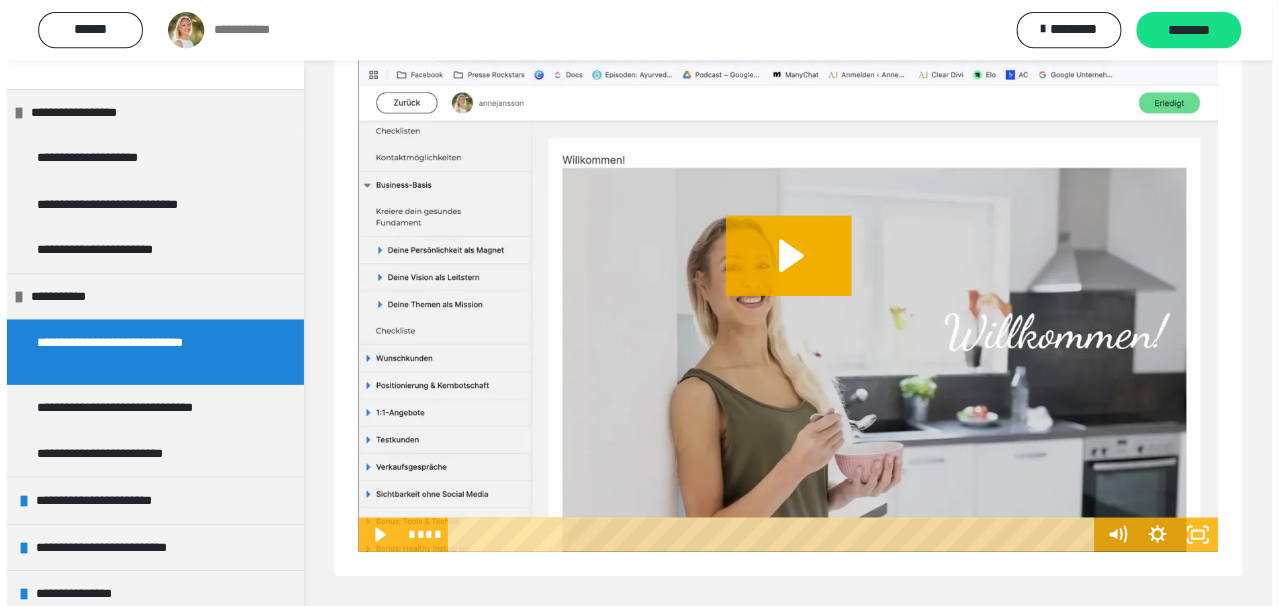 scroll, scrollTop: 1093, scrollLeft: 0, axis: vertical 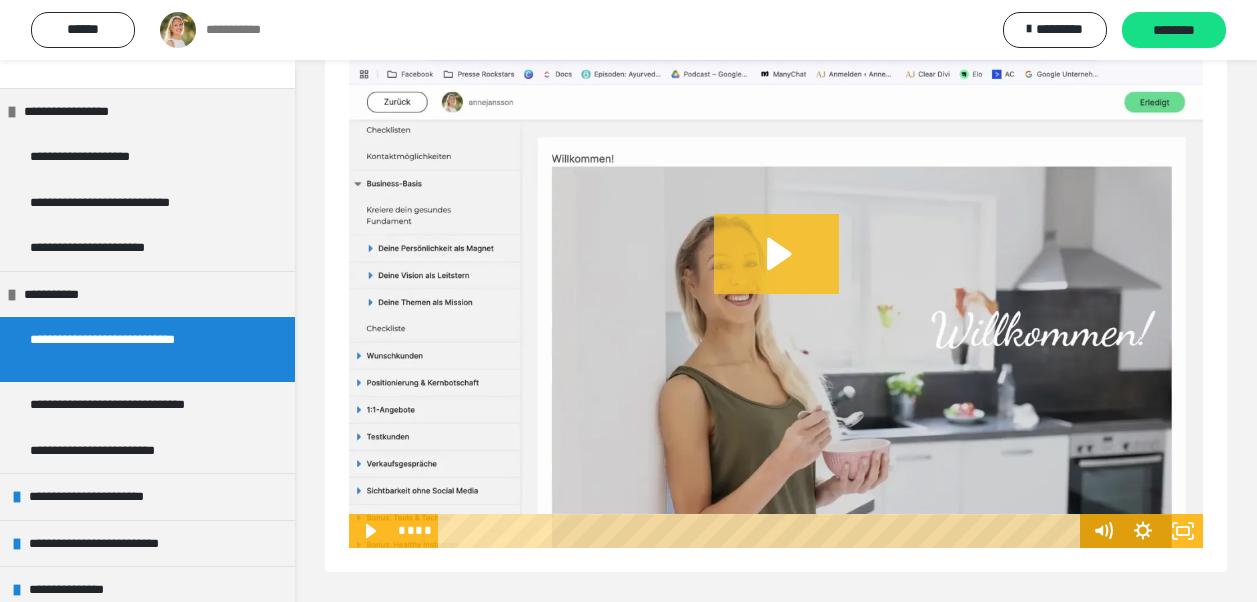 click 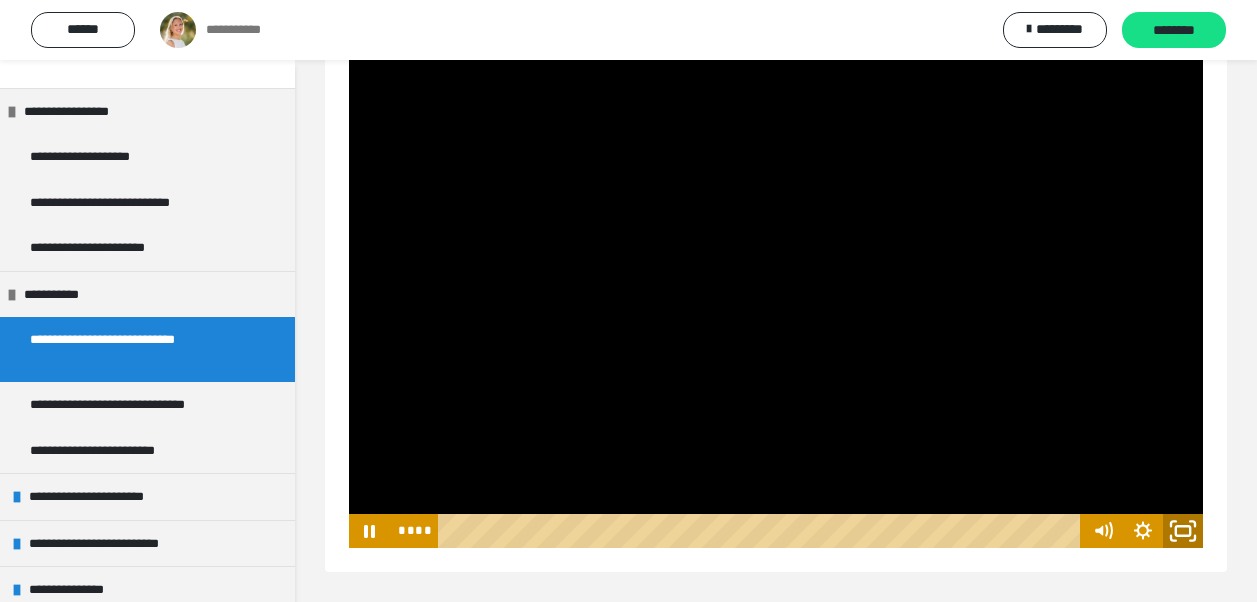 click 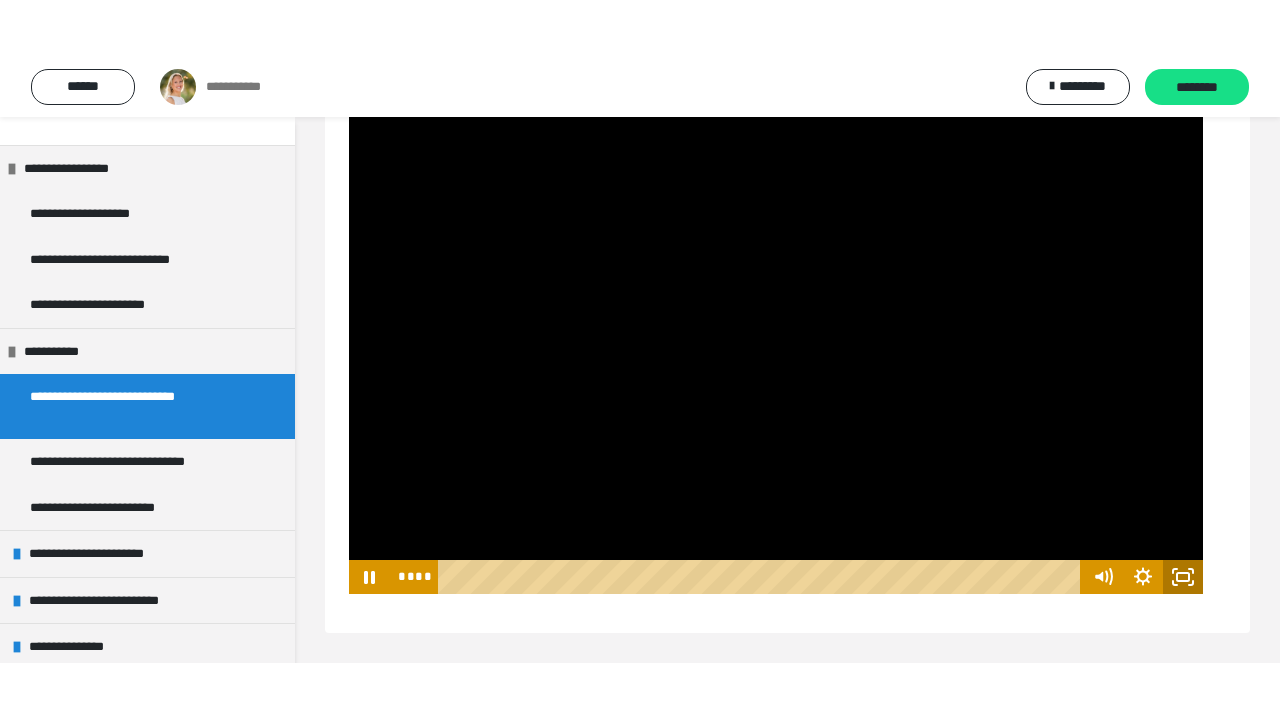 scroll, scrollTop: 993, scrollLeft: 0, axis: vertical 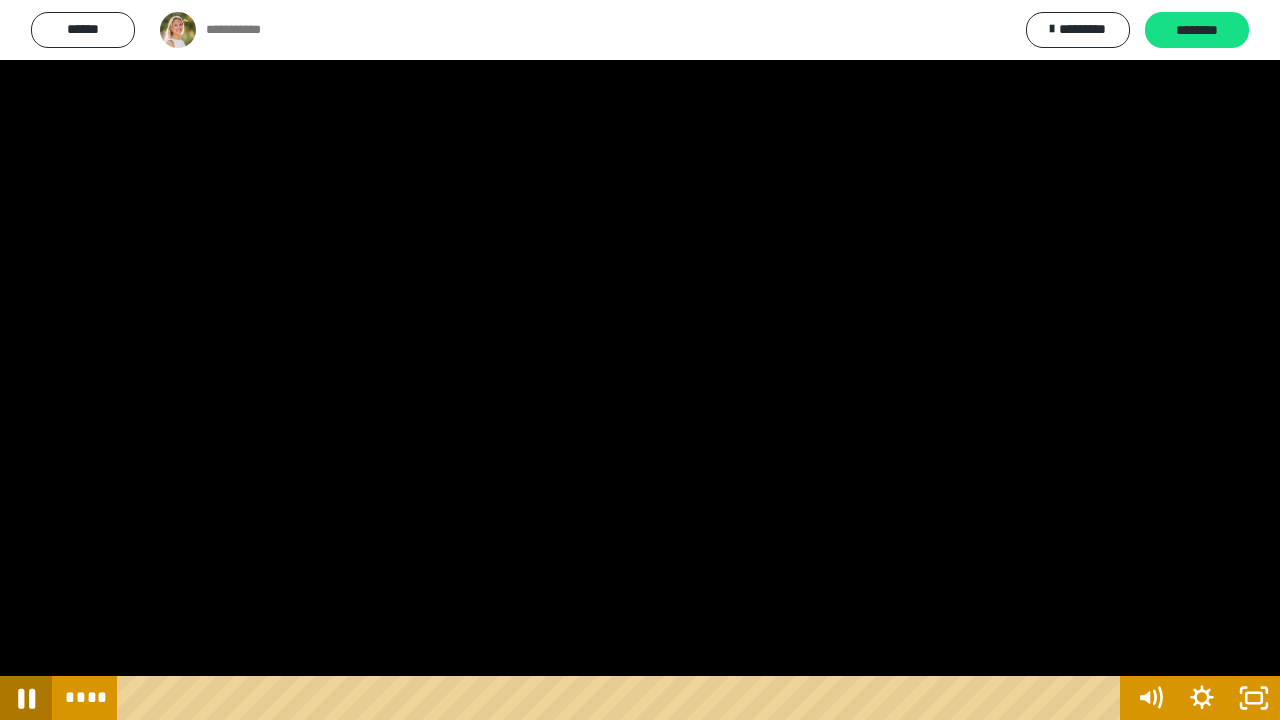 click 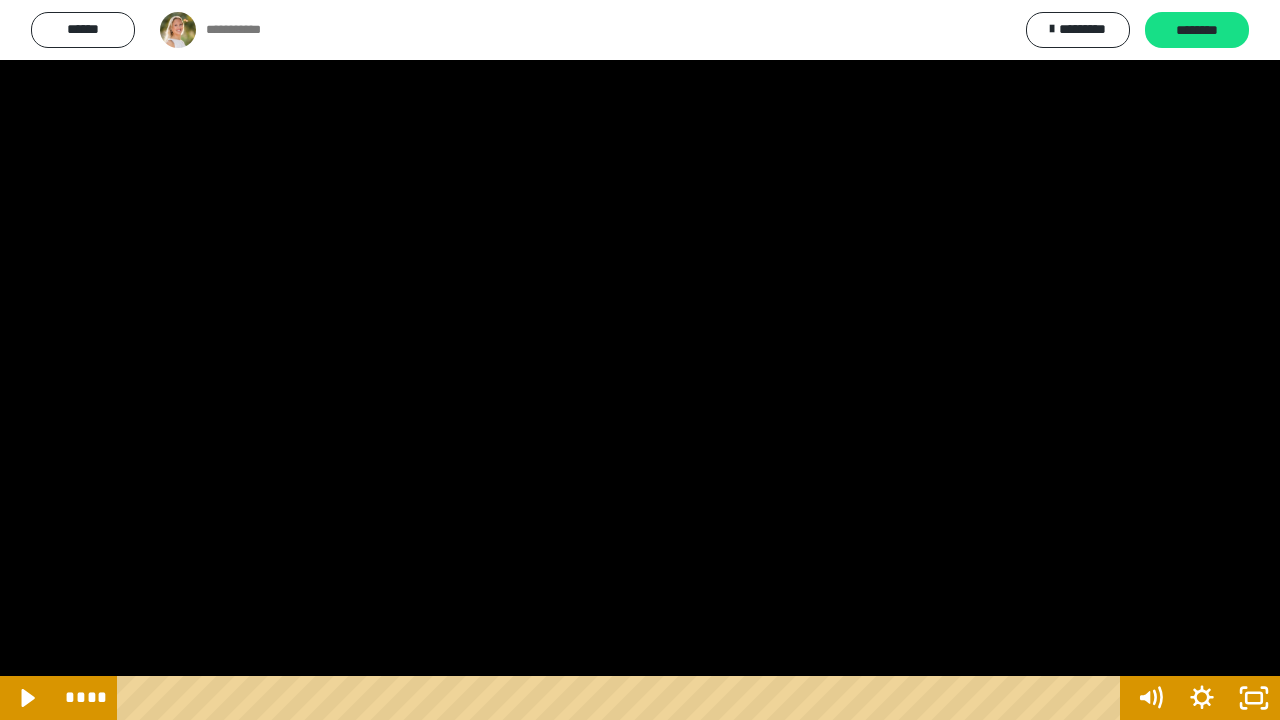 drag, startPoint x: 157, startPoint y: 702, endPoint x: 106, endPoint y: 705, distance: 51.088158 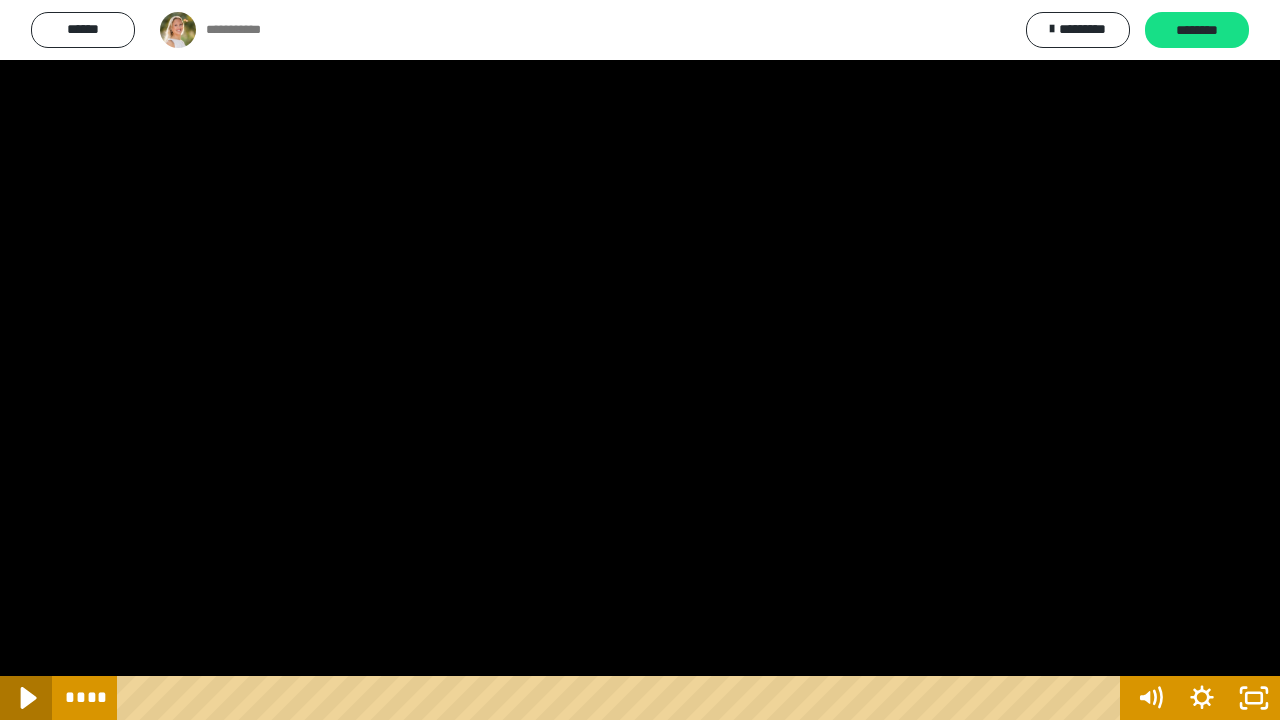 click 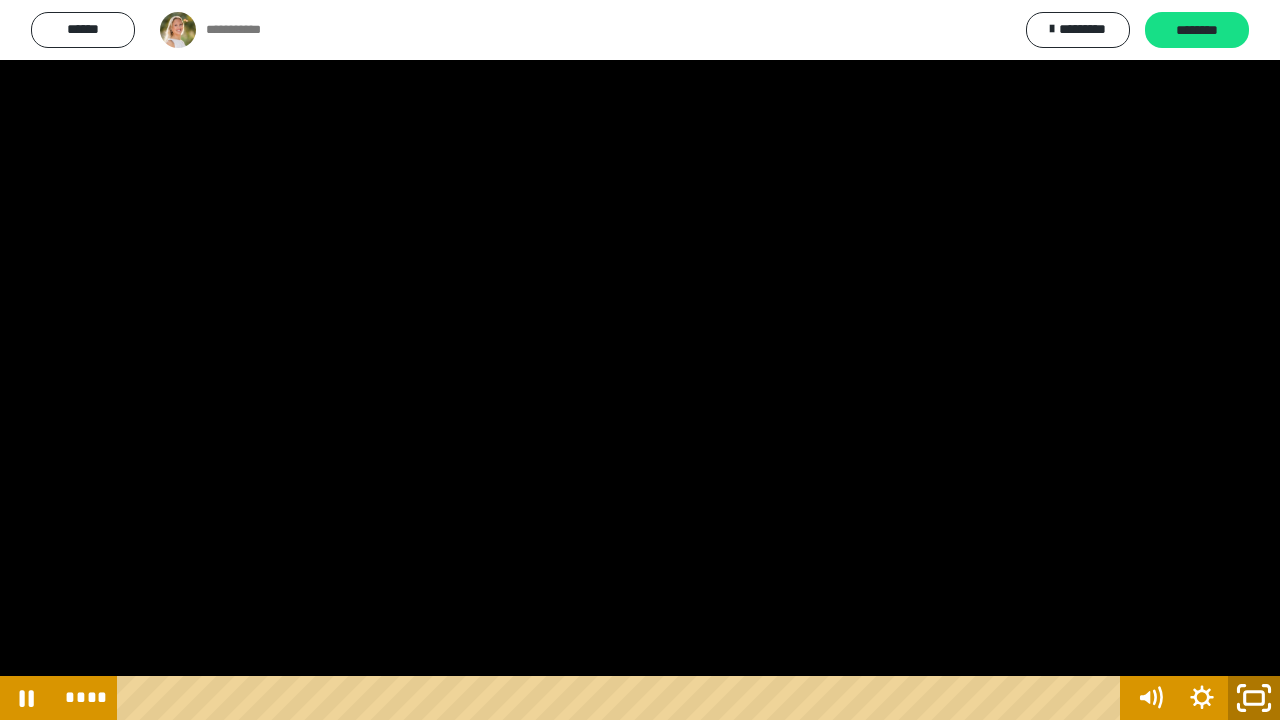 click 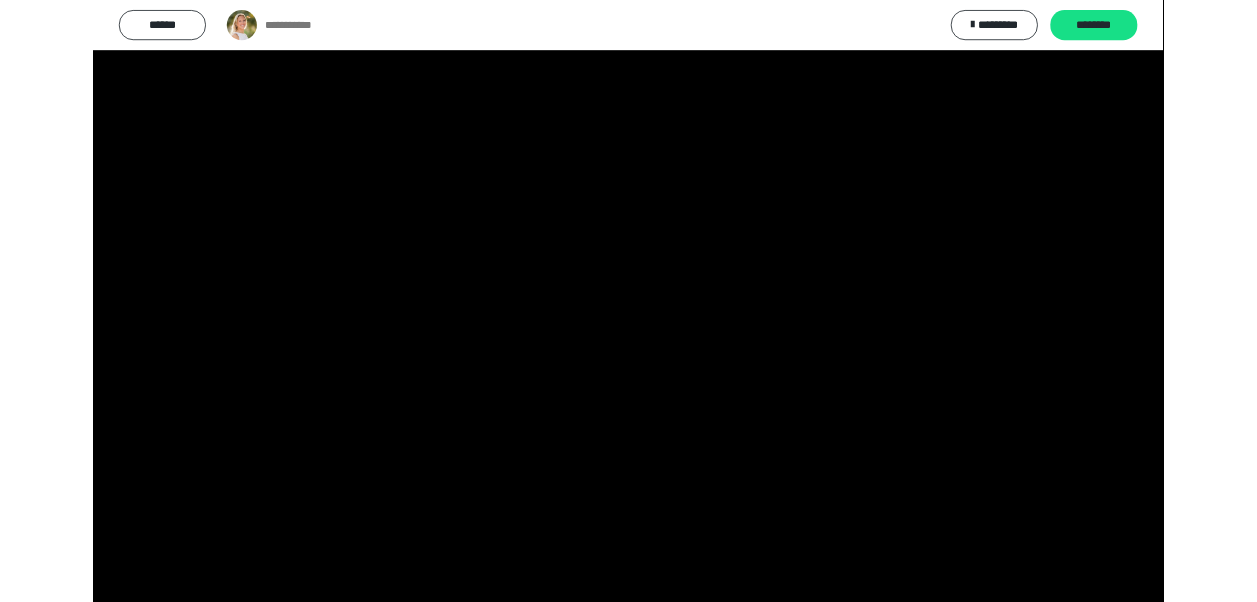 scroll, scrollTop: 979, scrollLeft: 0, axis: vertical 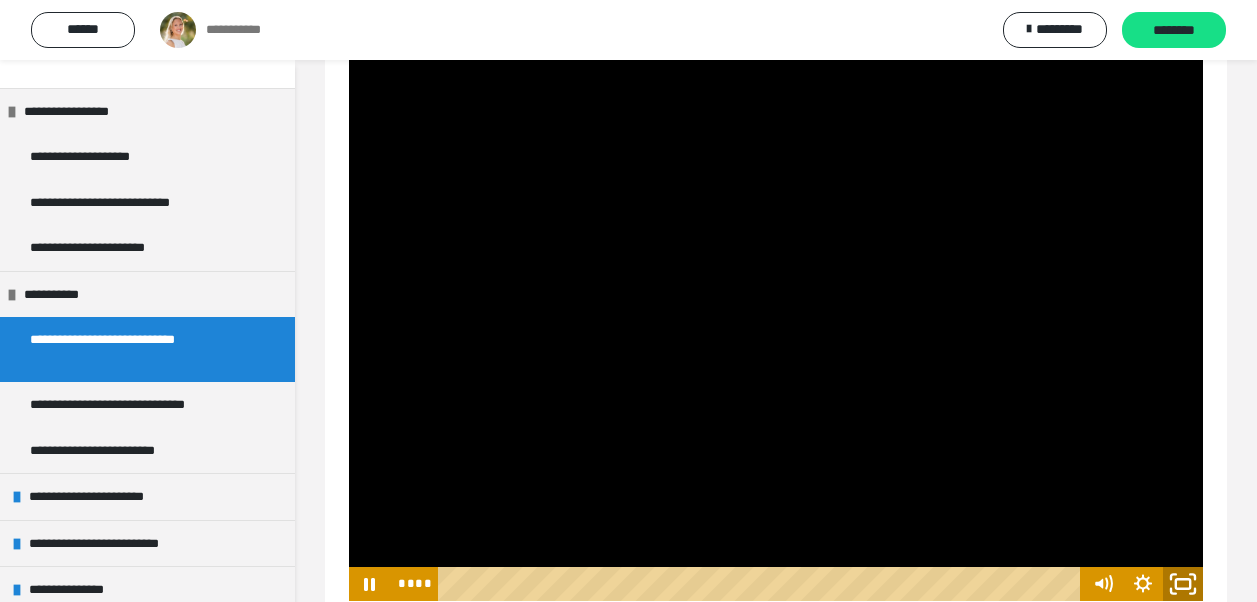 click 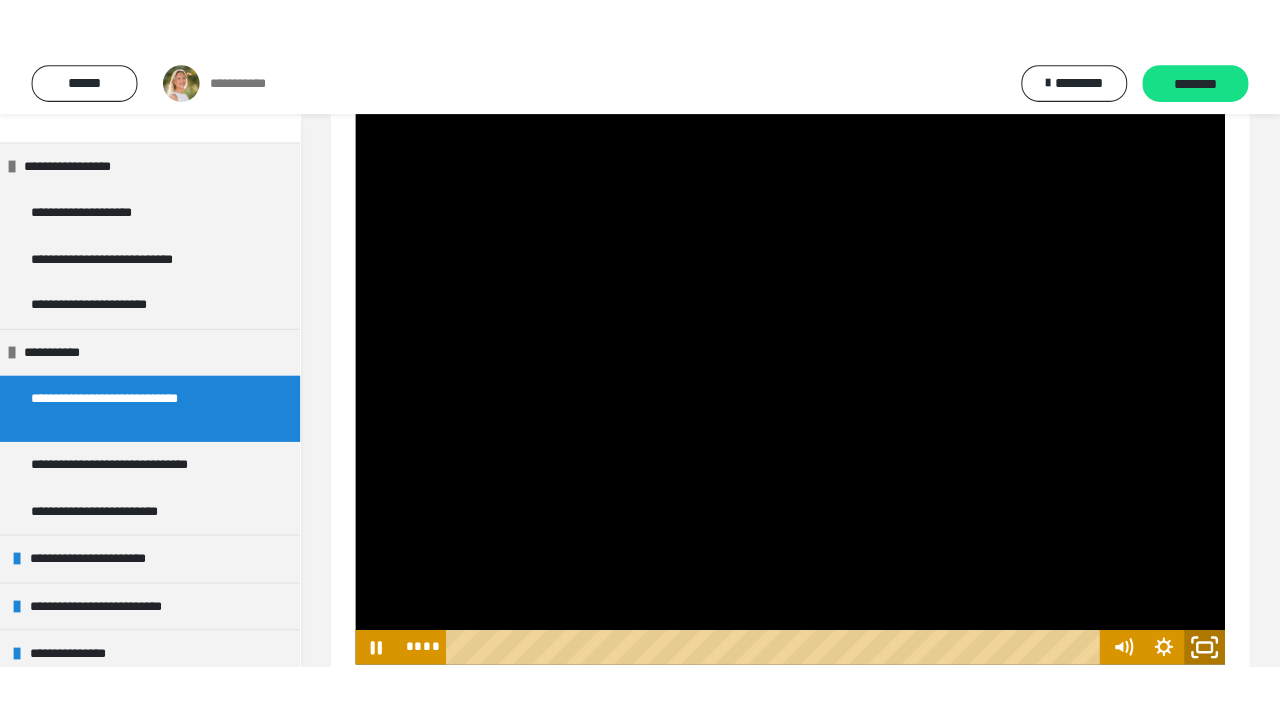 scroll, scrollTop: 993, scrollLeft: 0, axis: vertical 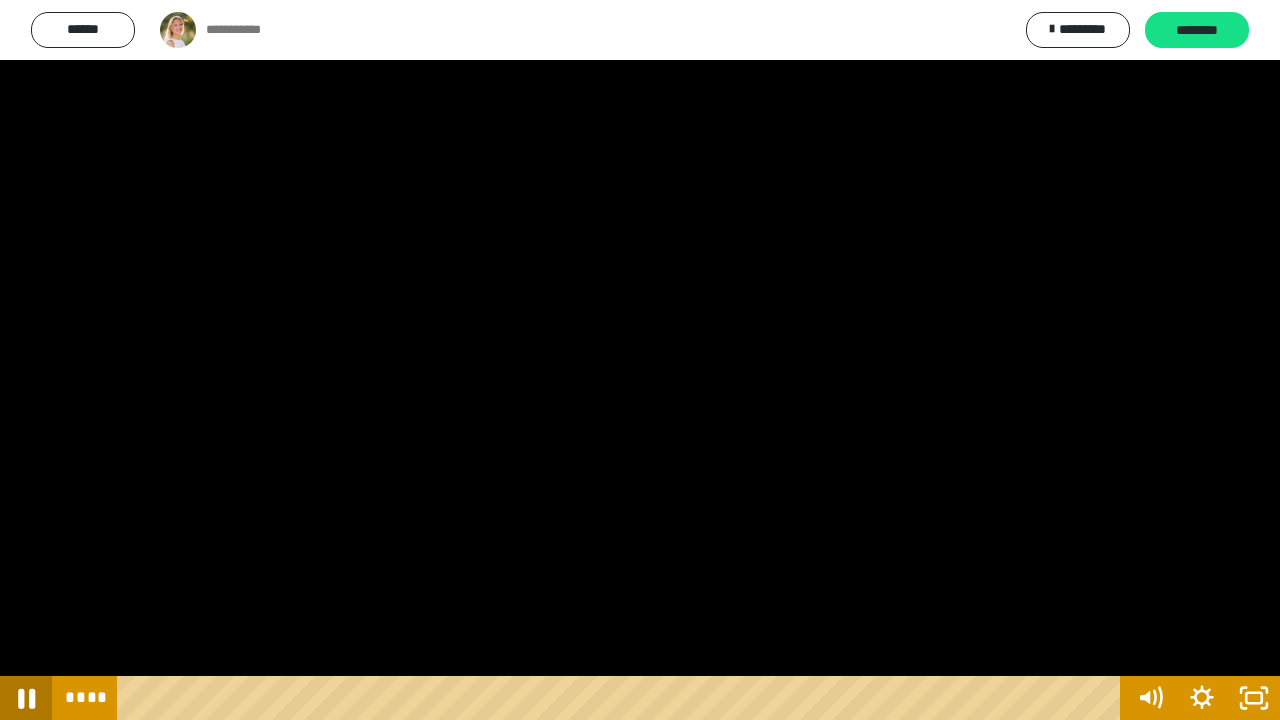 click 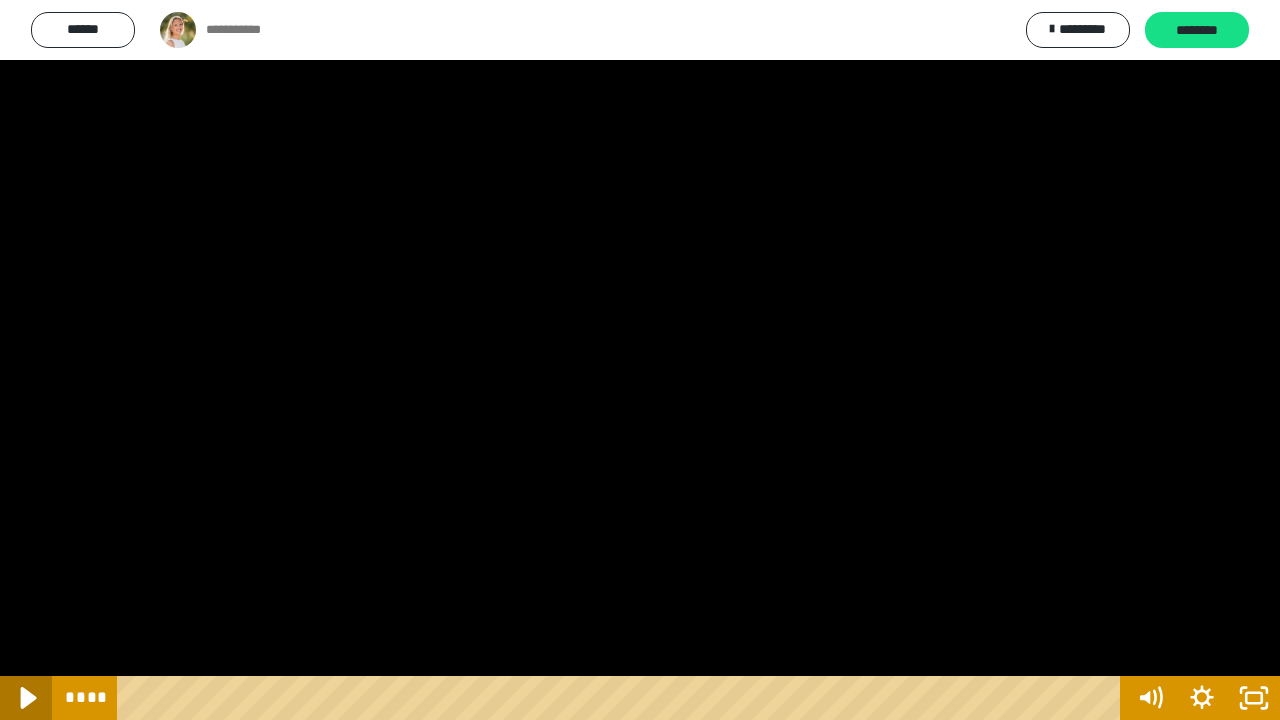 click 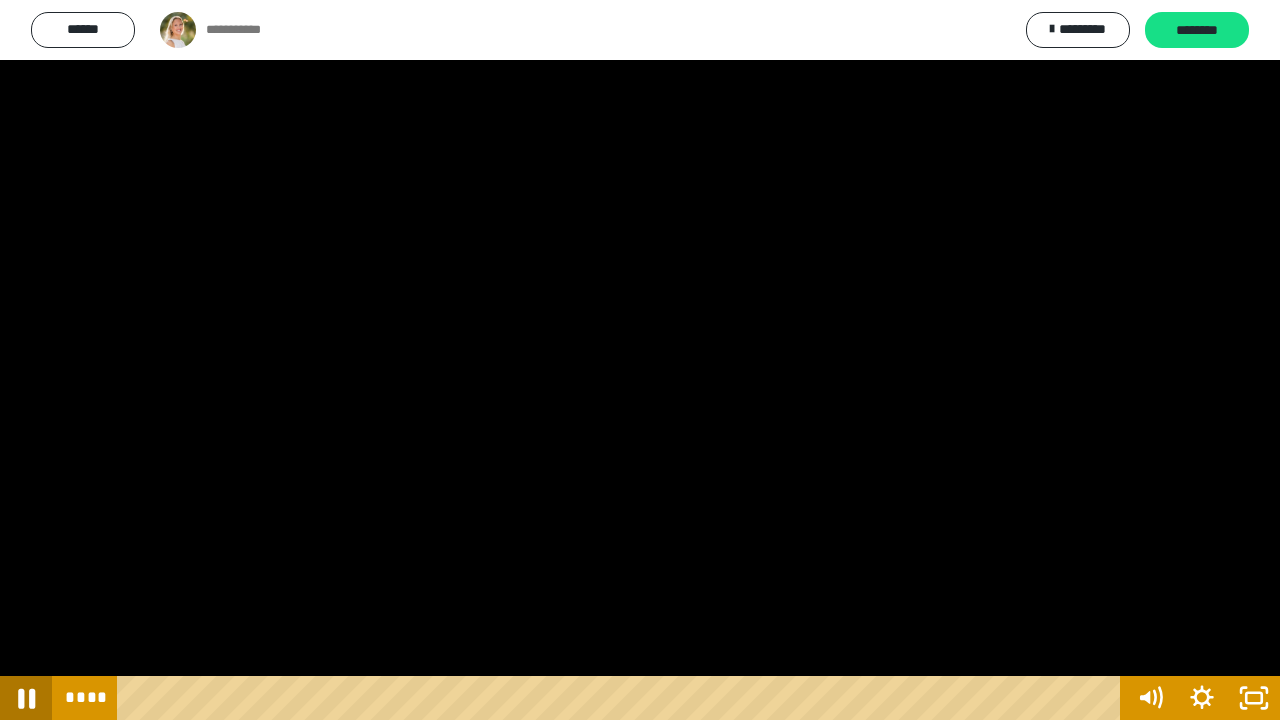click 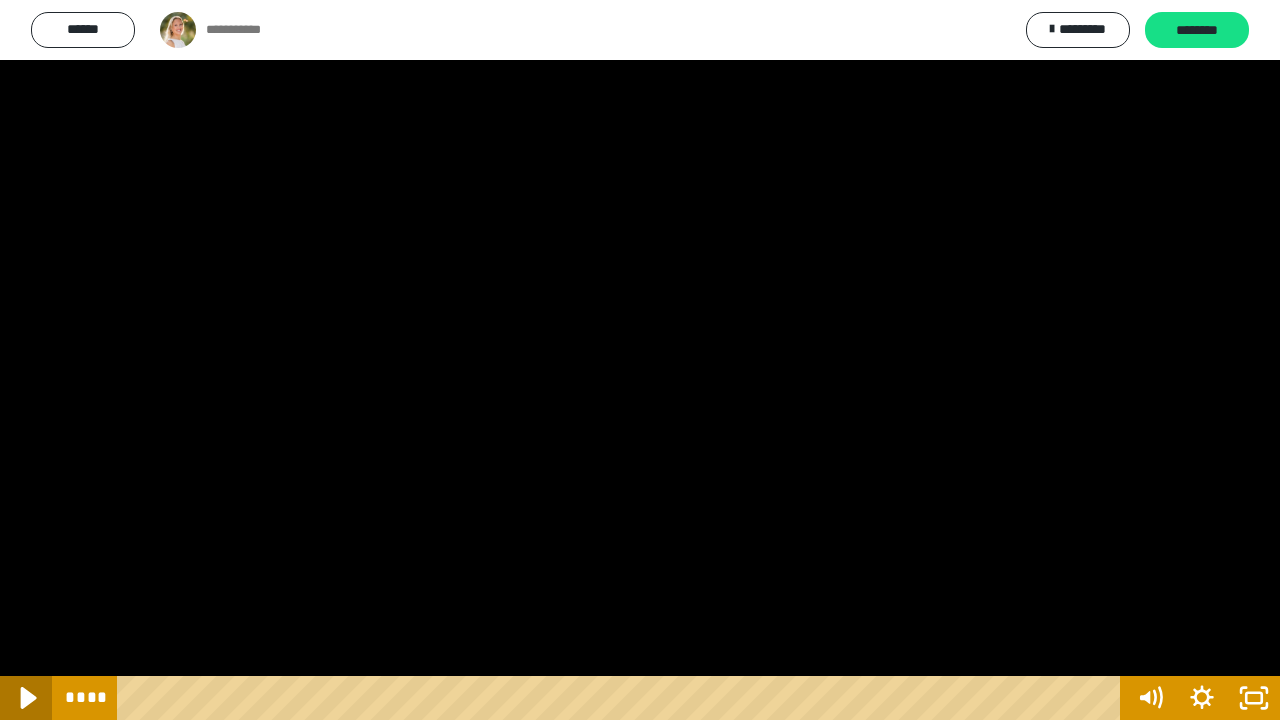 click 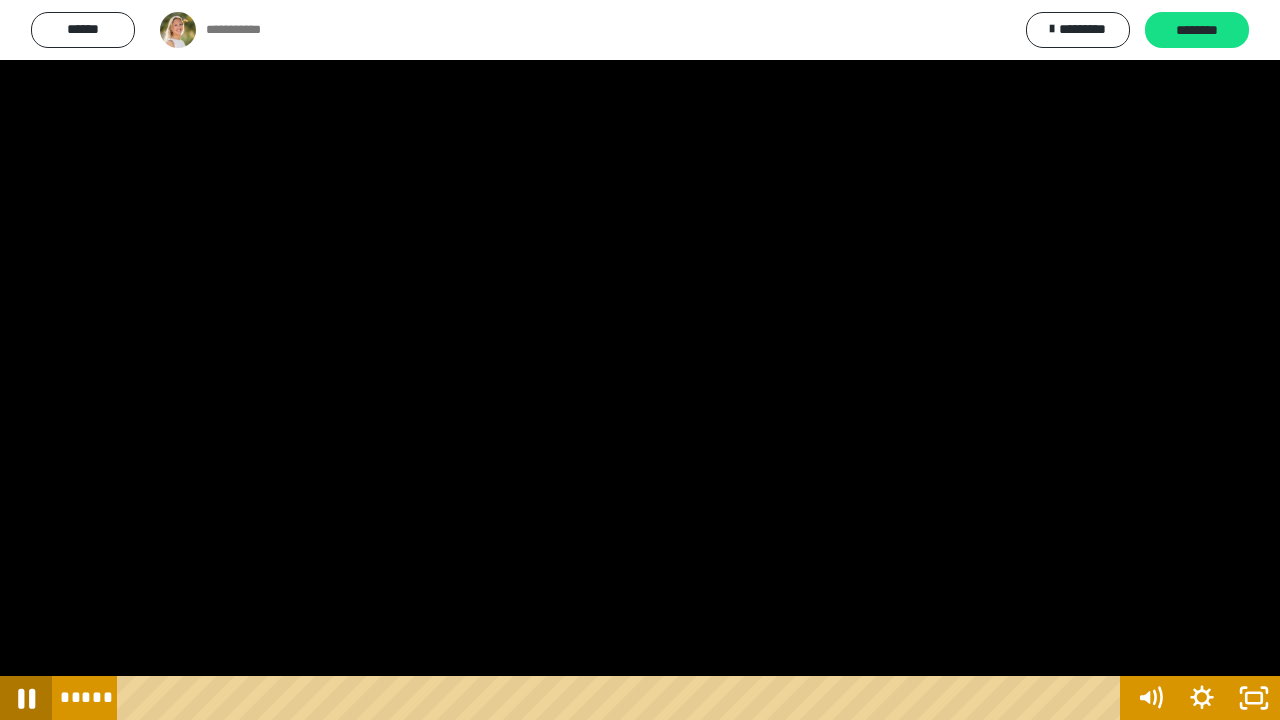 click 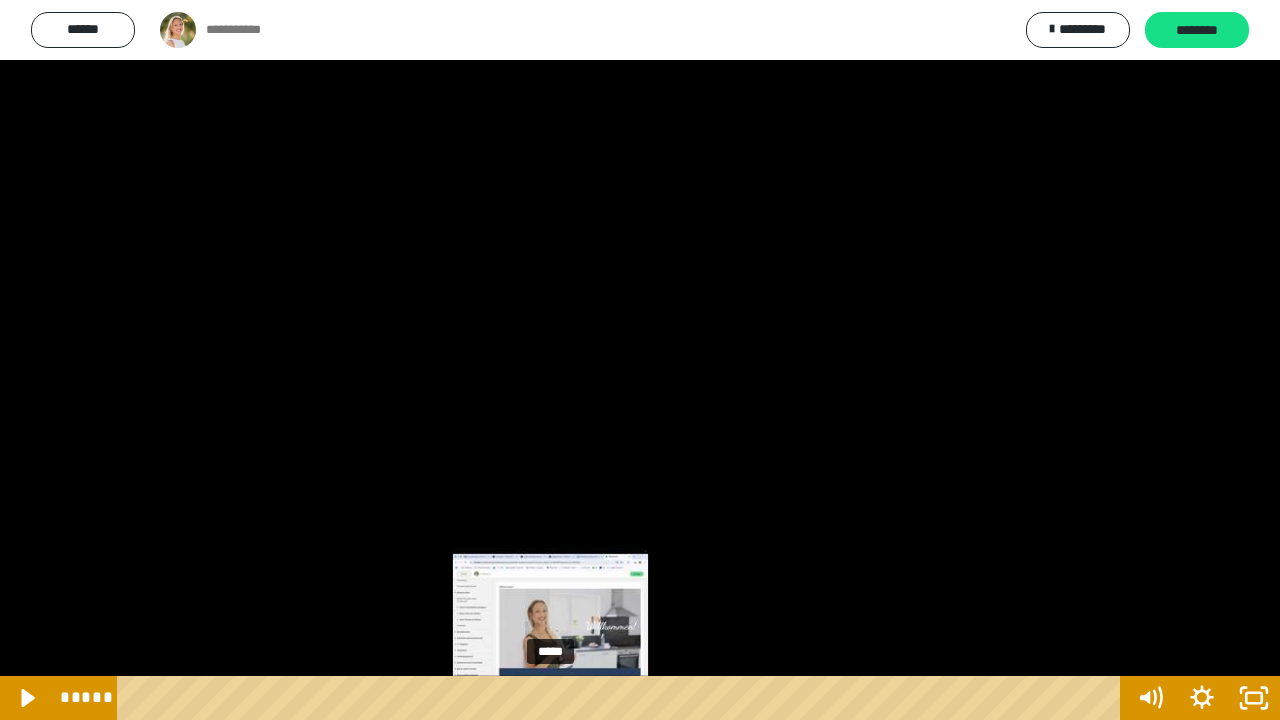 drag, startPoint x: 564, startPoint y: 700, endPoint x: 552, endPoint y: 702, distance: 12.165525 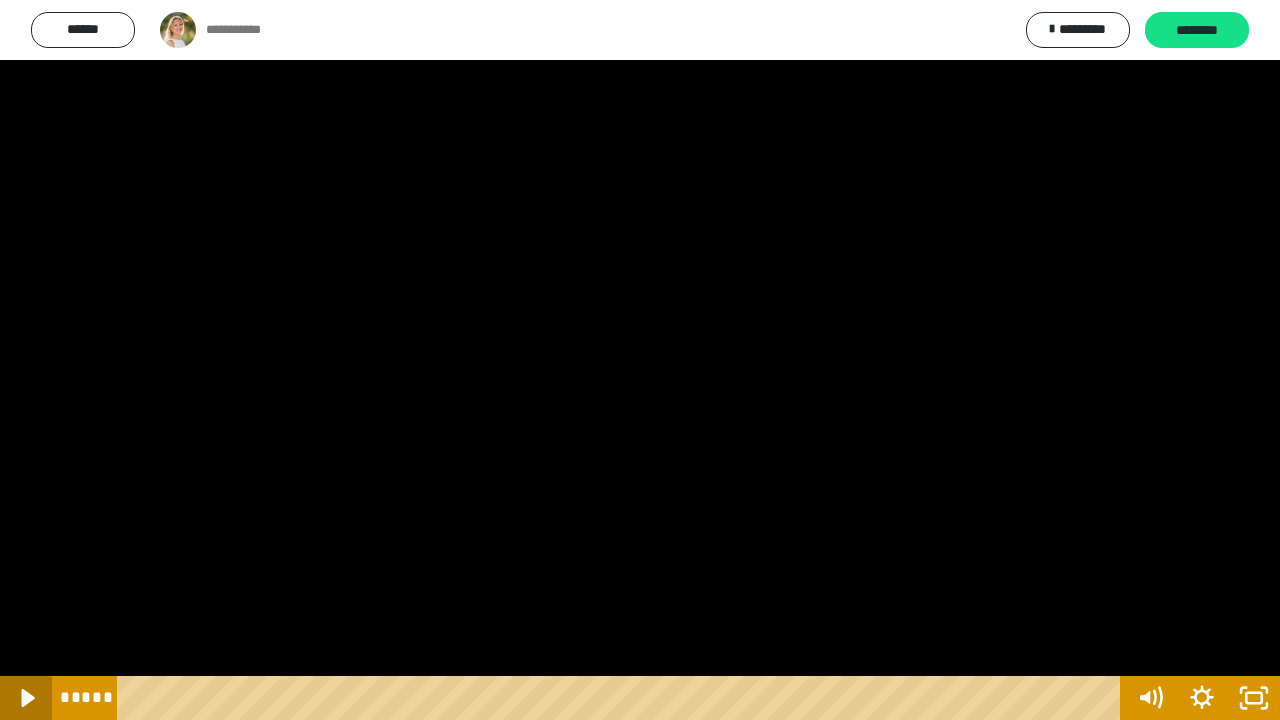 click 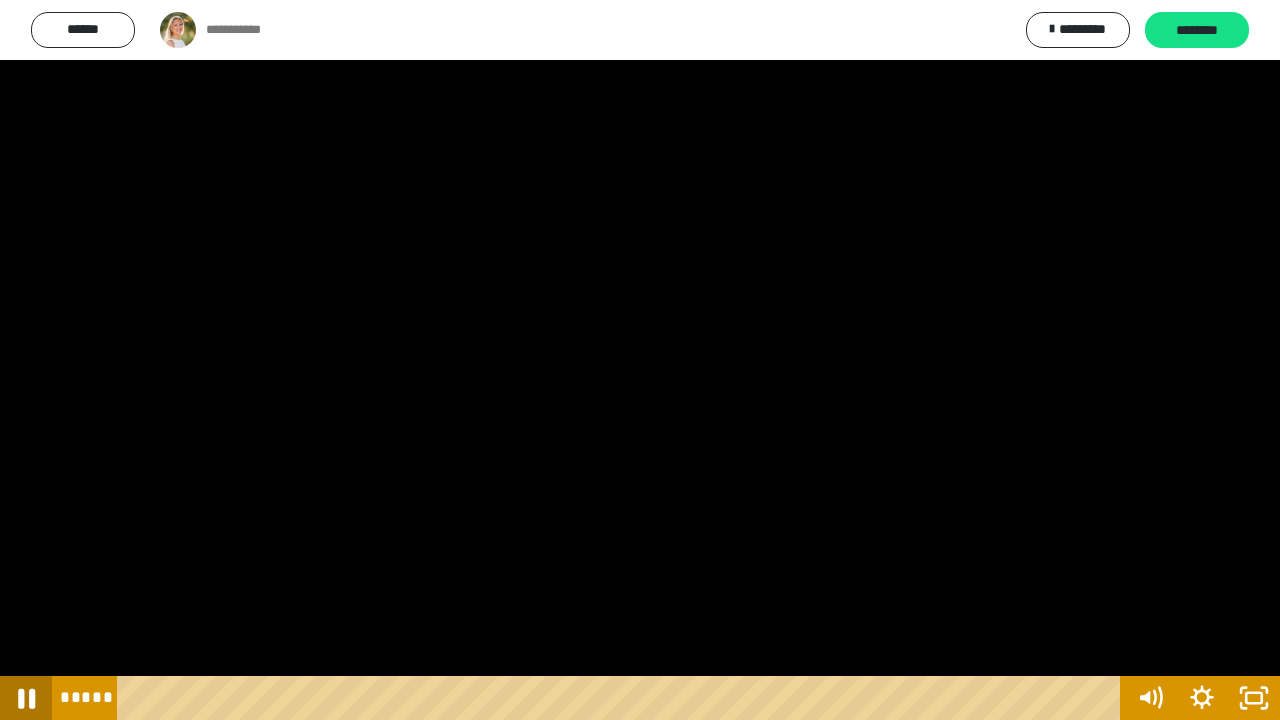 click 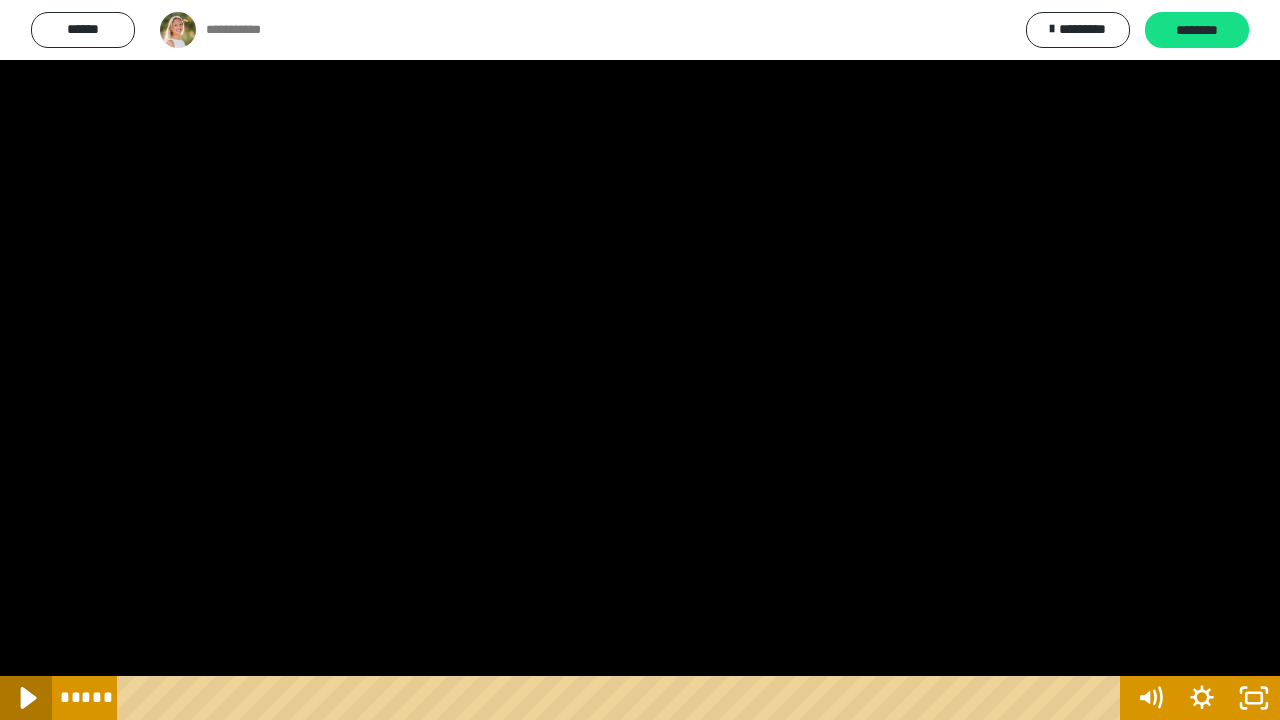 click 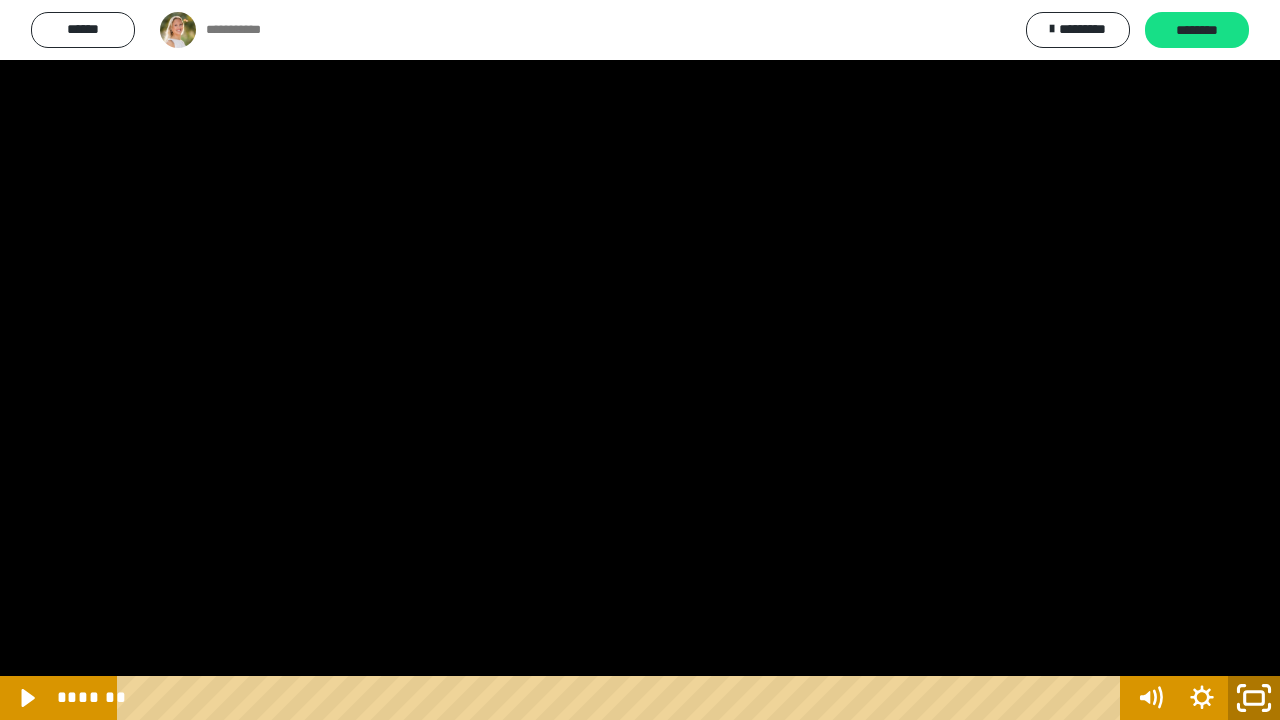 click 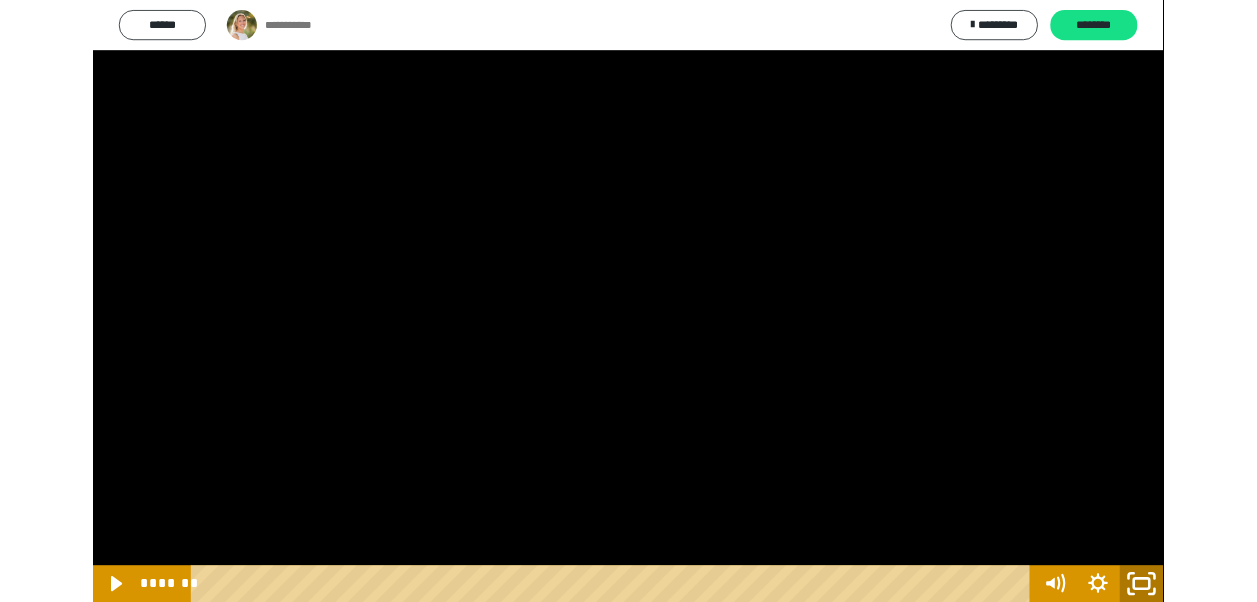 scroll, scrollTop: 979, scrollLeft: 0, axis: vertical 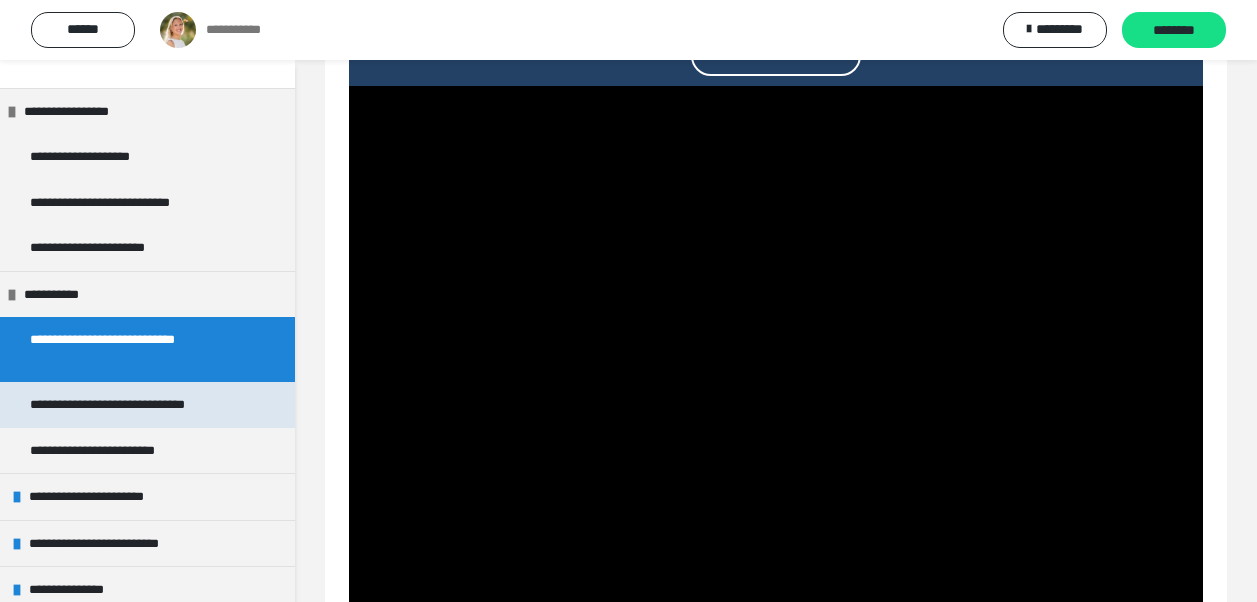click on "**********" at bounding box center (129, 405) 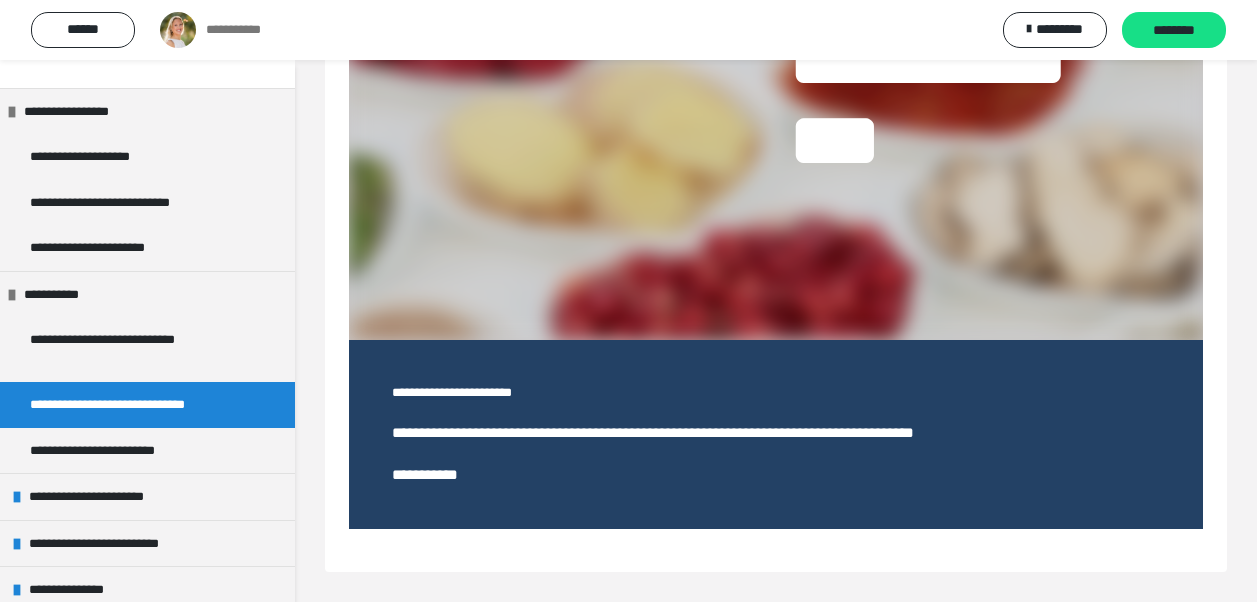 scroll, scrollTop: 401, scrollLeft: 0, axis: vertical 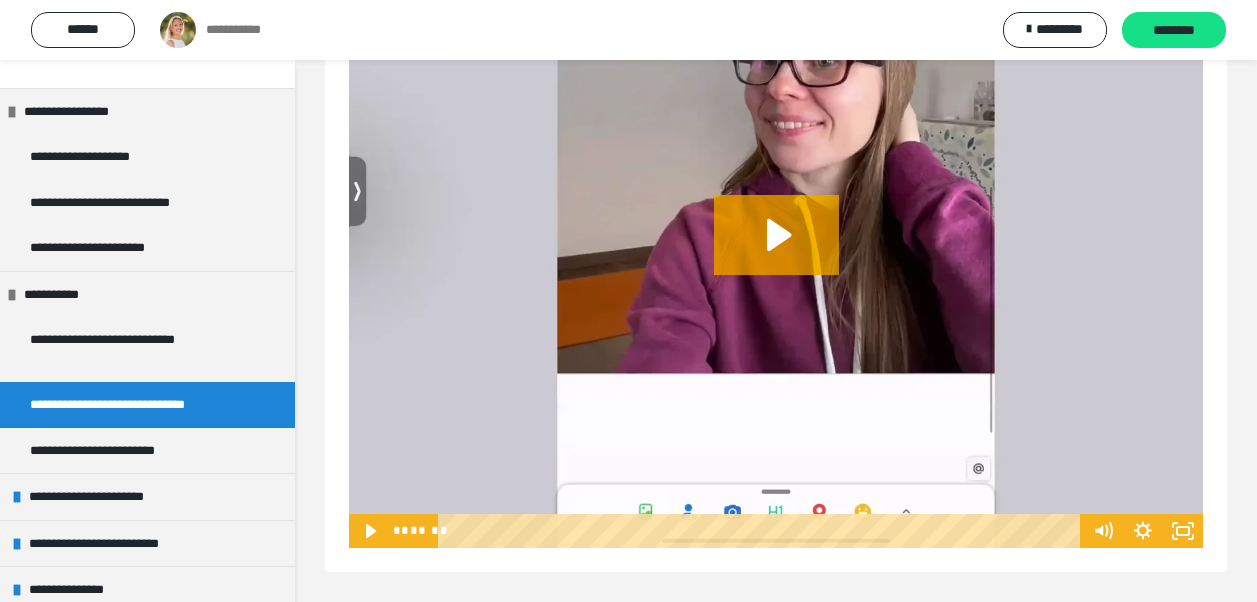 click at bounding box center [776, 252] 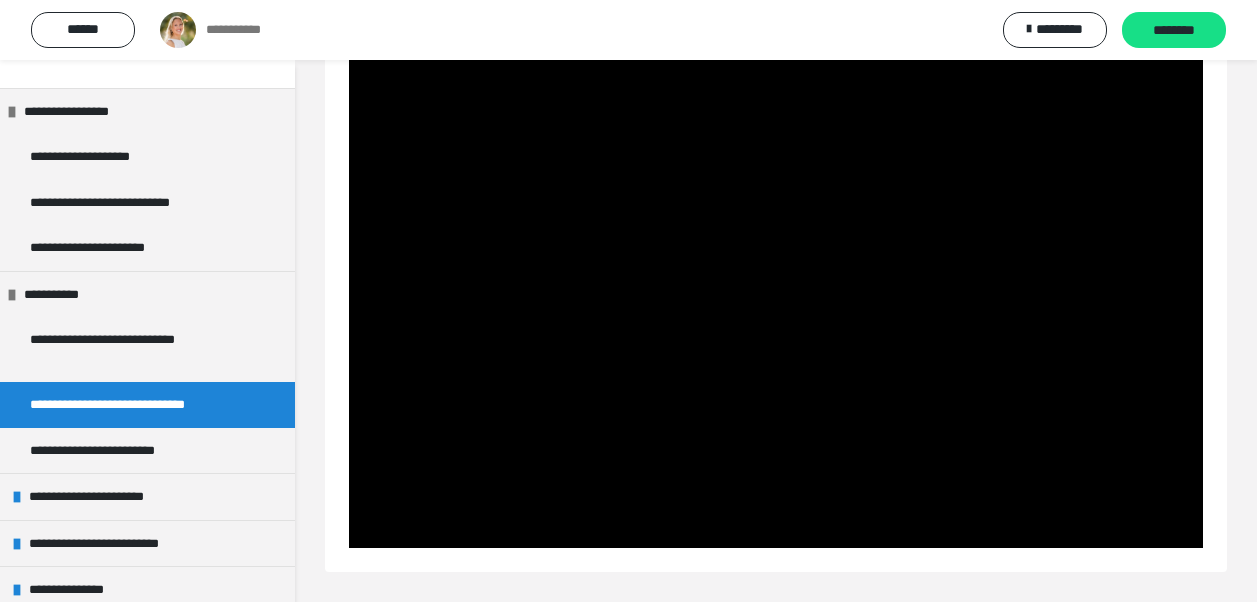 scroll, scrollTop: 934, scrollLeft: 0, axis: vertical 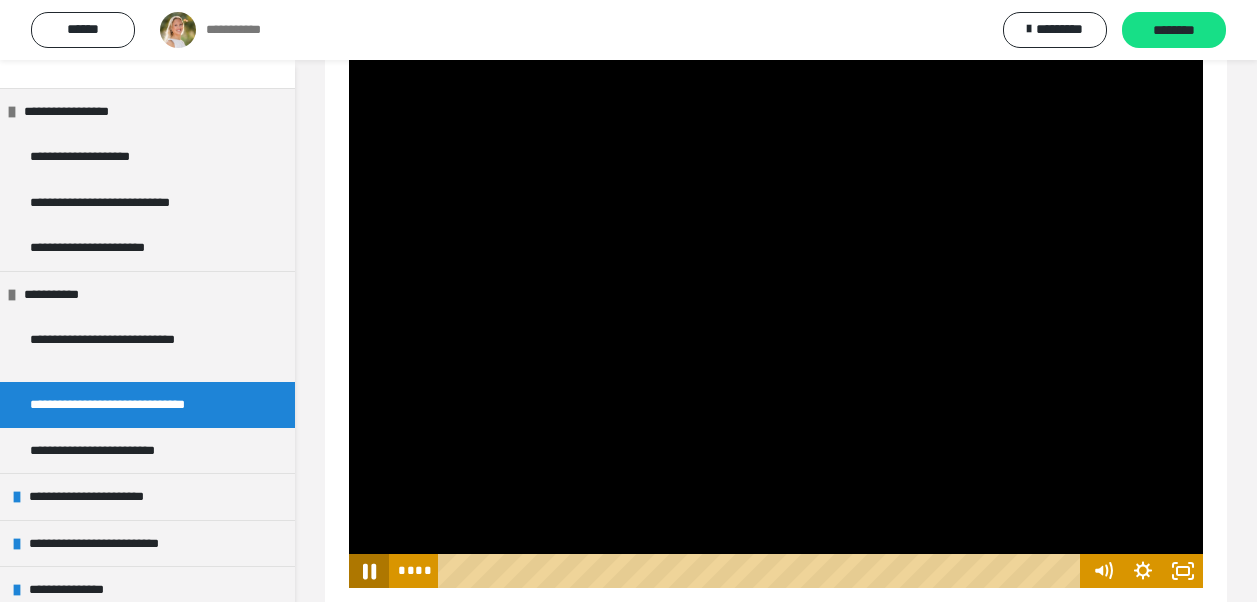 click 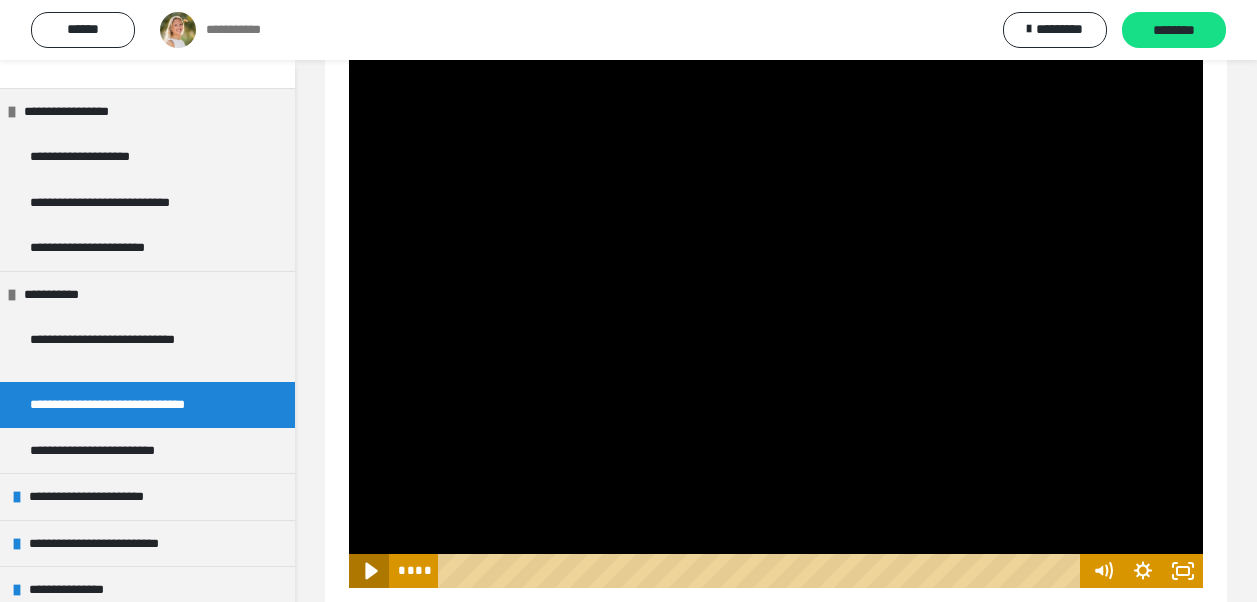 click 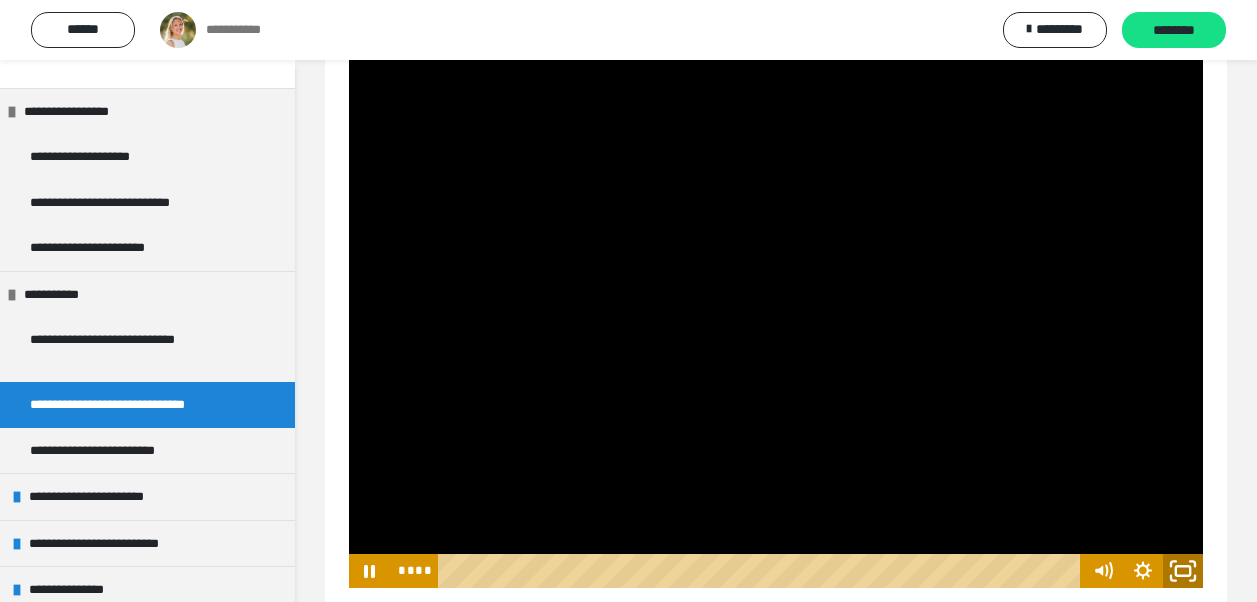 click 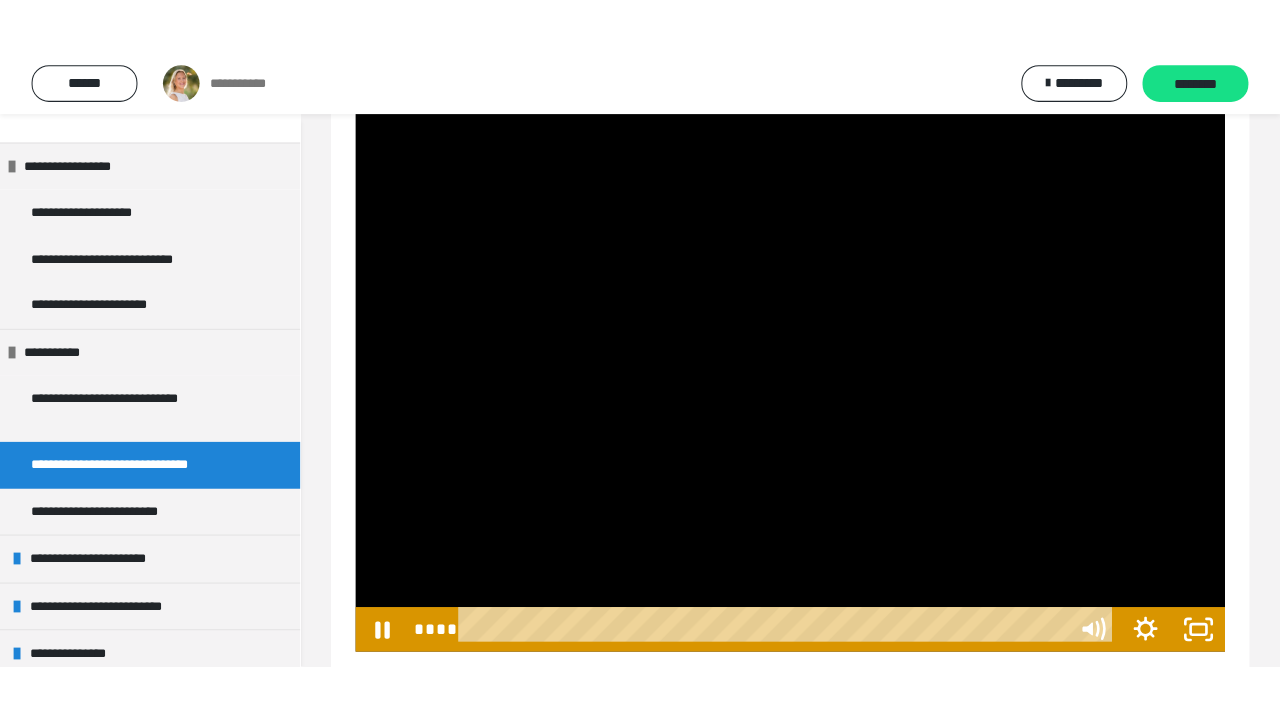scroll, scrollTop: 875, scrollLeft: 0, axis: vertical 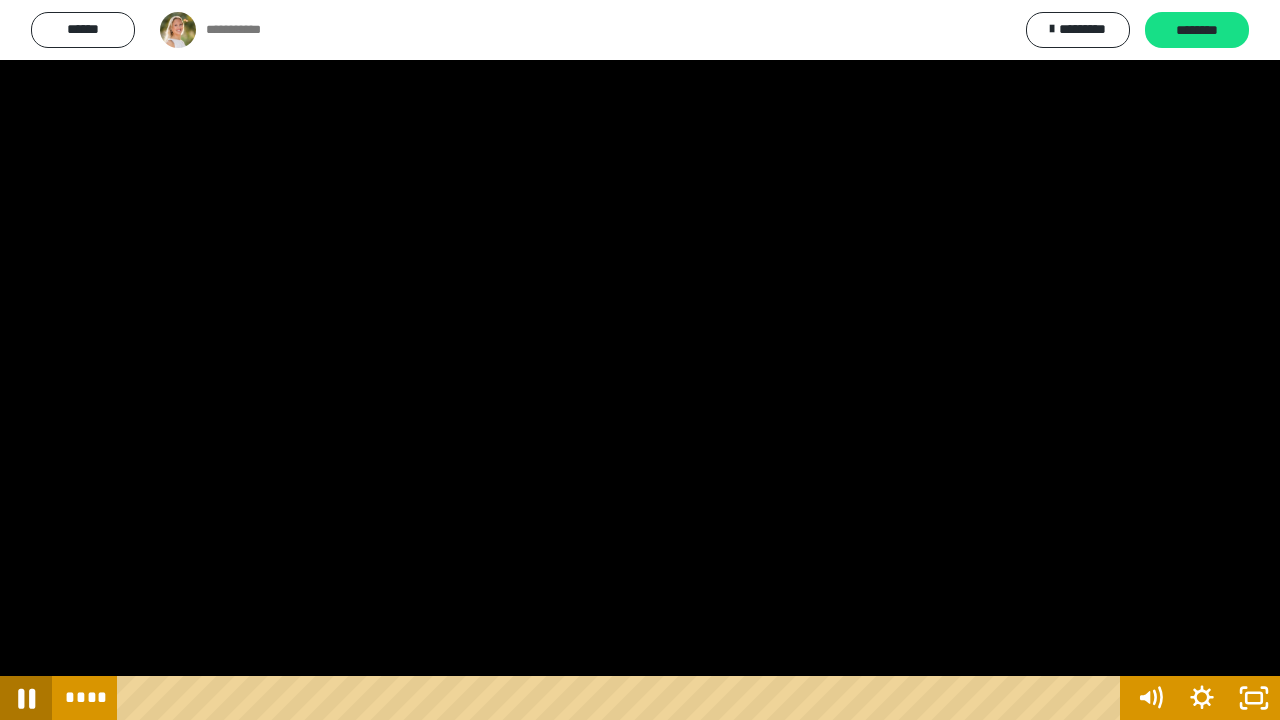 click 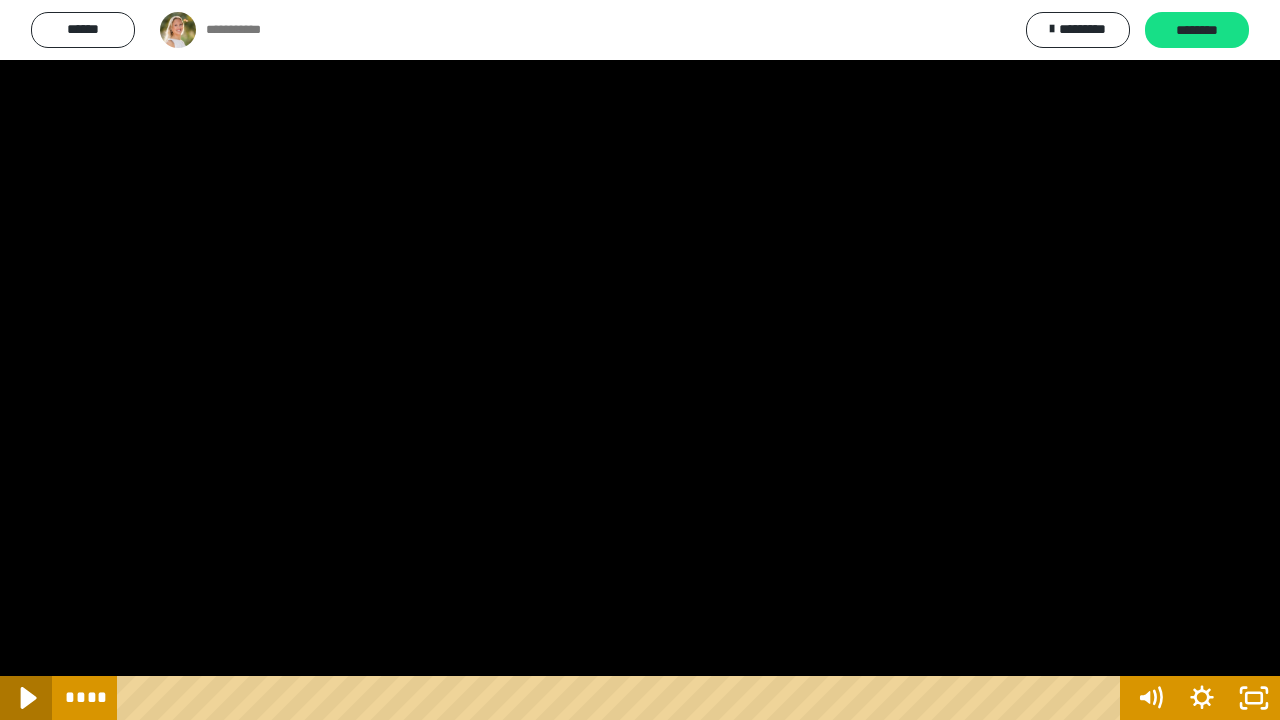 click 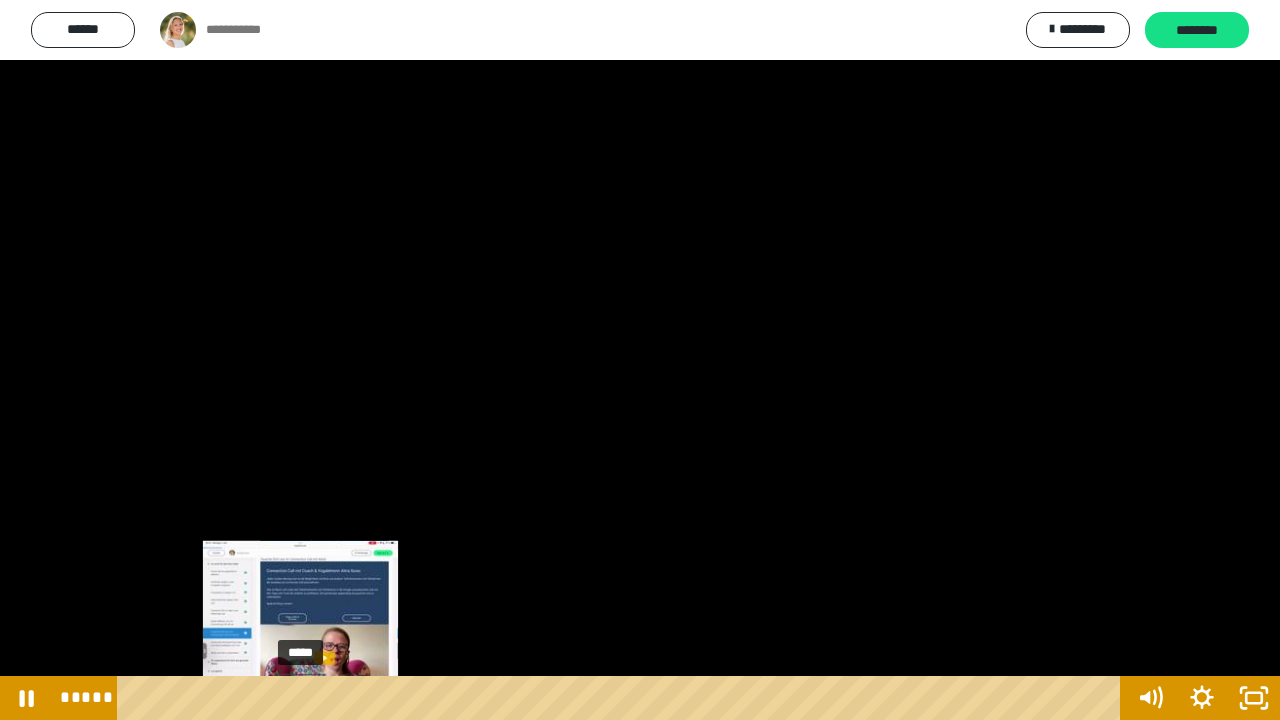 drag, startPoint x: 289, startPoint y: 697, endPoint x: 301, endPoint y: 698, distance: 12.0415945 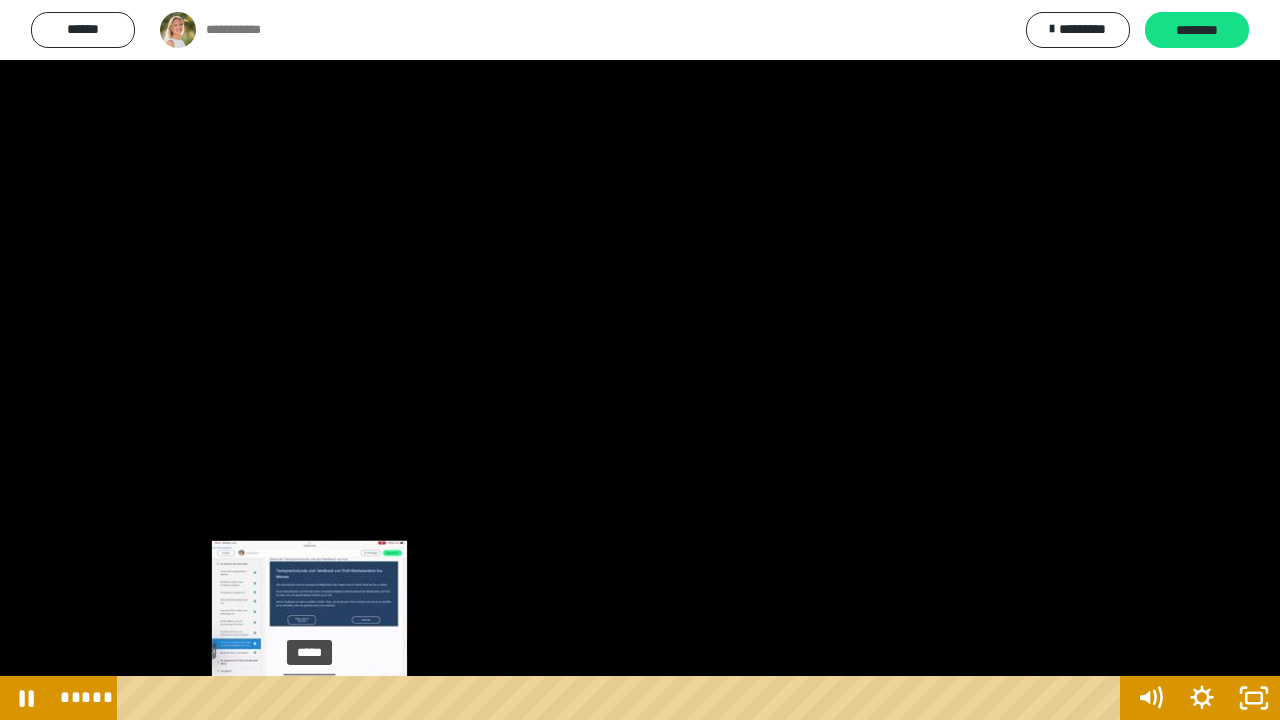 drag, startPoint x: 298, startPoint y: 697, endPoint x: 310, endPoint y: 697, distance: 12 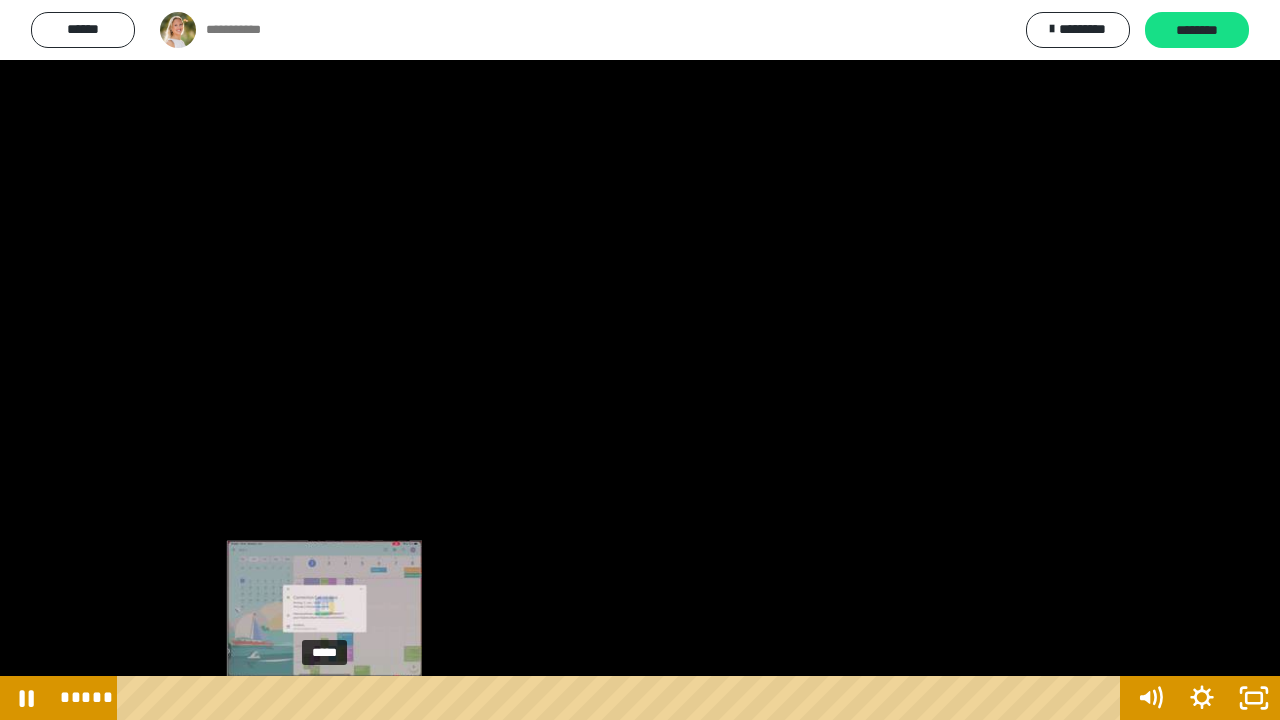 drag, startPoint x: 310, startPoint y: 697, endPoint x: 325, endPoint y: 697, distance: 15 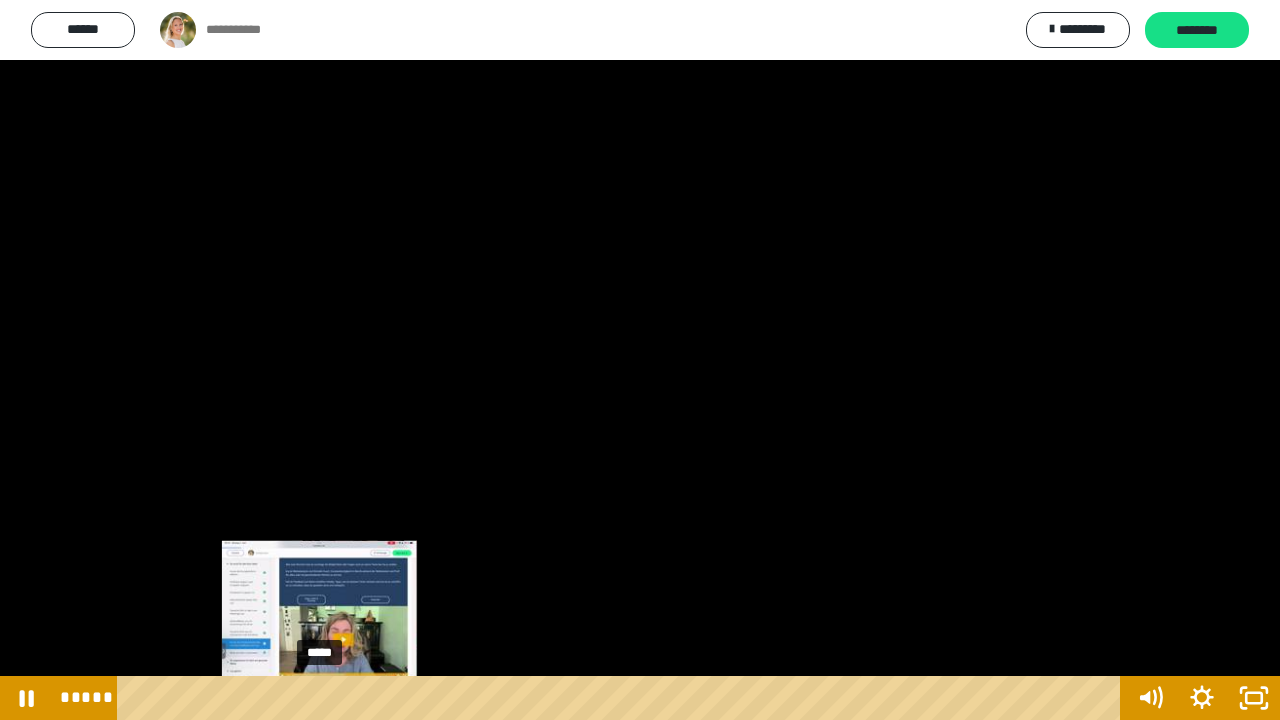 click at bounding box center [319, 698] 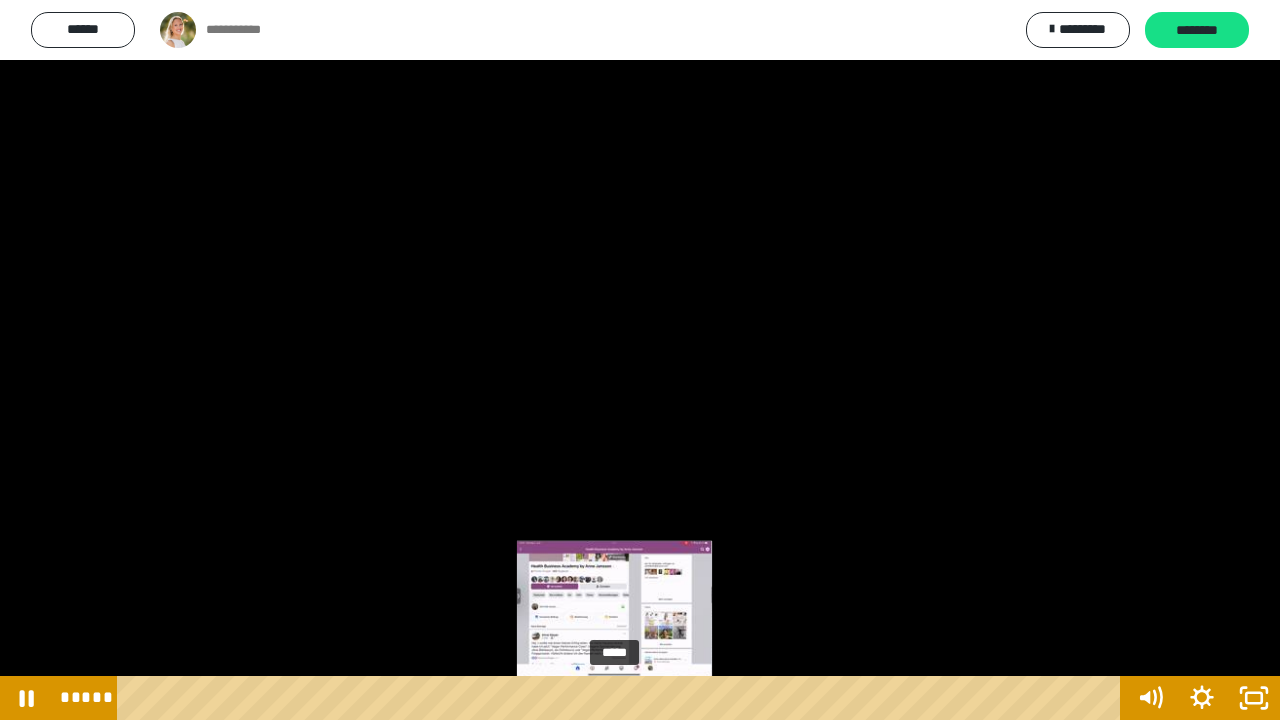 click on "*****" at bounding box center [622, 698] 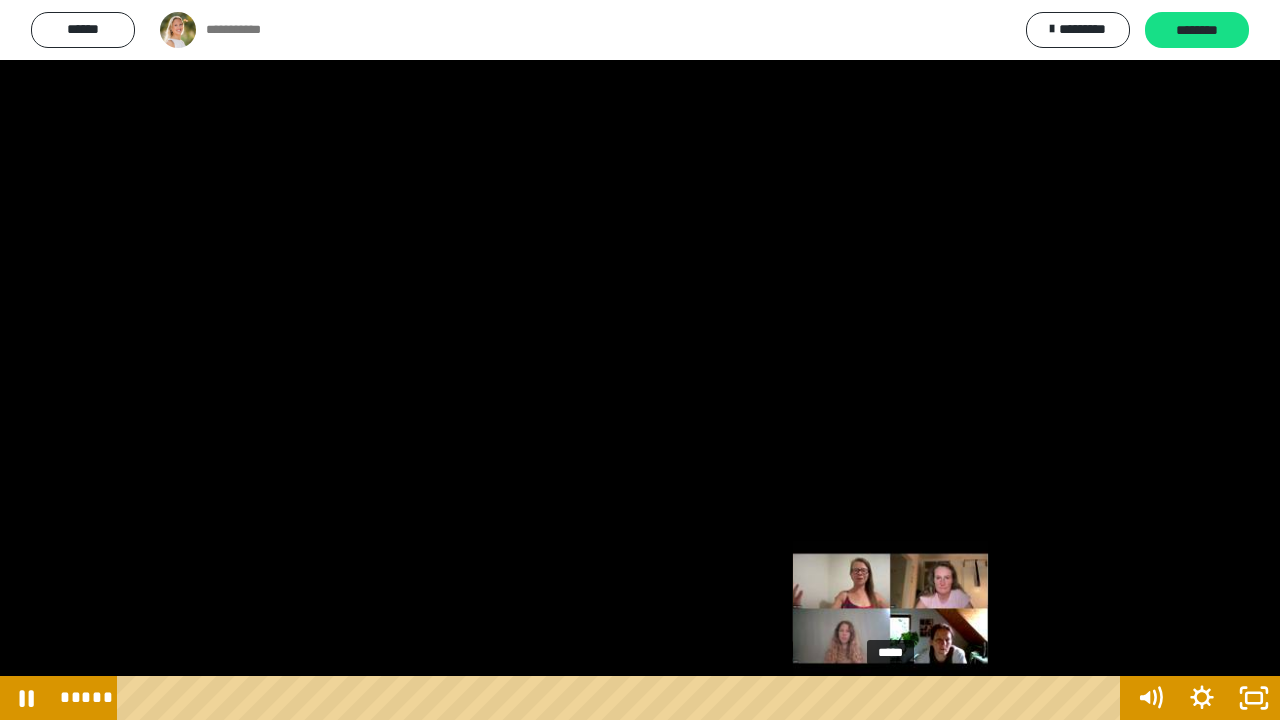 drag, startPoint x: 467, startPoint y: 704, endPoint x: 869, endPoint y: 699, distance: 402.0311 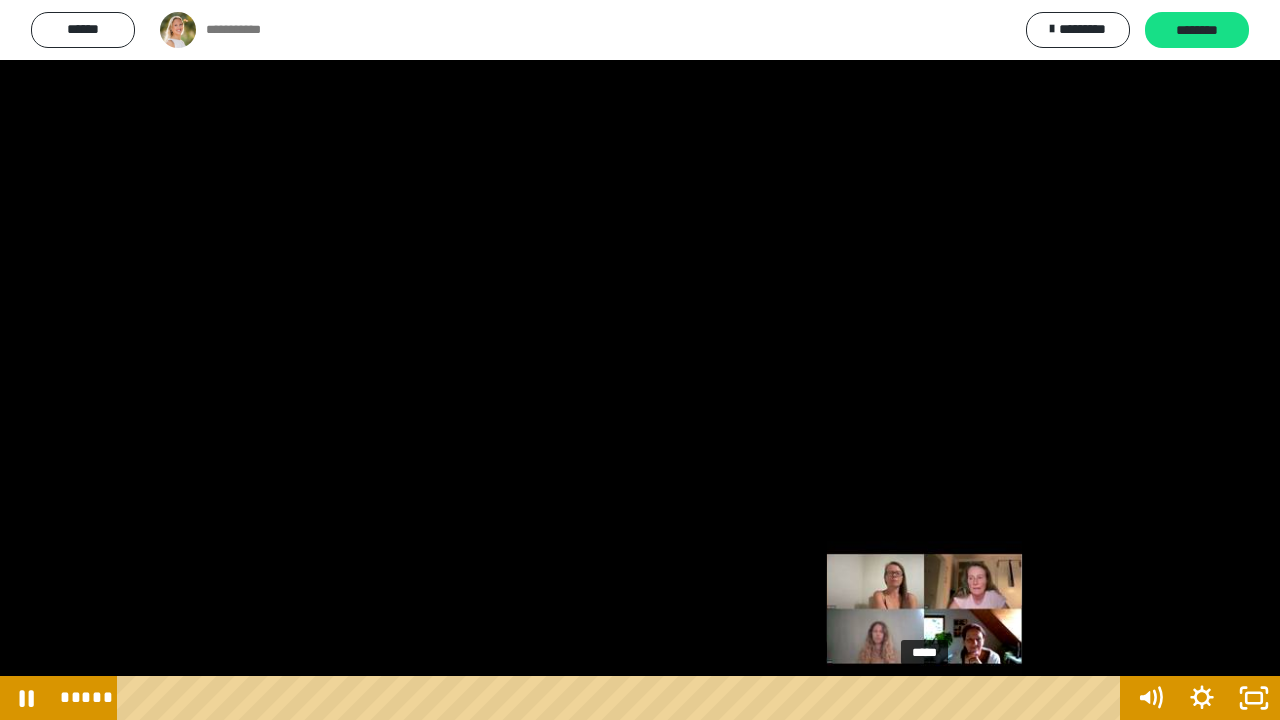 click on "*****" at bounding box center (622, 698) 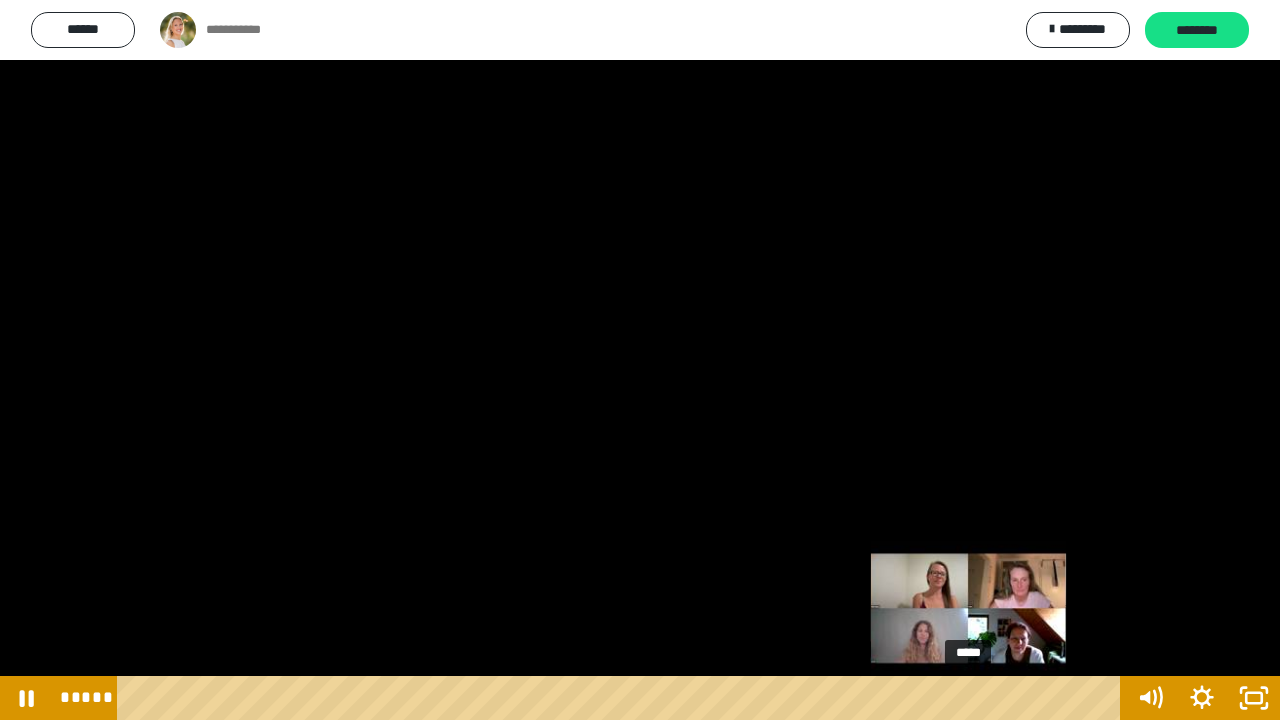 click on "*****" at bounding box center (622, 698) 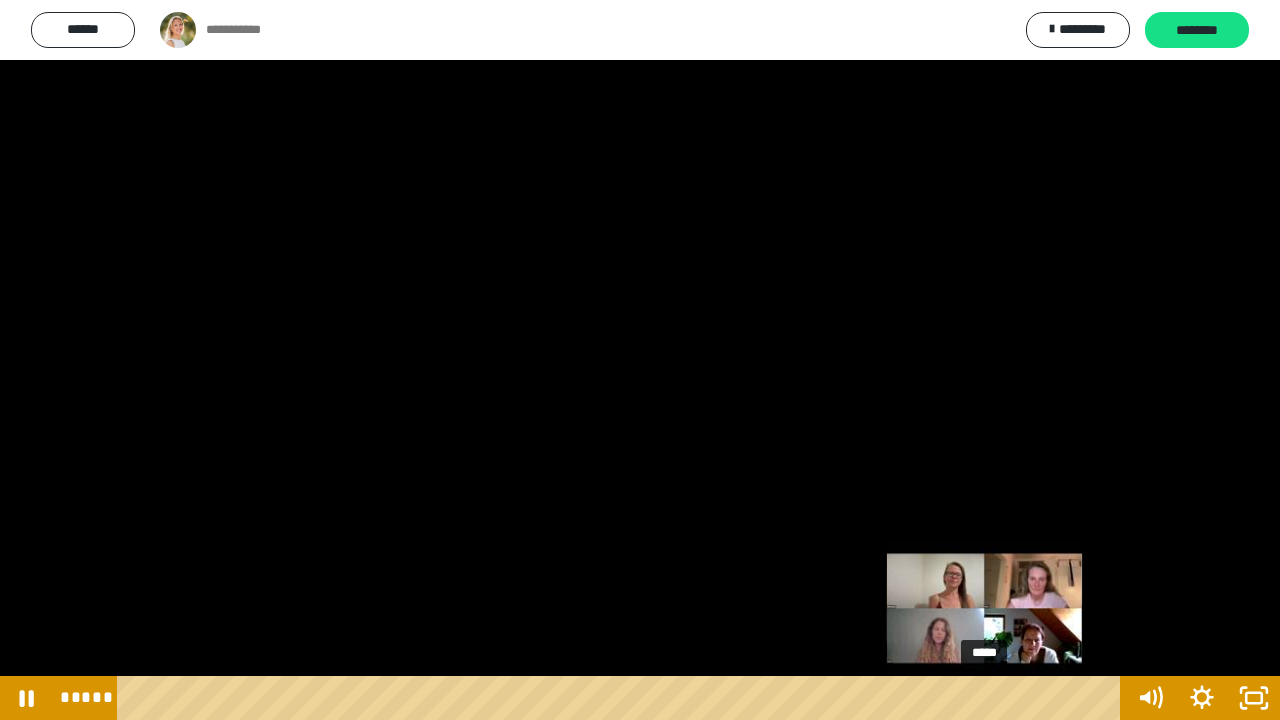 click on "*****" at bounding box center [622, 698] 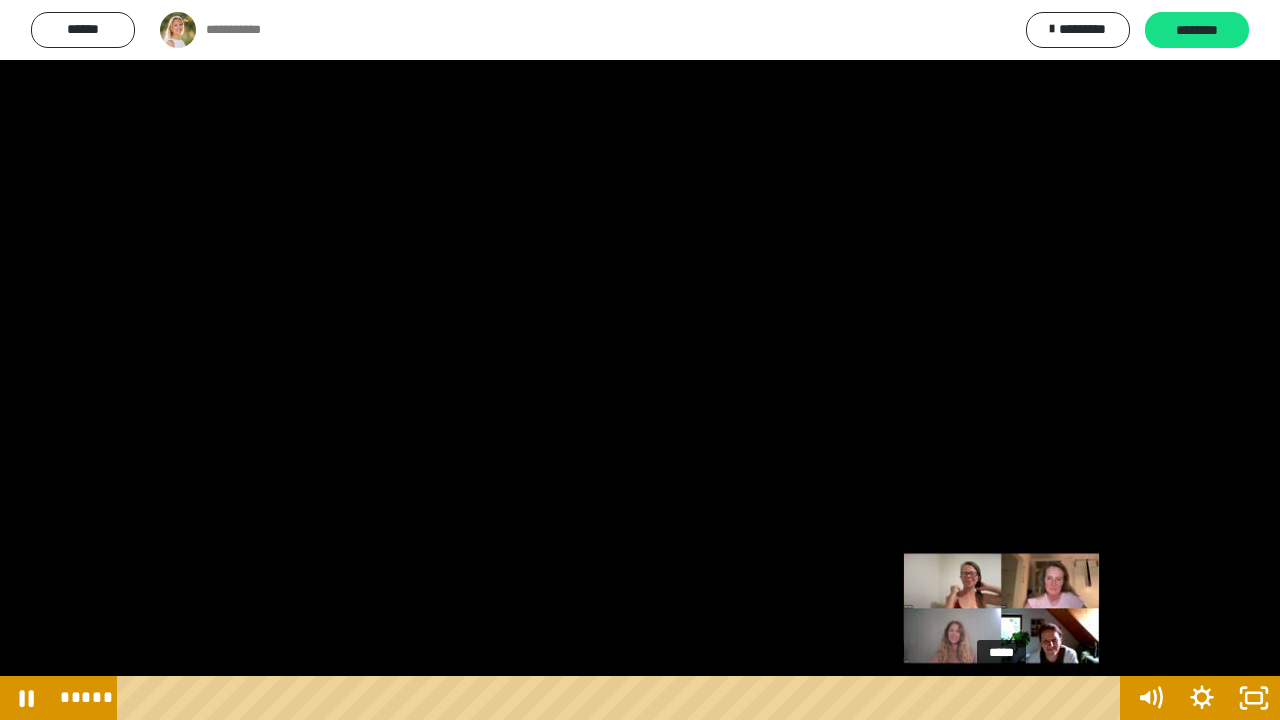 click on "*****" at bounding box center [622, 698] 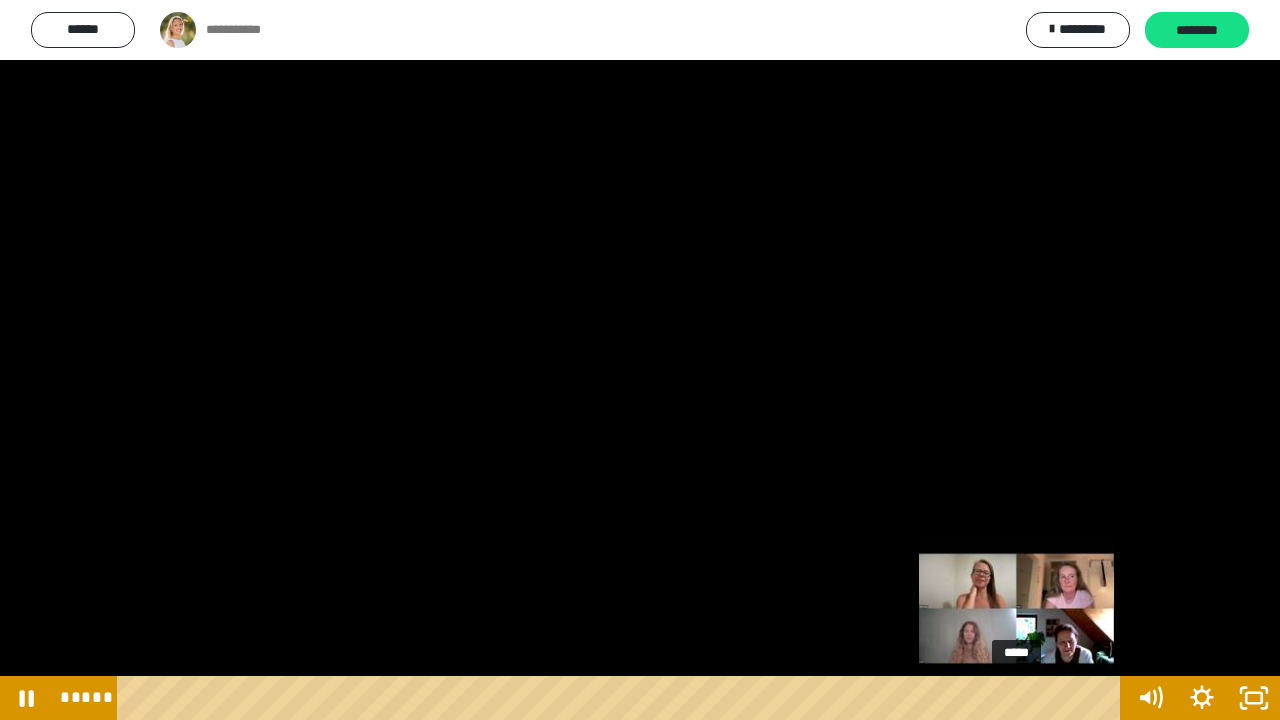 click on "*****" at bounding box center [622, 698] 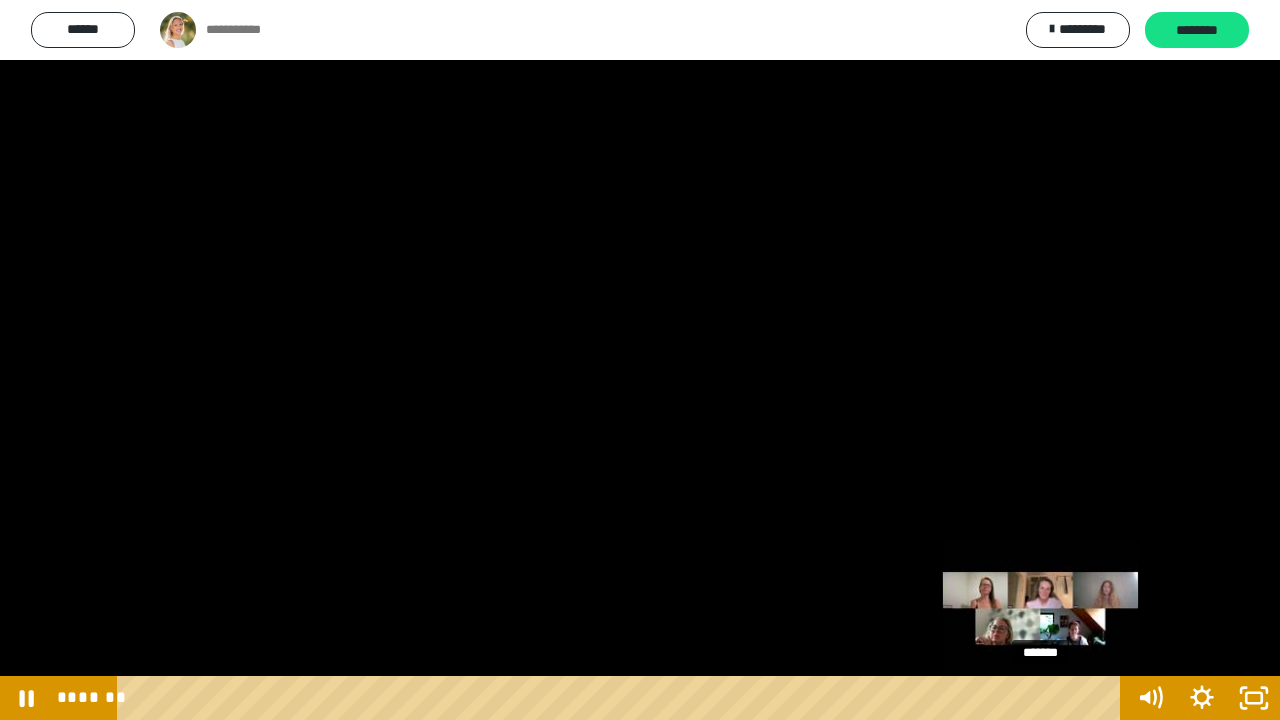 click on "*******" at bounding box center (622, 698) 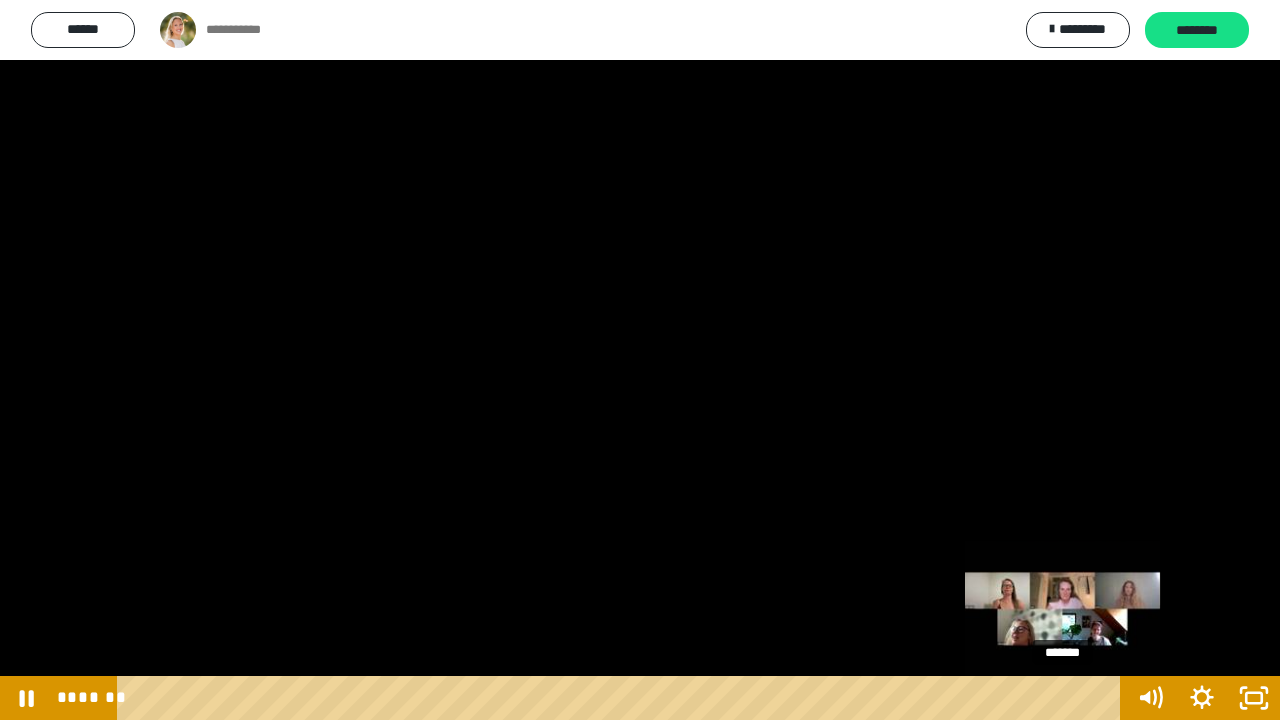 click on "*******" at bounding box center (622, 698) 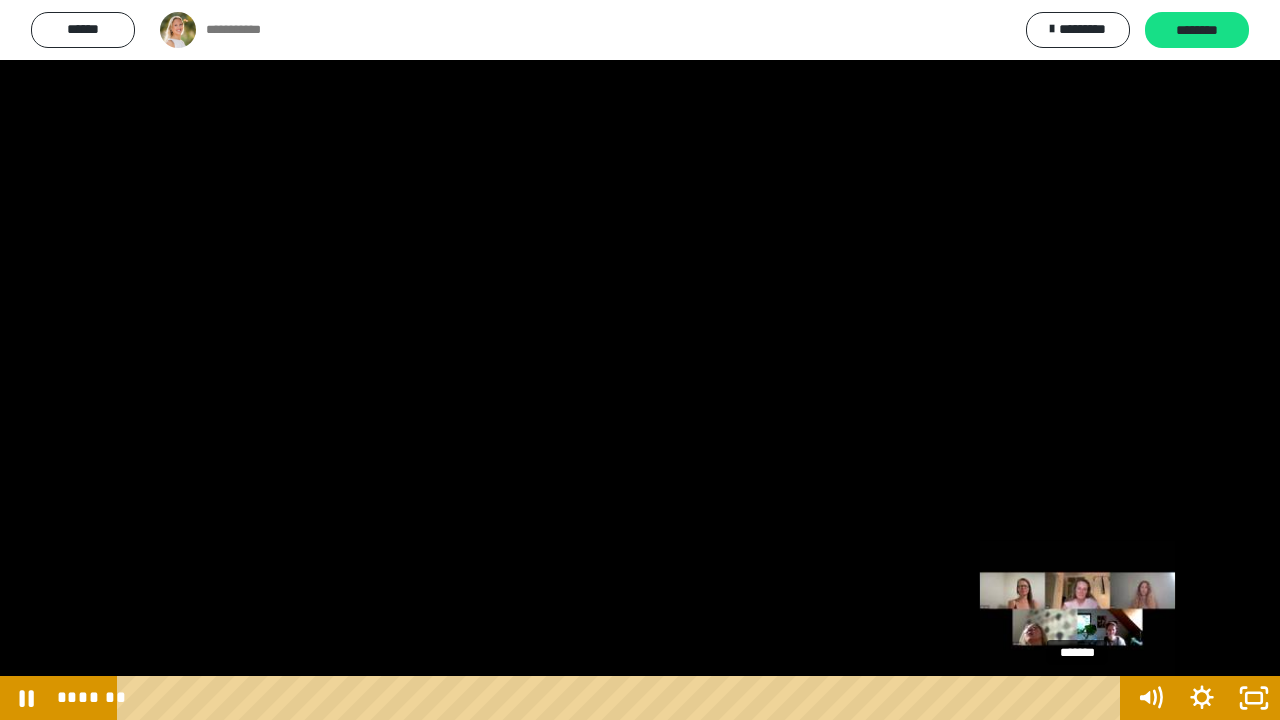 click on "*******" at bounding box center [622, 698] 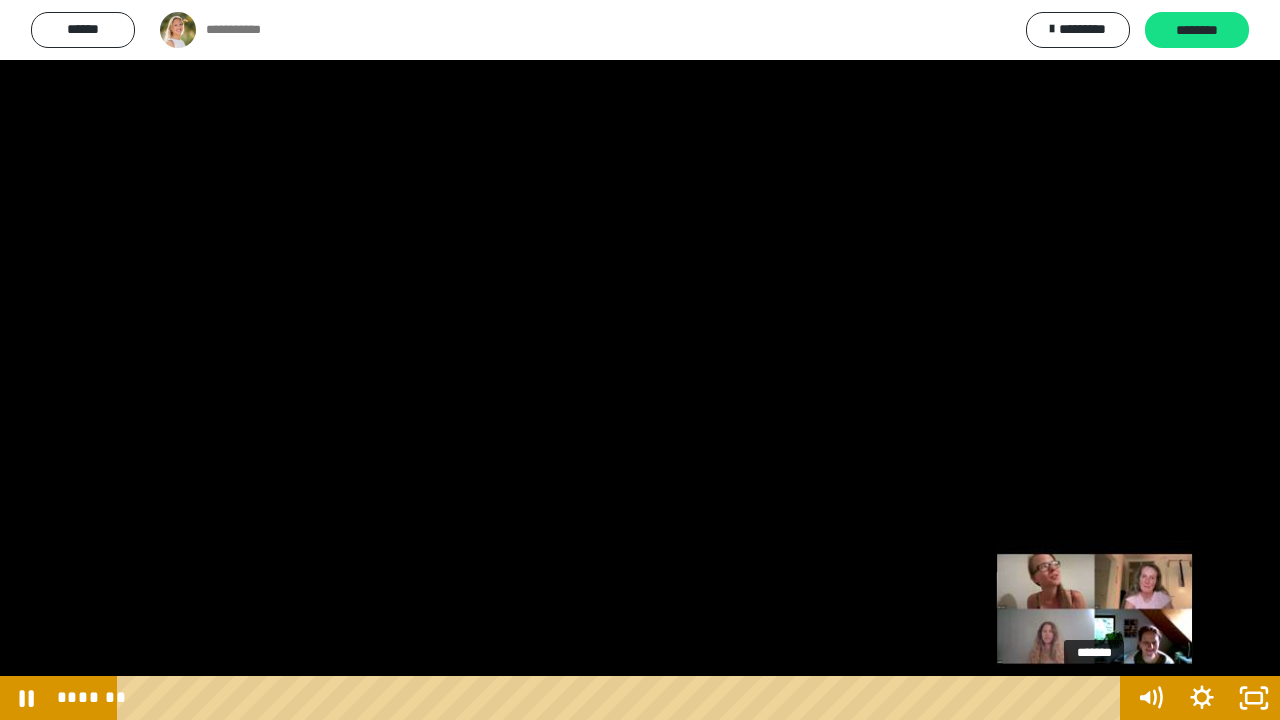 click on "*******" at bounding box center (622, 698) 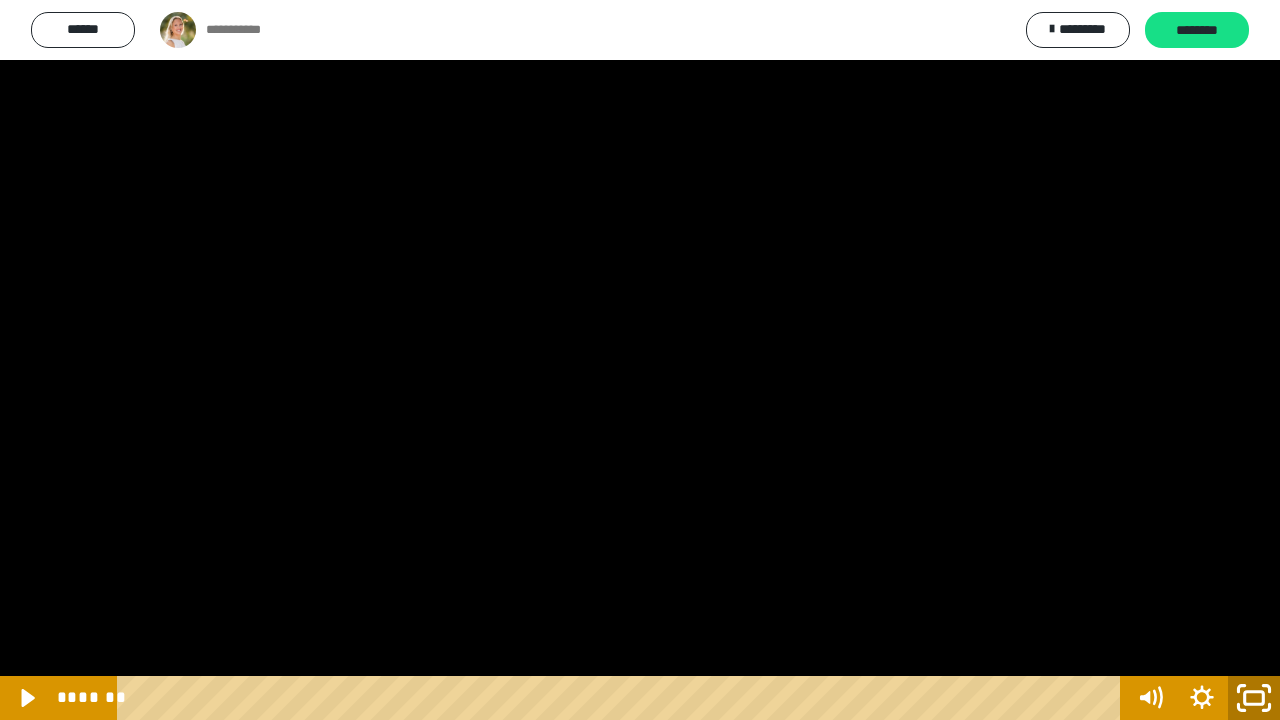 click 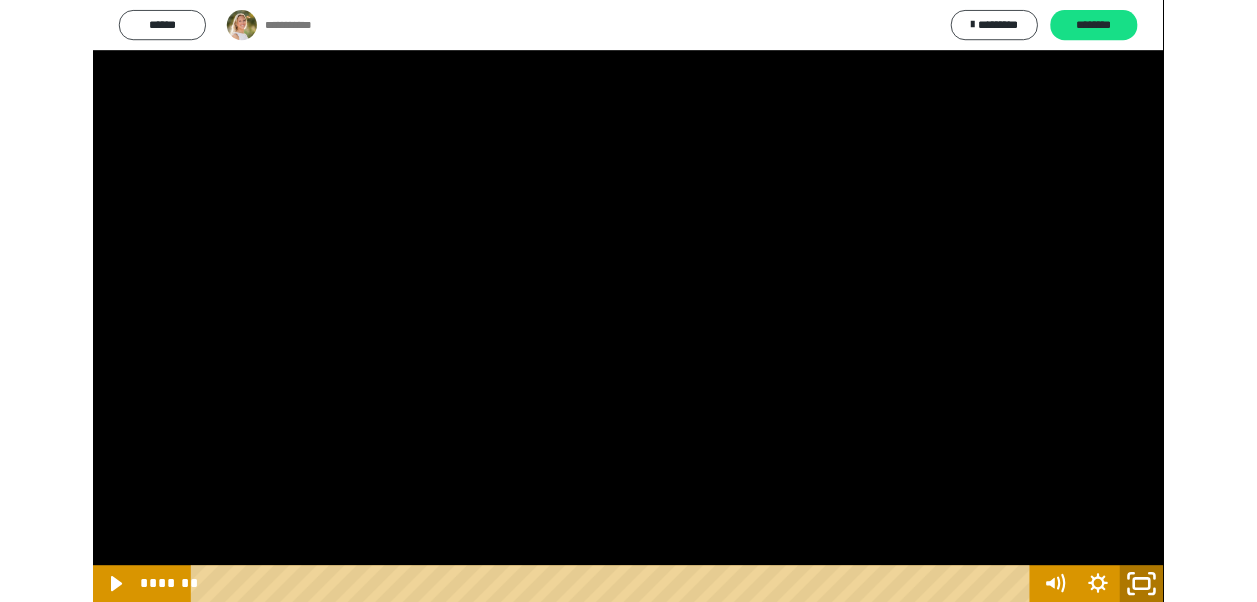 scroll, scrollTop: 860, scrollLeft: 0, axis: vertical 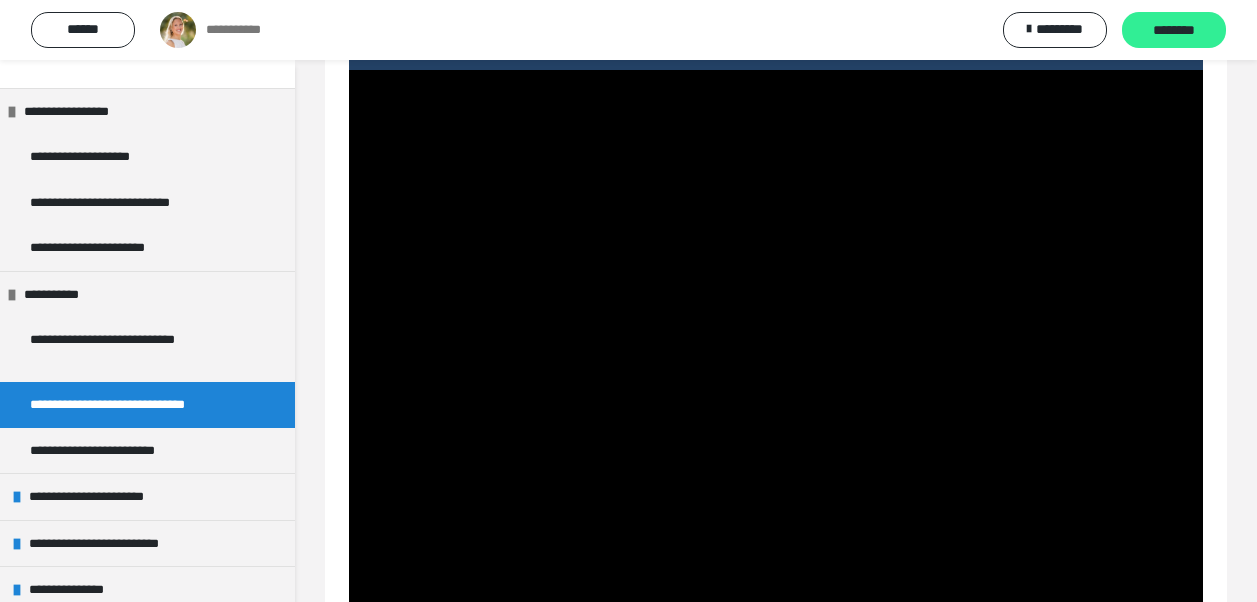 click on "********" at bounding box center (1174, 30) 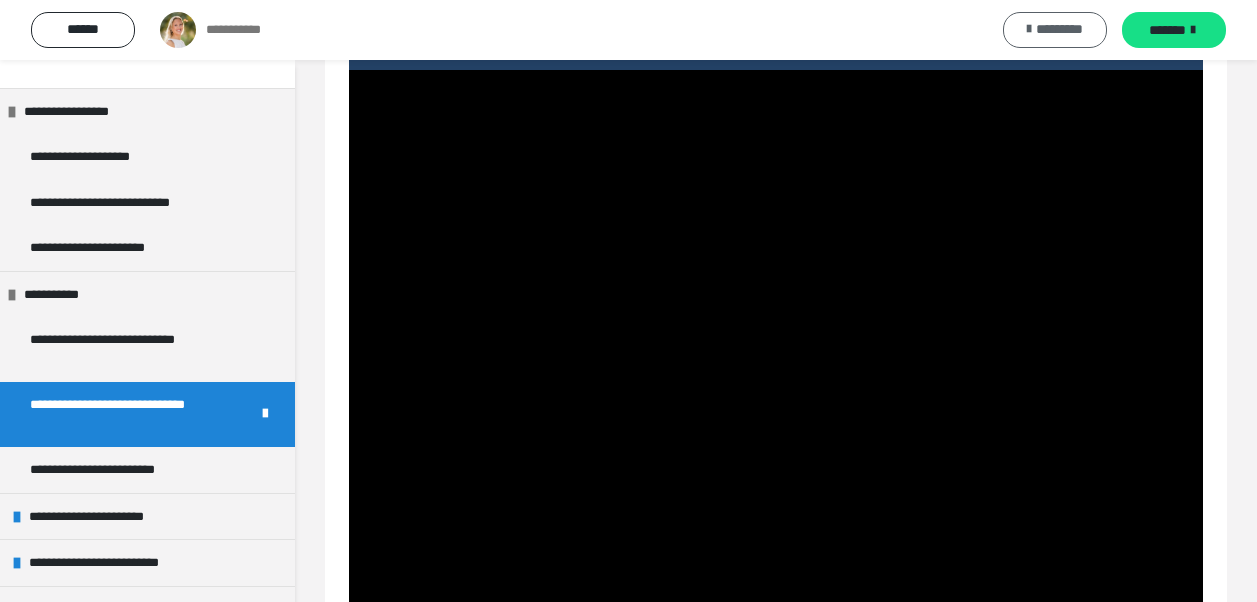 click on "*********" at bounding box center [1059, 29] 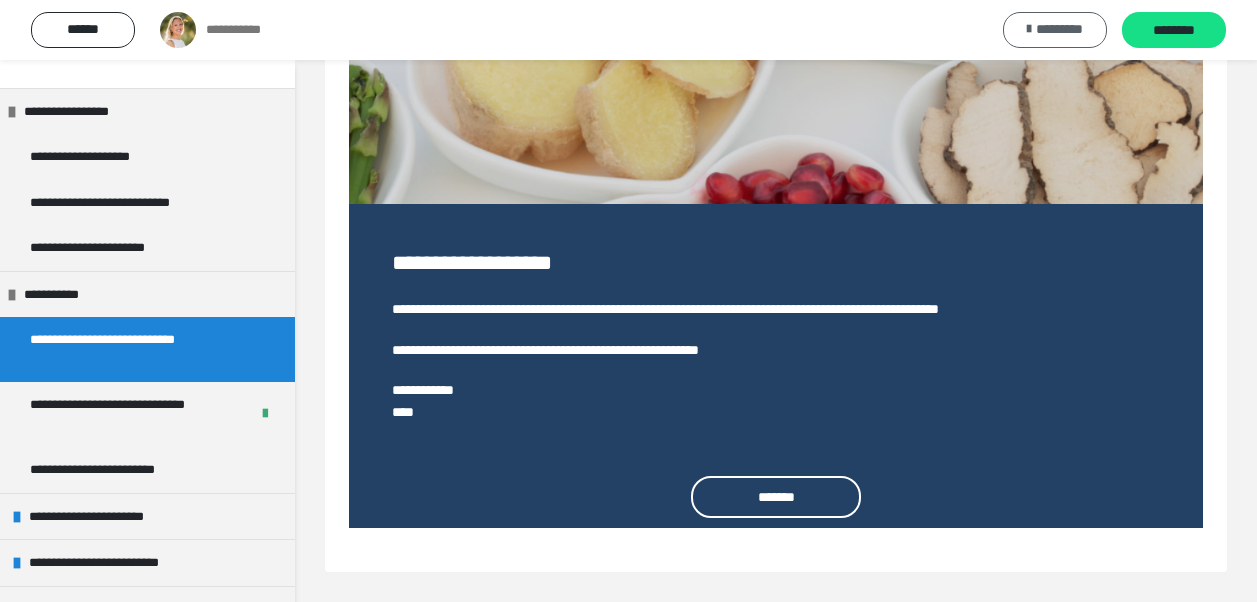 scroll, scrollTop: 558, scrollLeft: 0, axis: vertical 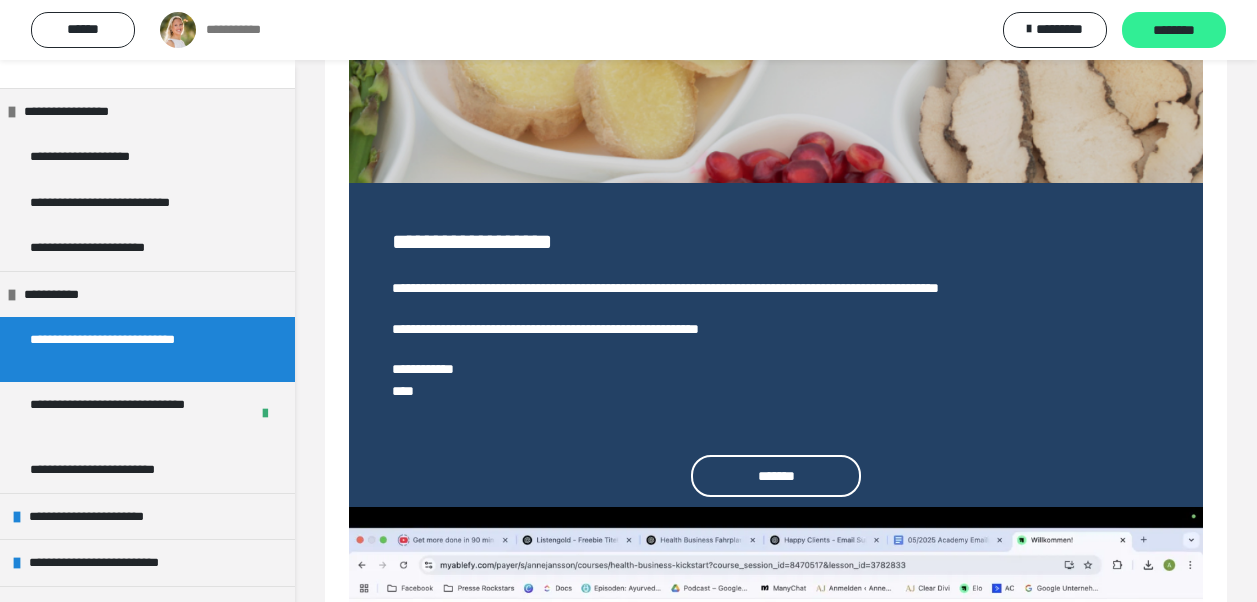 click on "********" at bounding box center [1174, 31] 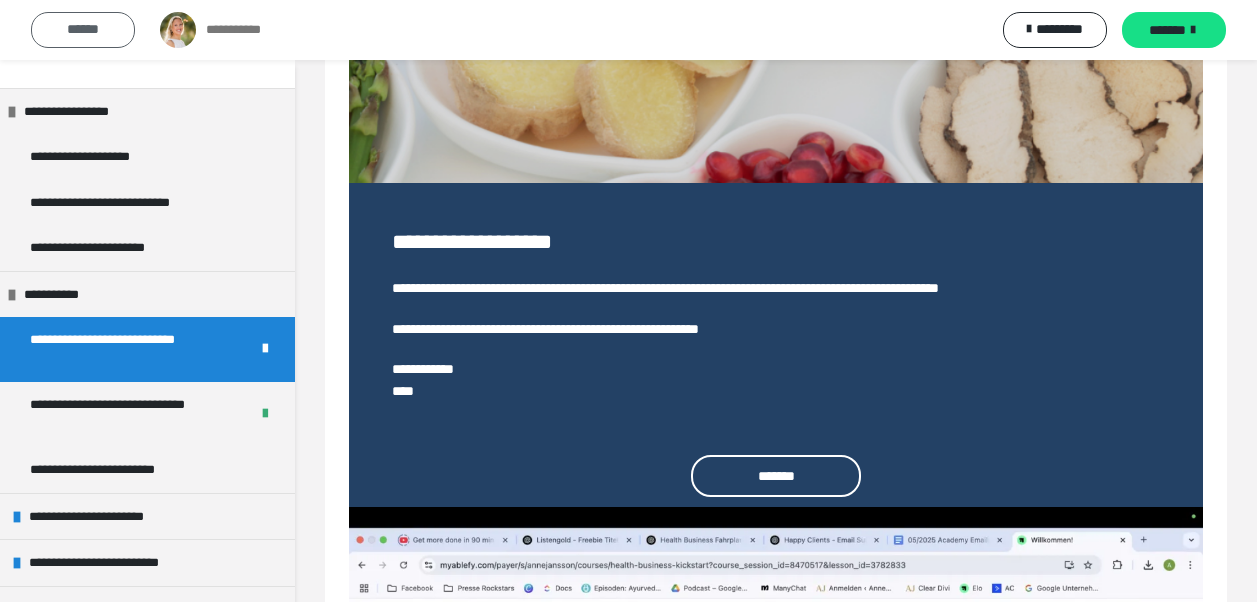 click on "******" at bounding box center (83, 30) 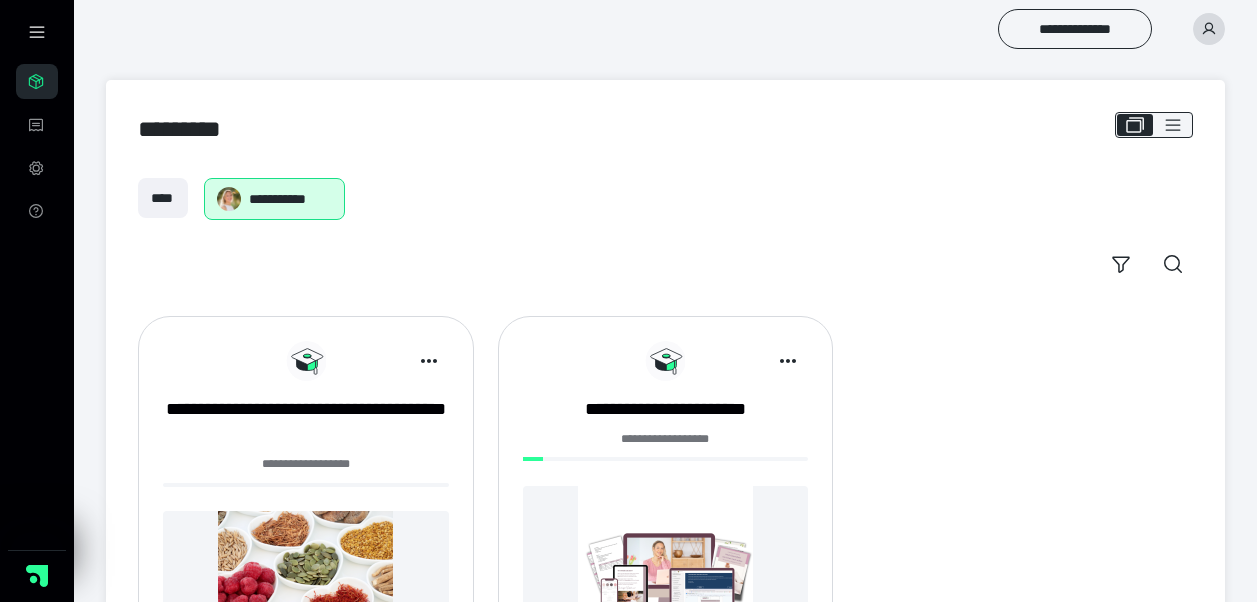 scroll, scrollTop: 0, scrollLeft: 0, axis: both 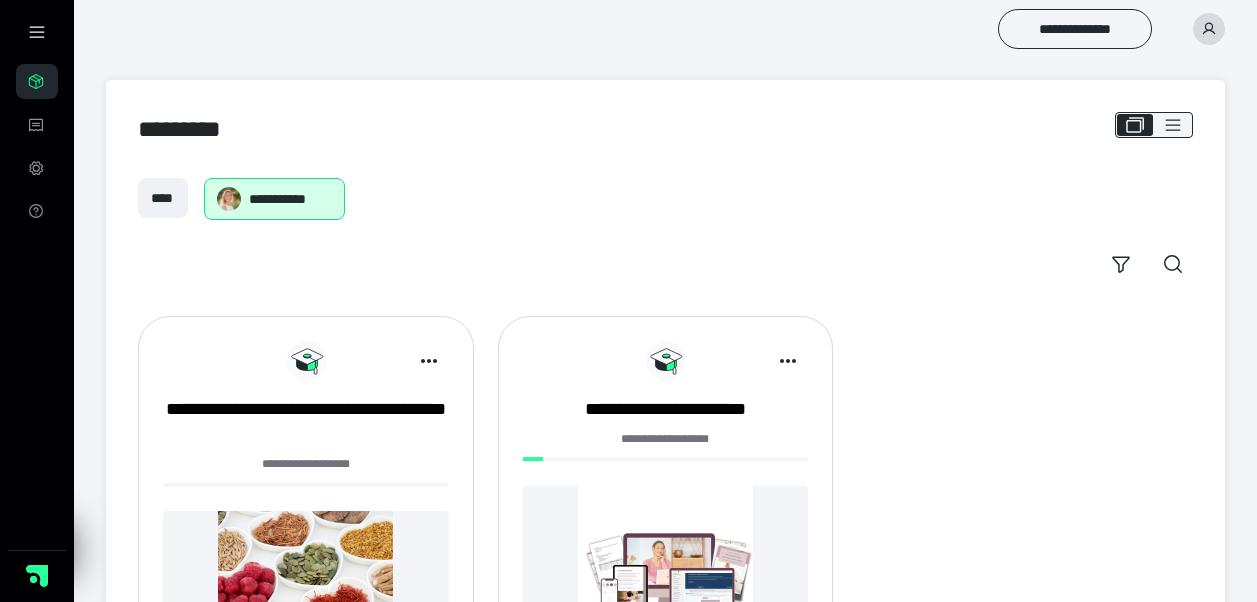 click at bounding box center [666, 573] 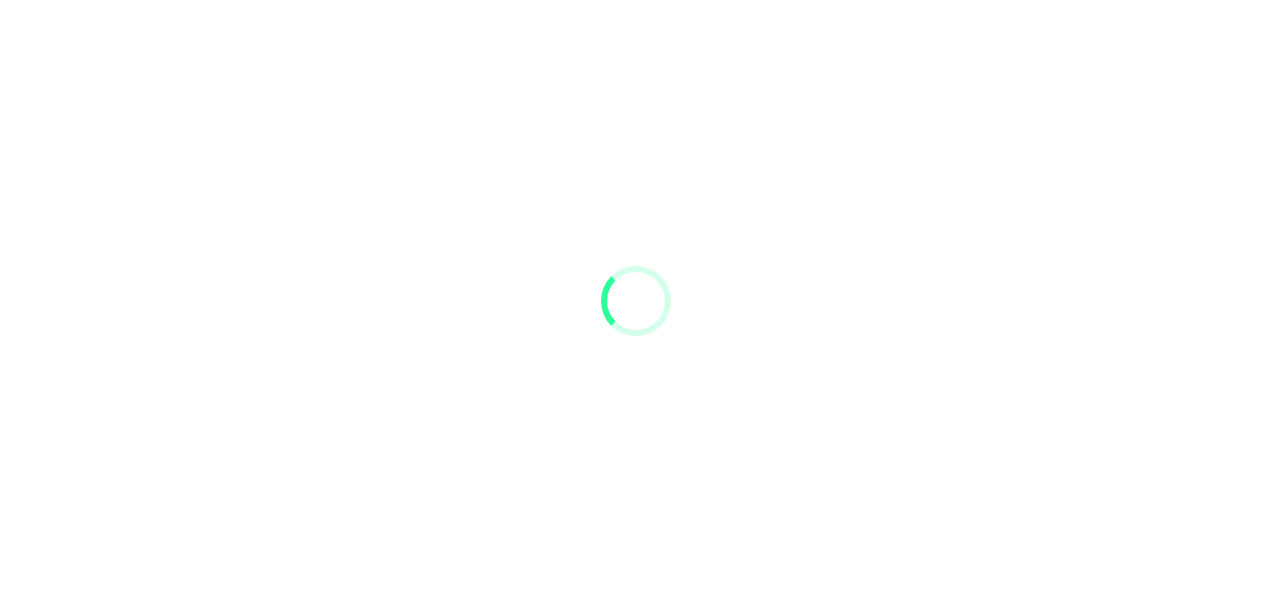 scroll, scrollTop: 0, scrollLeft: 0, axis: both 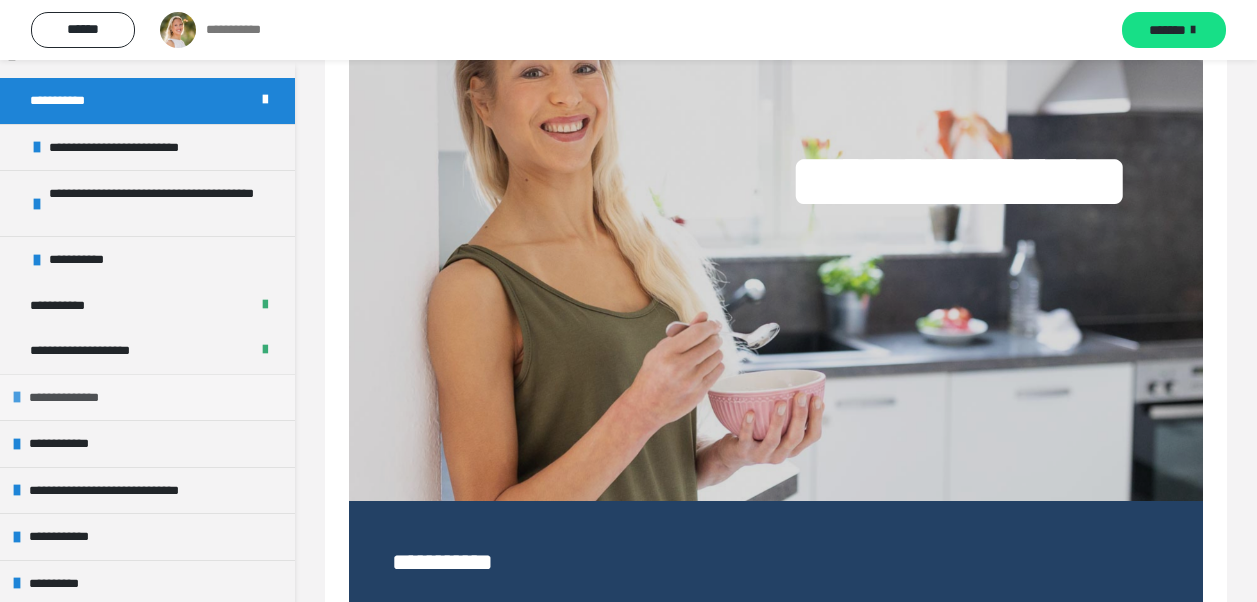 click on "**********" at bounding box center [147, 397] 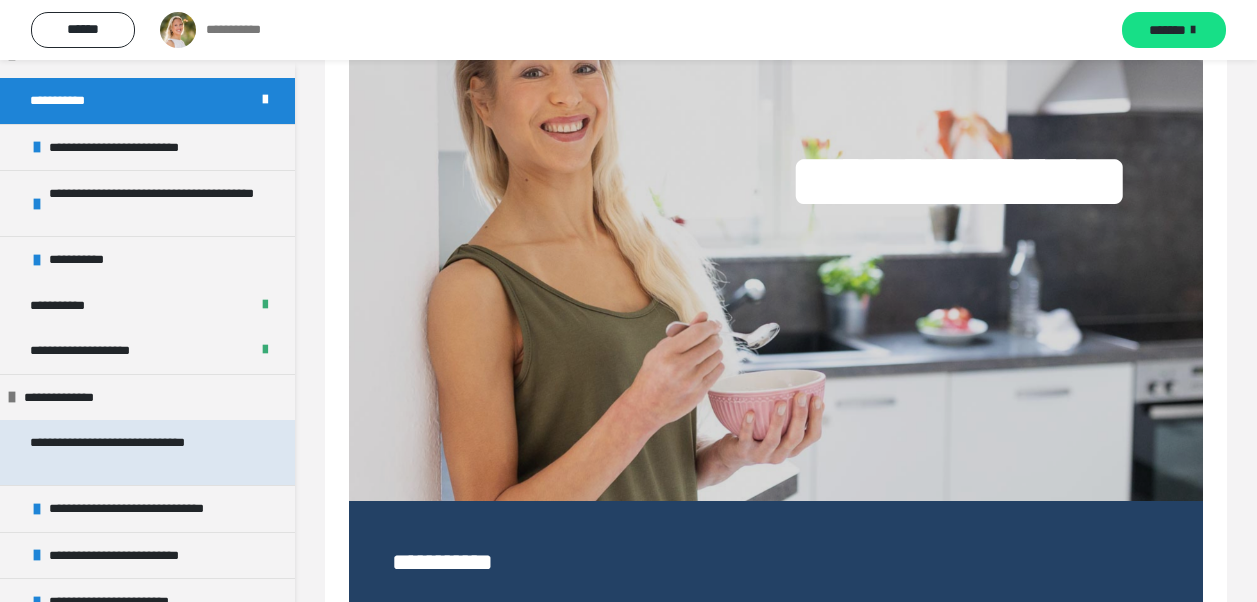 click on "**********" at bounding box center (132, 452) 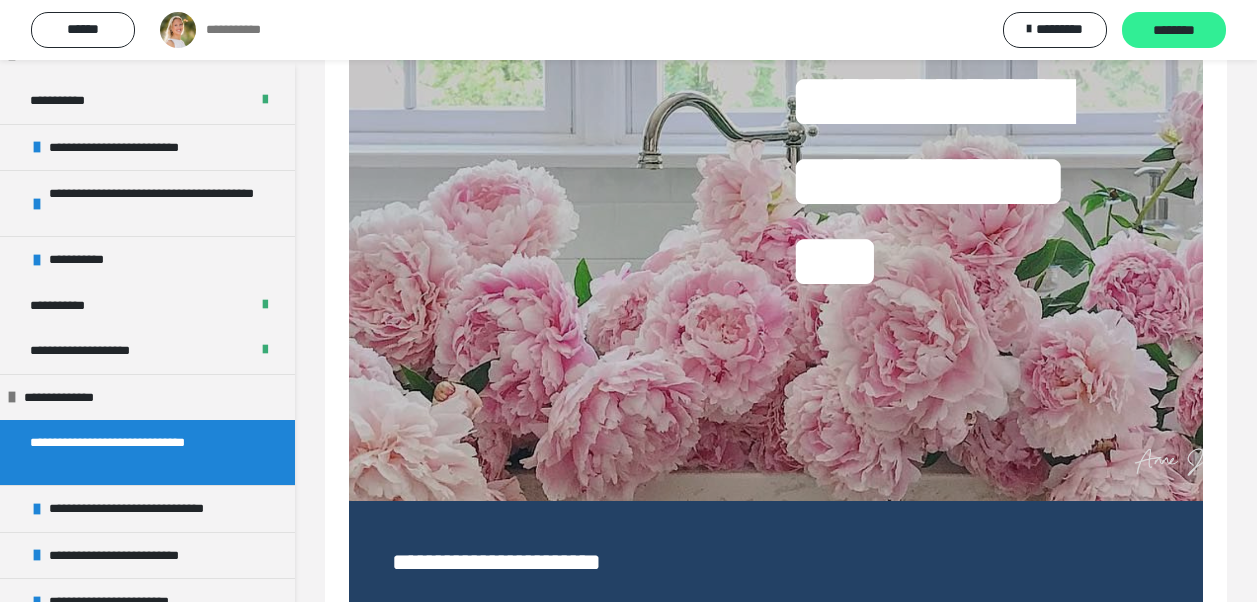 click on "********" at bounding box center (1174, 31) 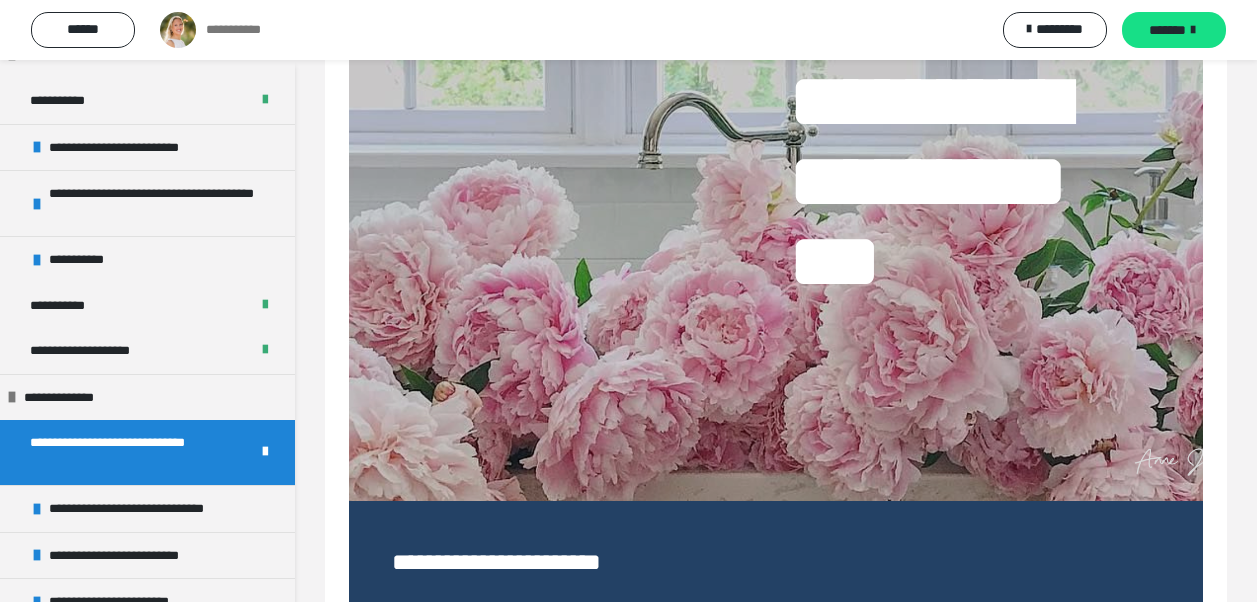 click on "*******" at bounding box center [1167, 30] 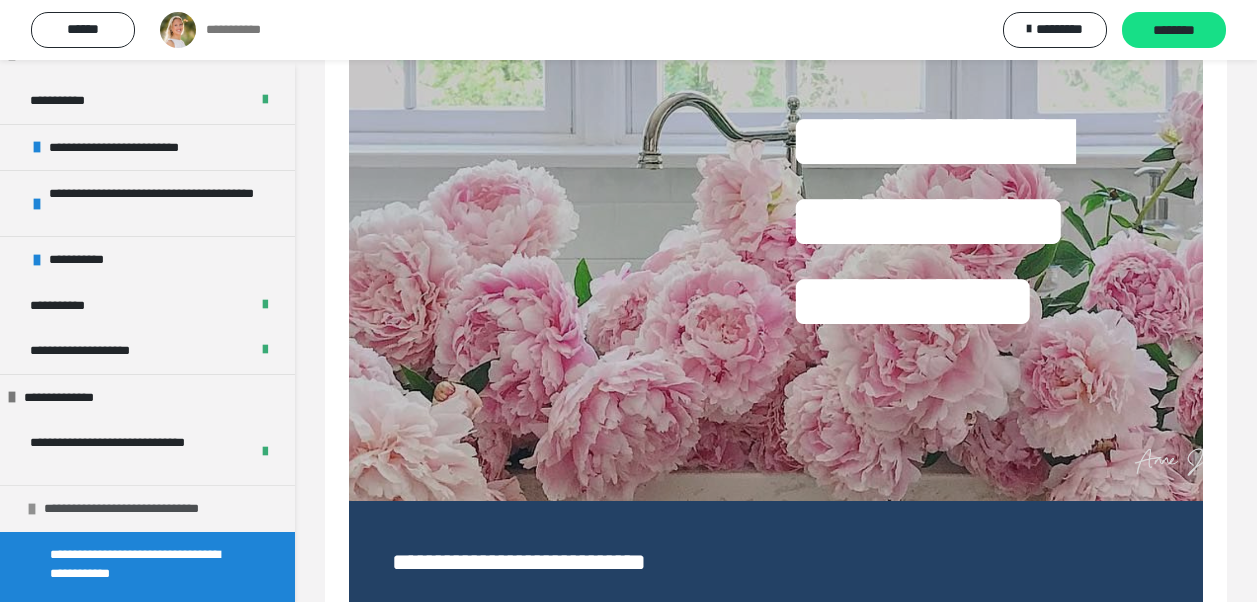 click on "**********" at bounding box center (143, 509) 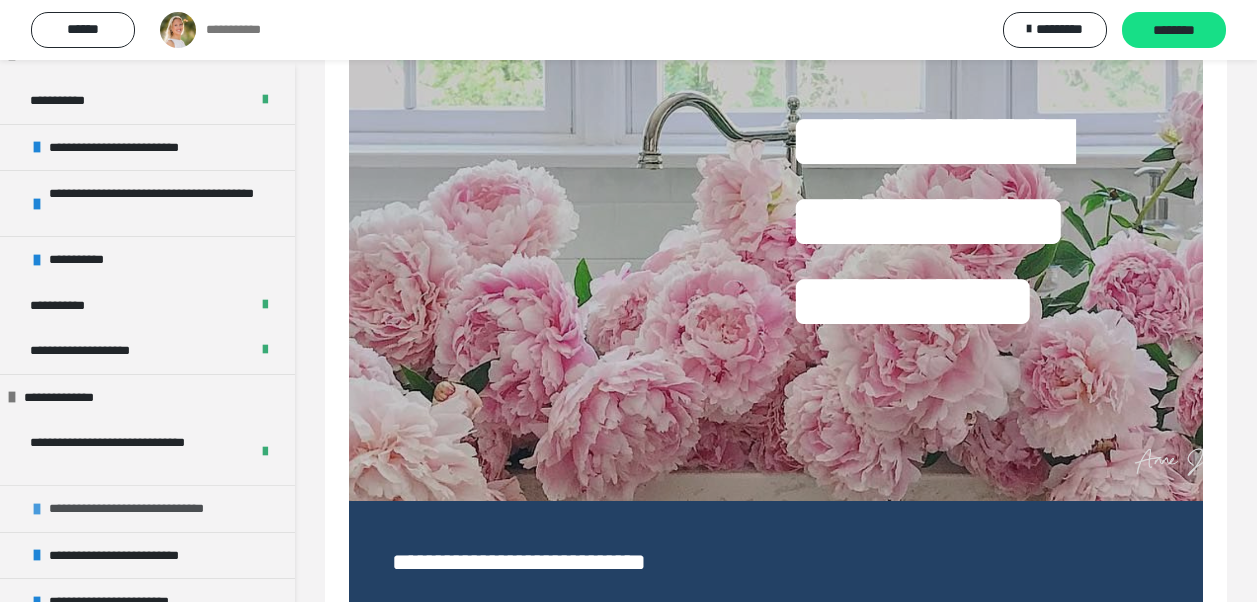 click on "**********" at bounding box center (148, 509) 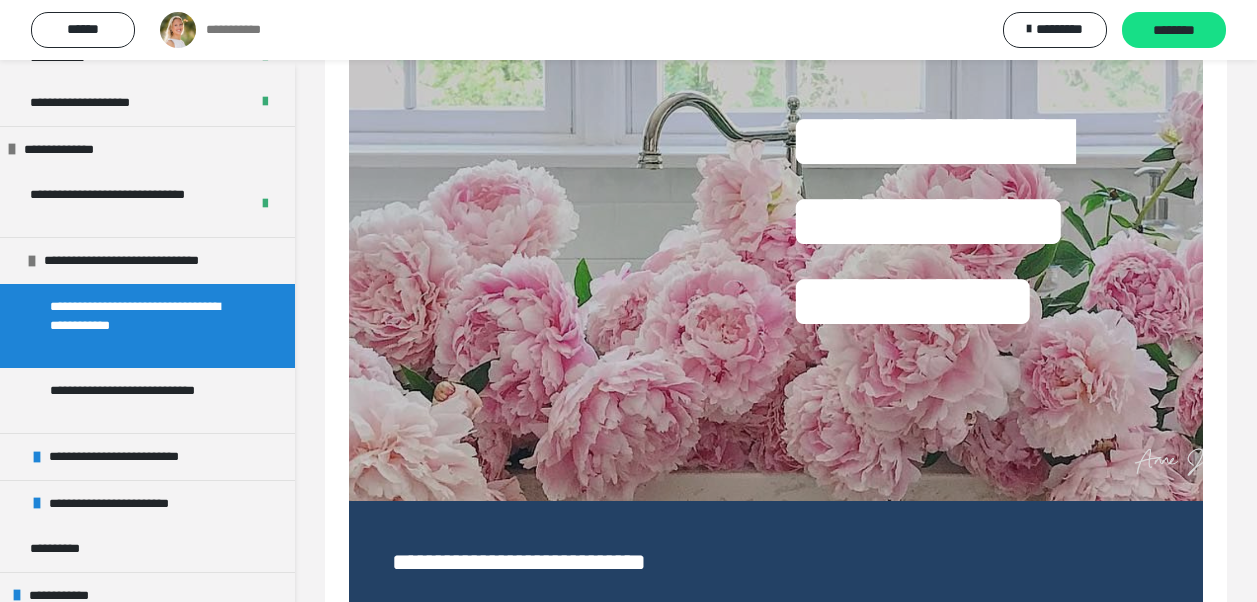 scroll, scrollTop: 397, scrollLeft: 0, axis: vertical 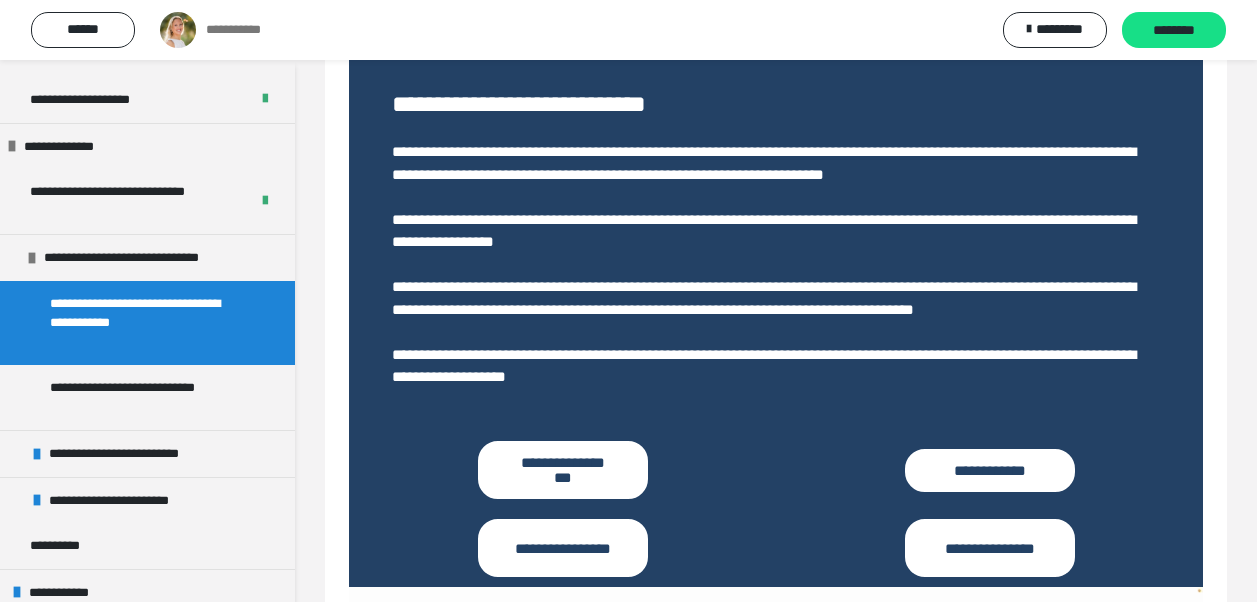 click on "**********" at bounding box center [563, 470] 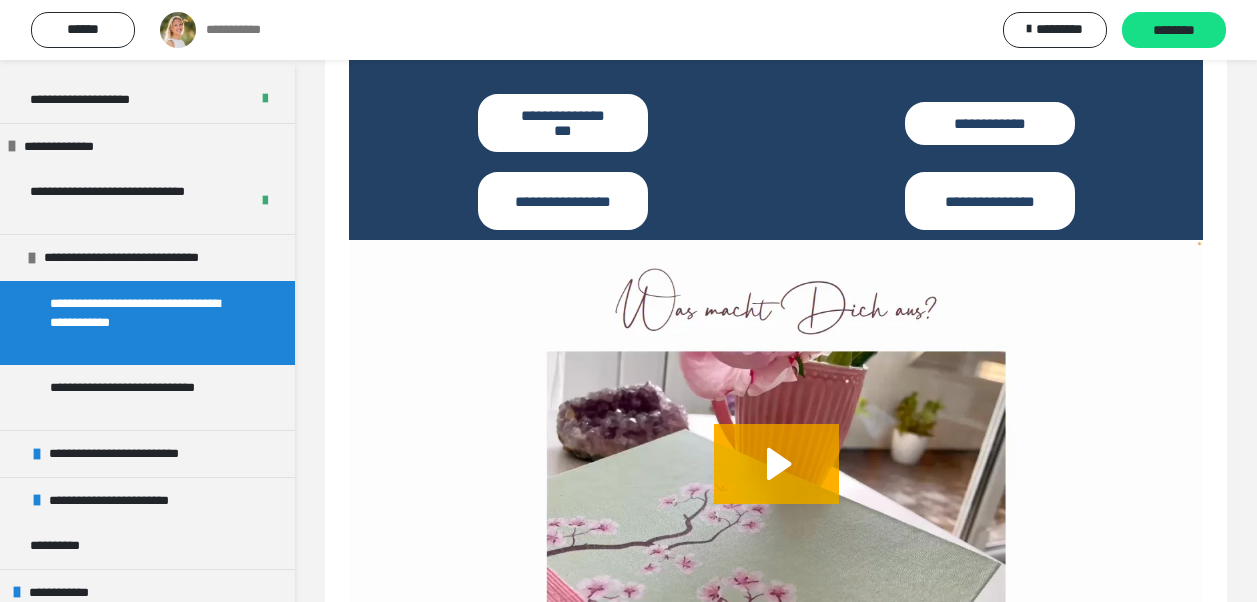 scroll, scrollTop: 1218, scrollLeft: 0, axis: vertical 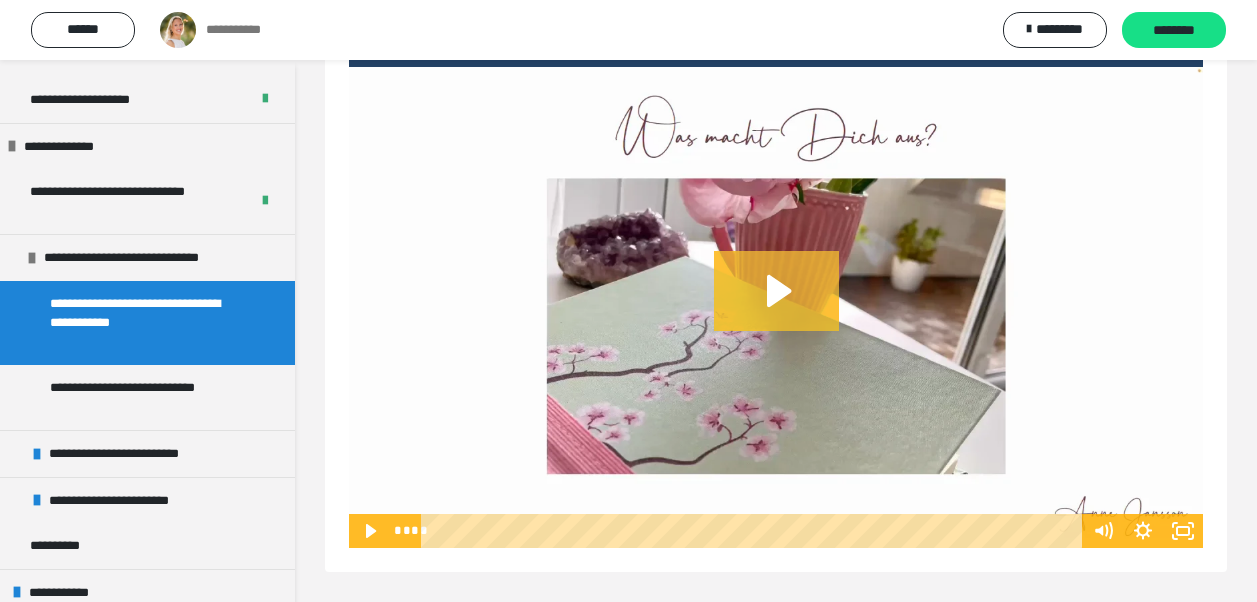 click 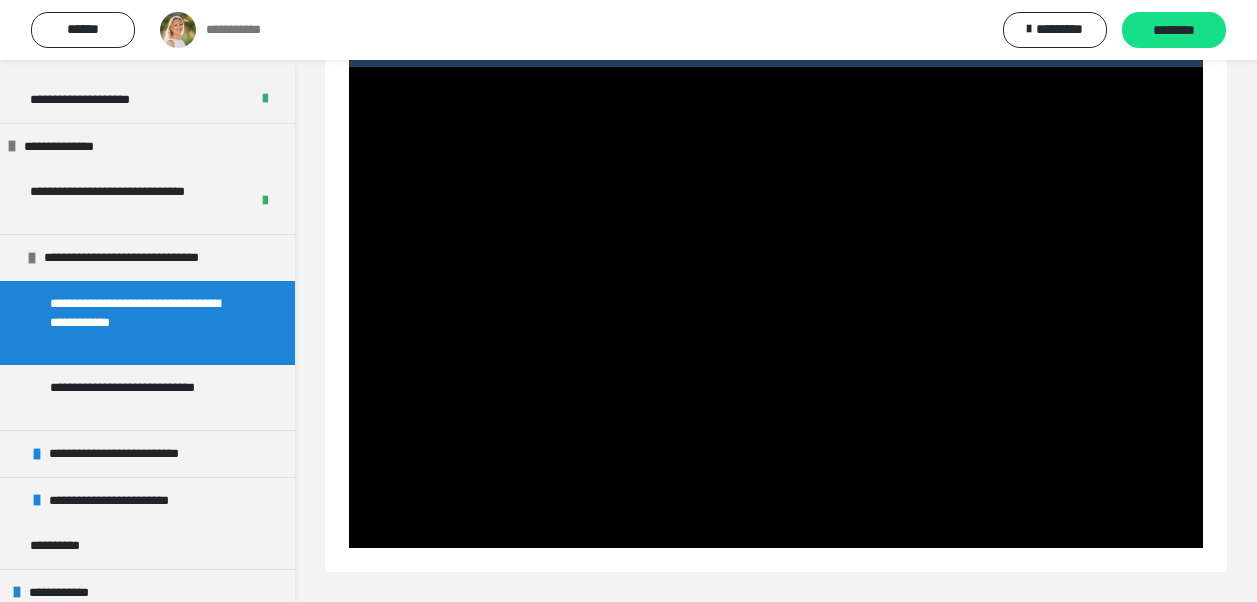click on "**********" at bounding box center [776, -278] 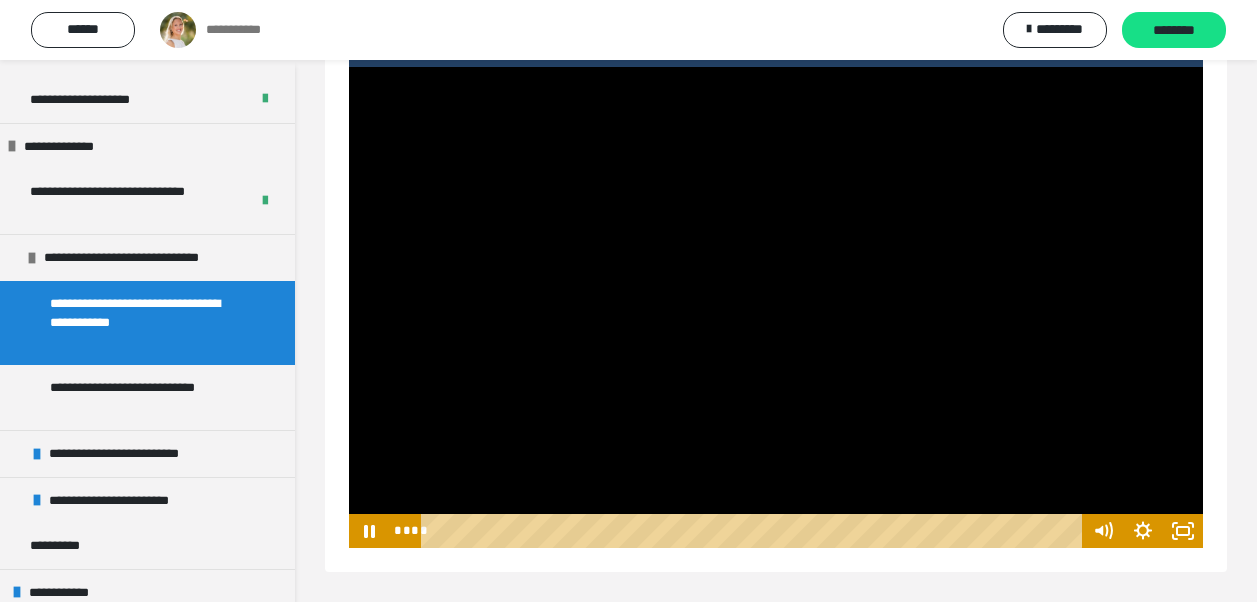 click on "**********" at bounding box center (776, -278) 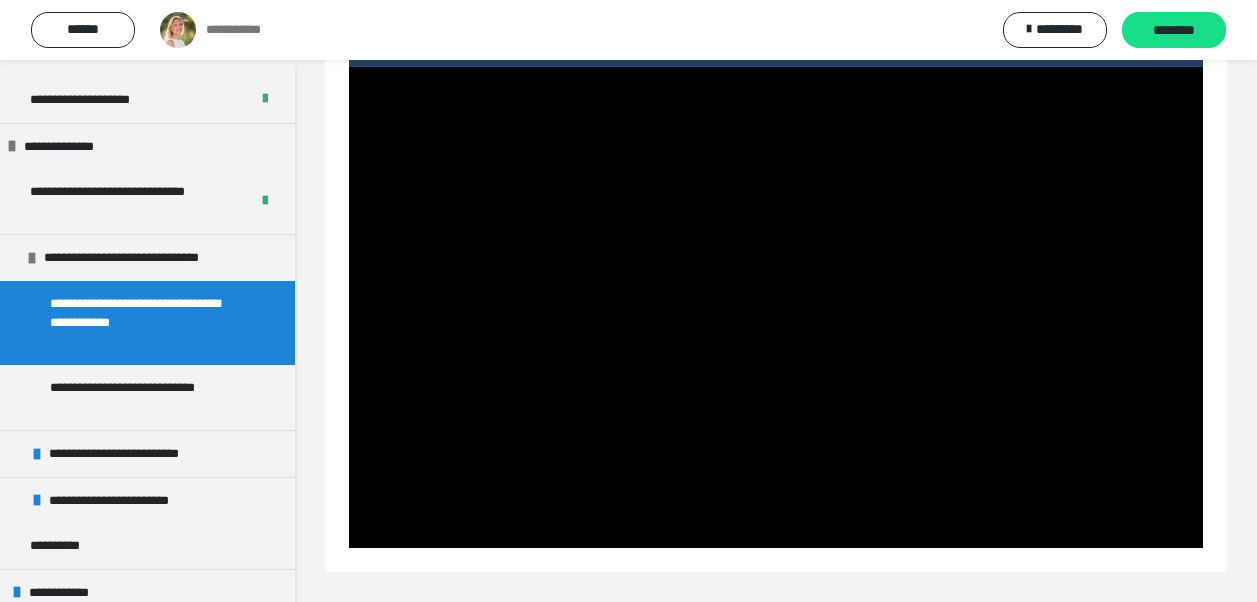 click on "**********" at bounding box center [776, -278] 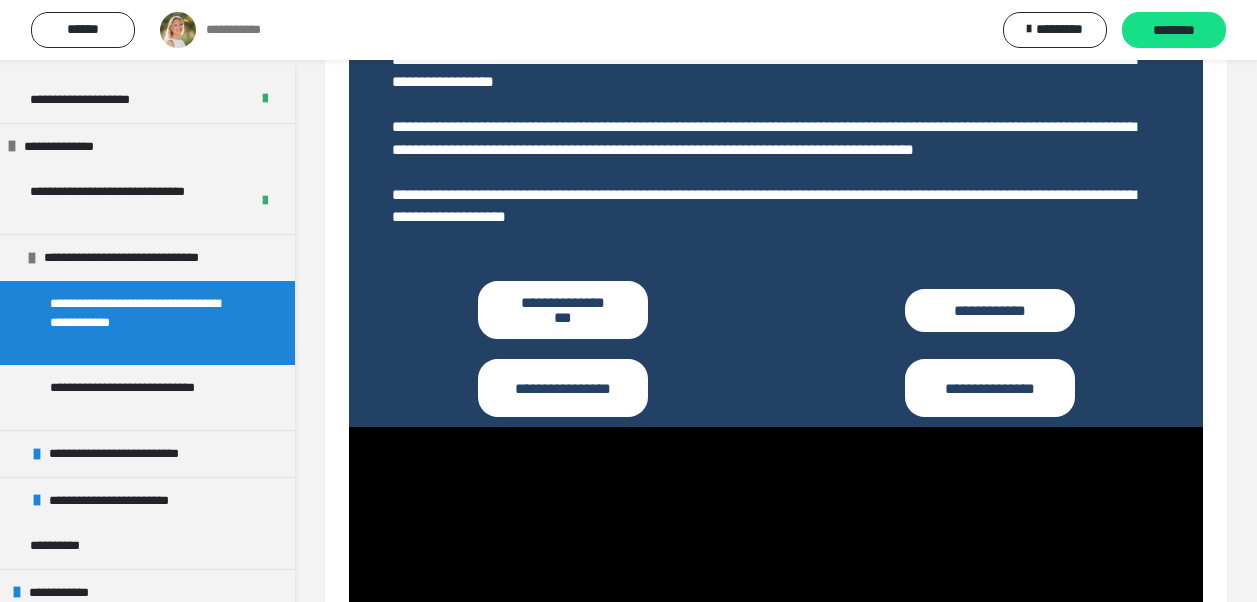 scroll, scrollTop: 848, scrollLeft: 0, axis: vertical 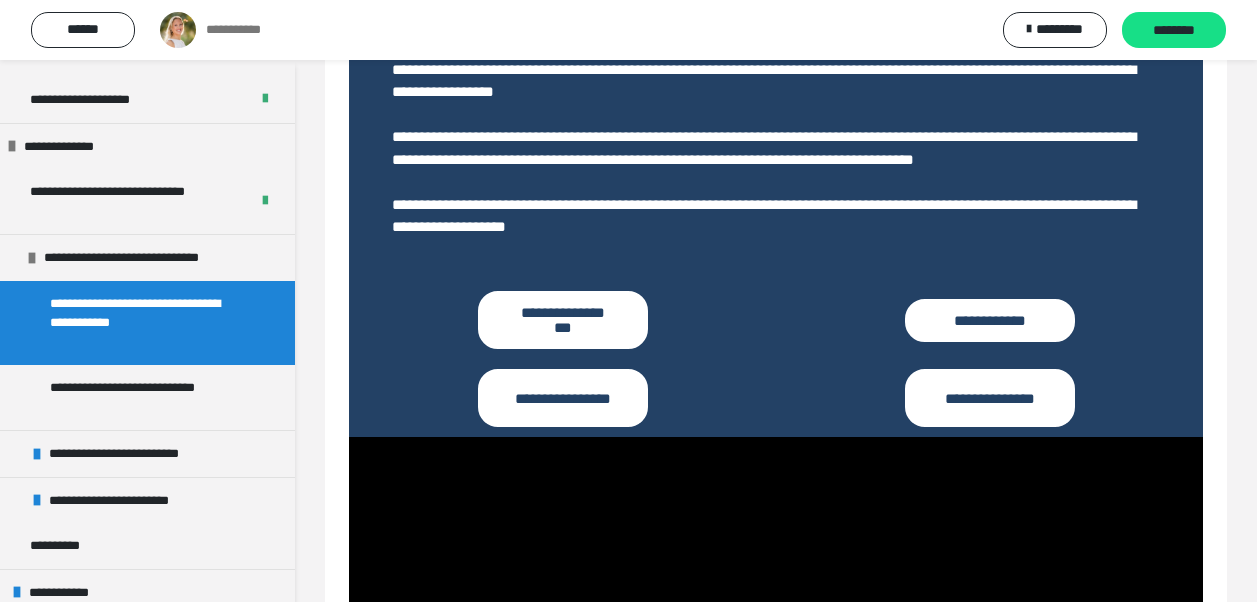click on "**********" at bounding box center [563, 398] 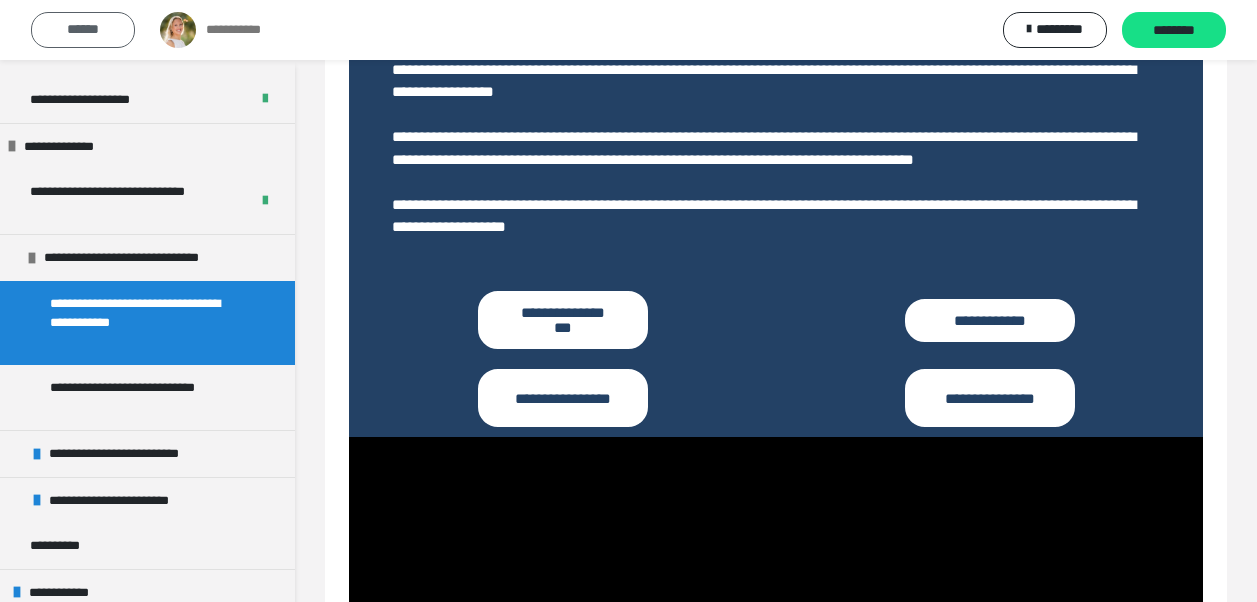 click on "******" at bounding box center [83, 30] 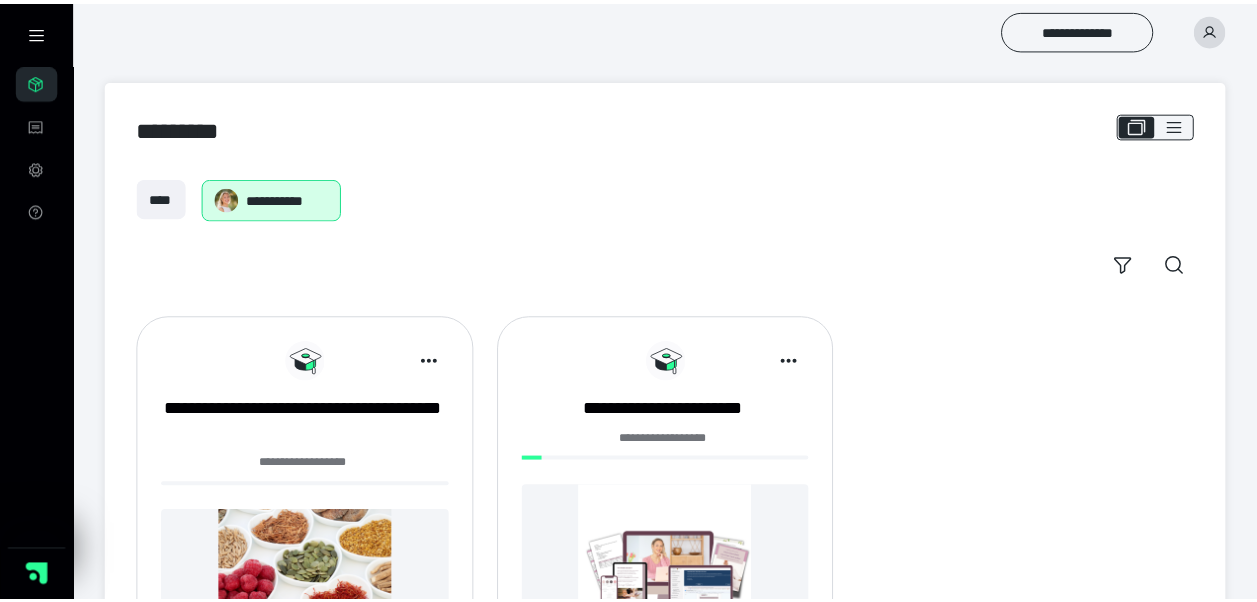 scroll, scrollTop: 0, scrollLeft: 0, axis: both 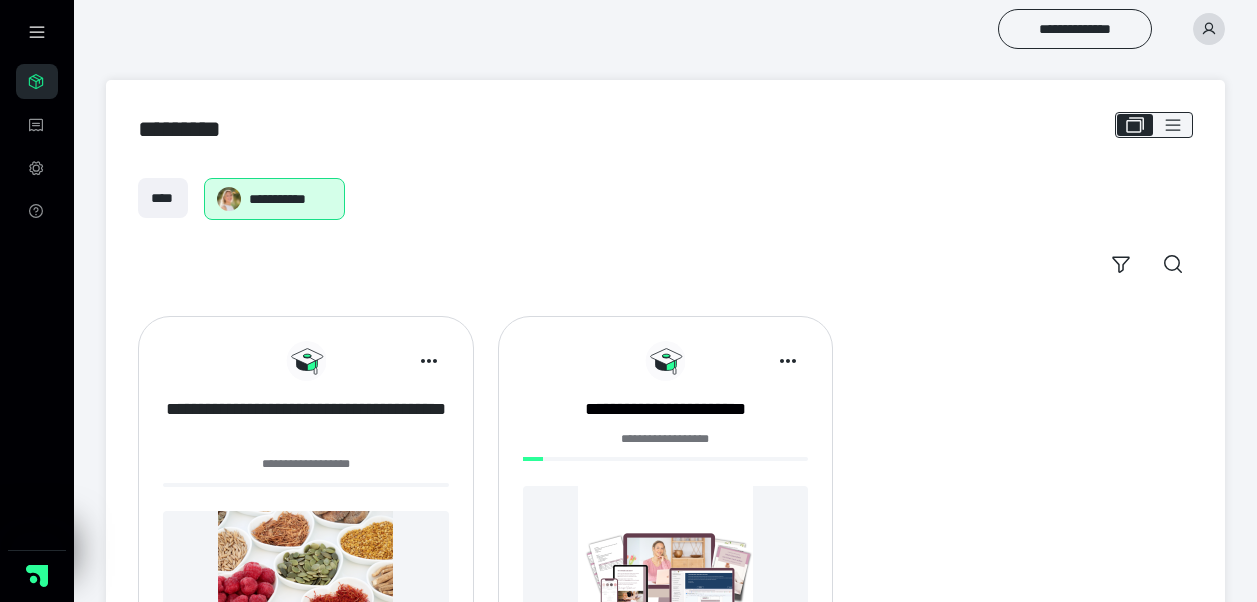 click on "**********" at bounding box center (306, 422) 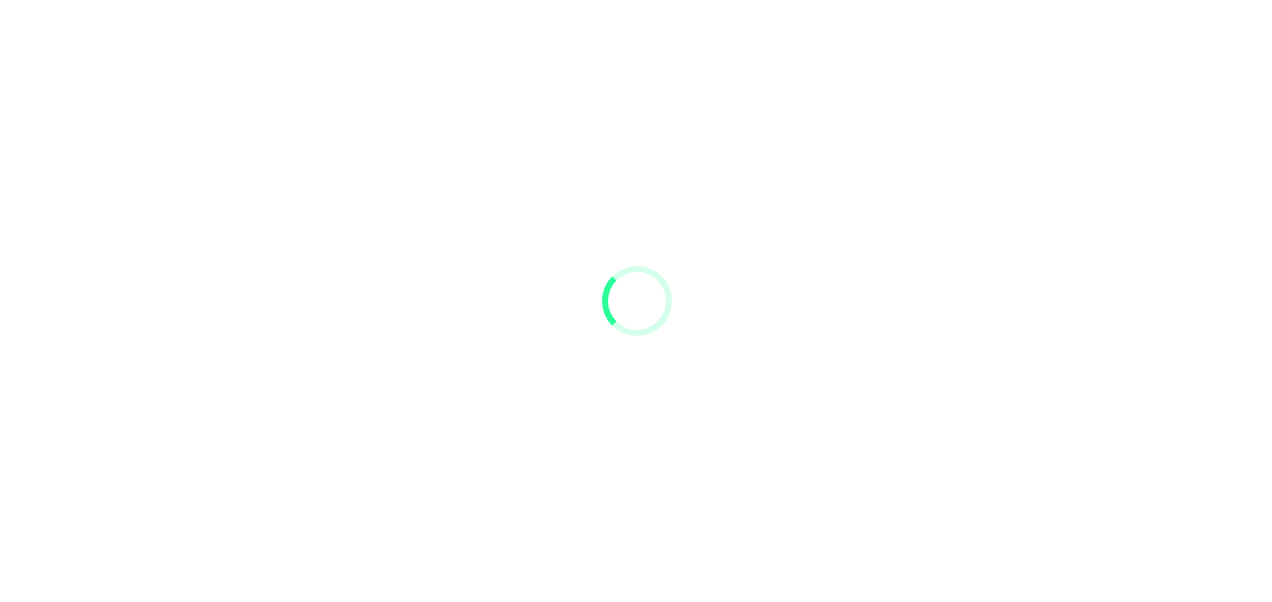 scroll, scrollTop: 0, scrollLeft: 0, axis: both 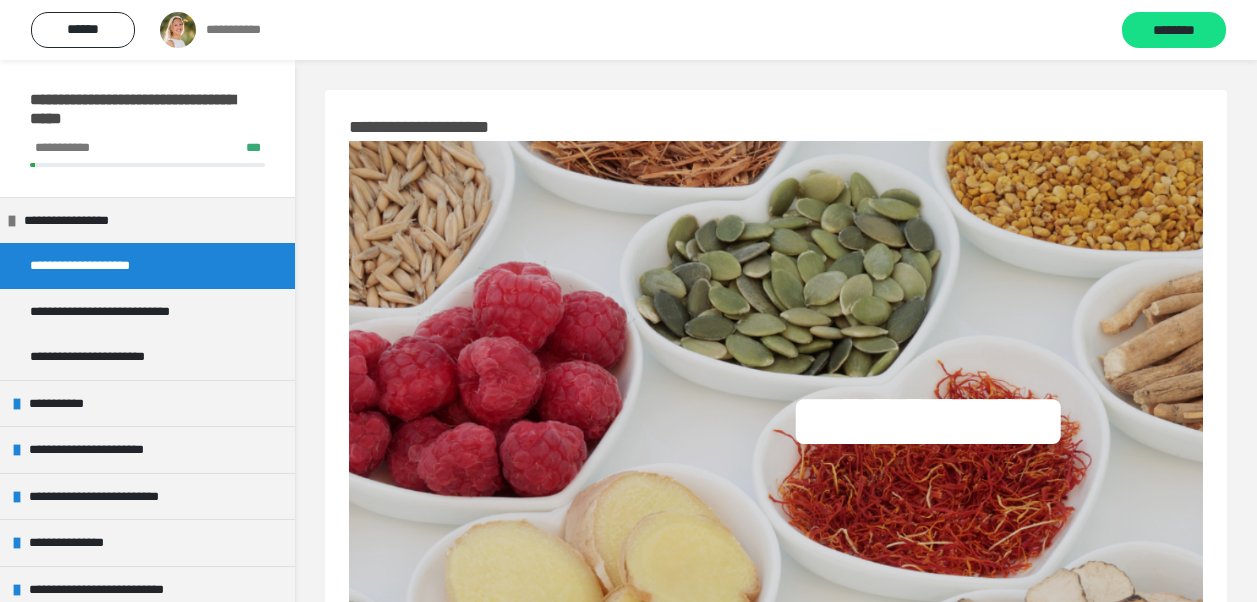 drag, startPoint x: 297, startPoint y: 324, endPoint x: 297, endPoint y: 347, distance: 23 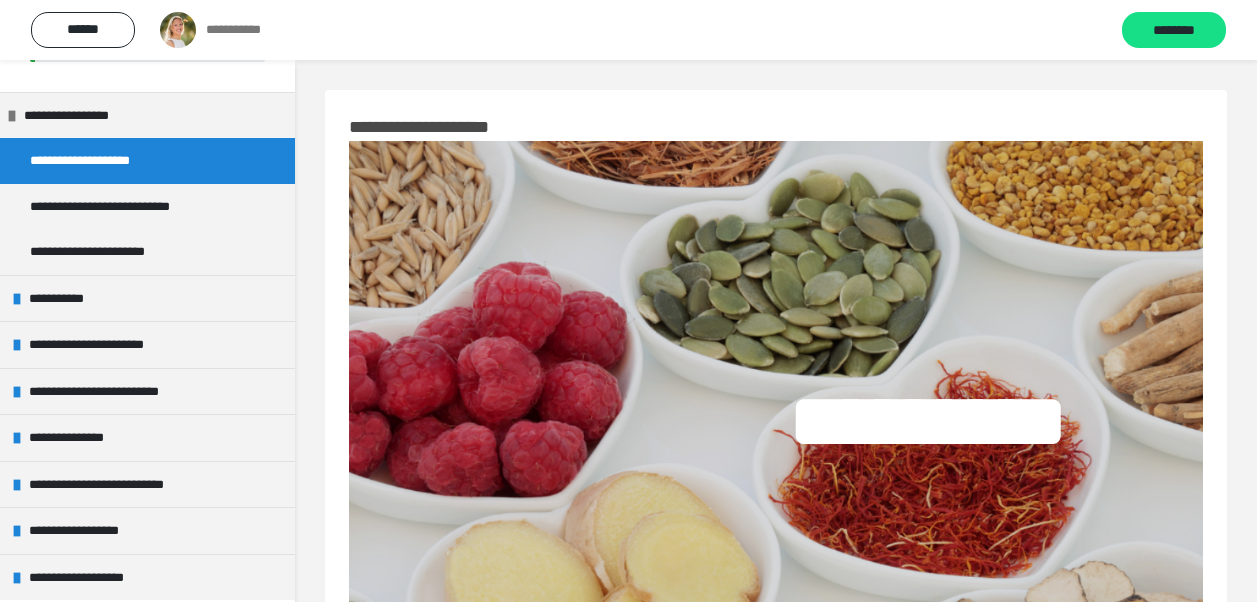 scroll, scrollTop: 109, scrollLeft: 0, axis: vertical 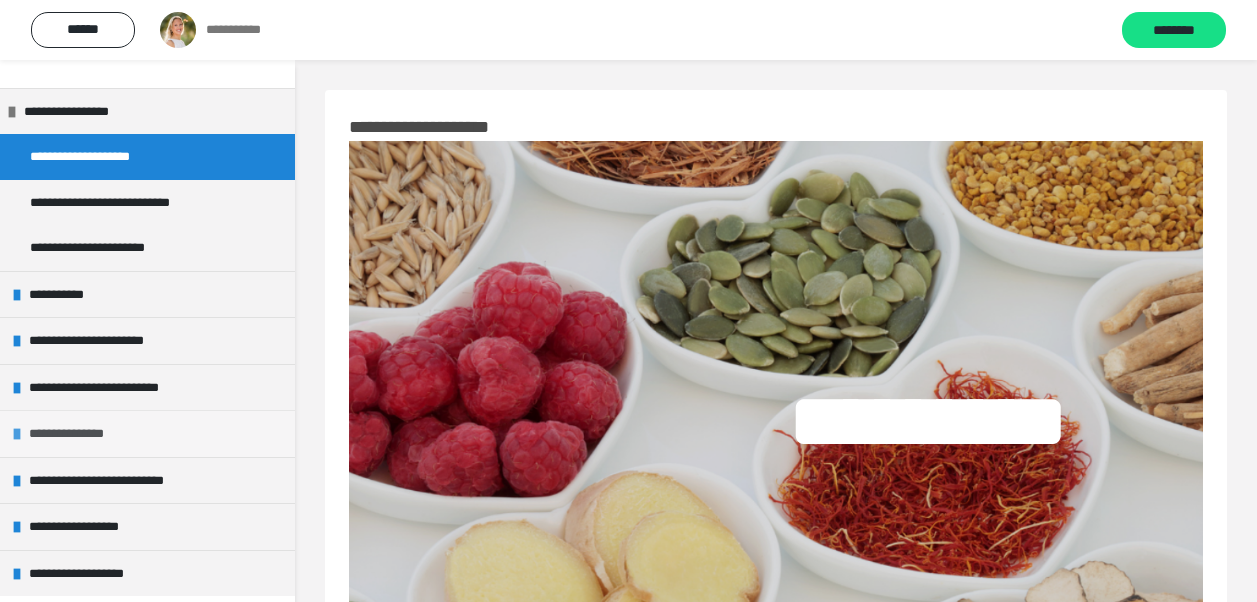 click on "**********" at bounding box center (147, 433) 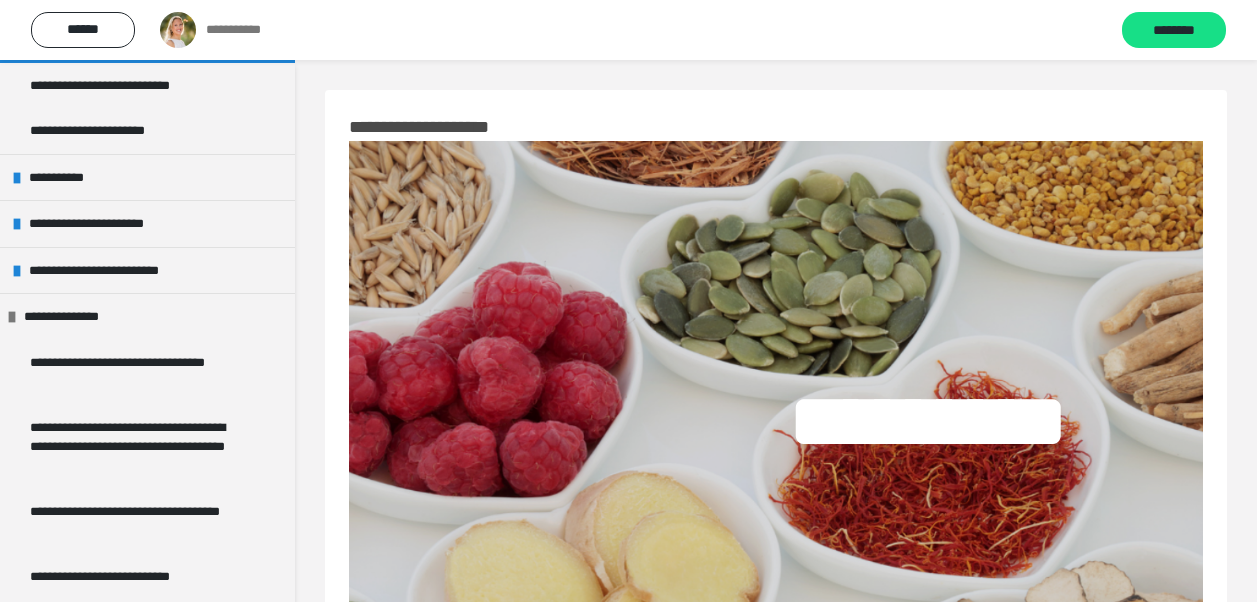 scroll, scrollTop: 166, scrollLeft: 0, axis: vertical 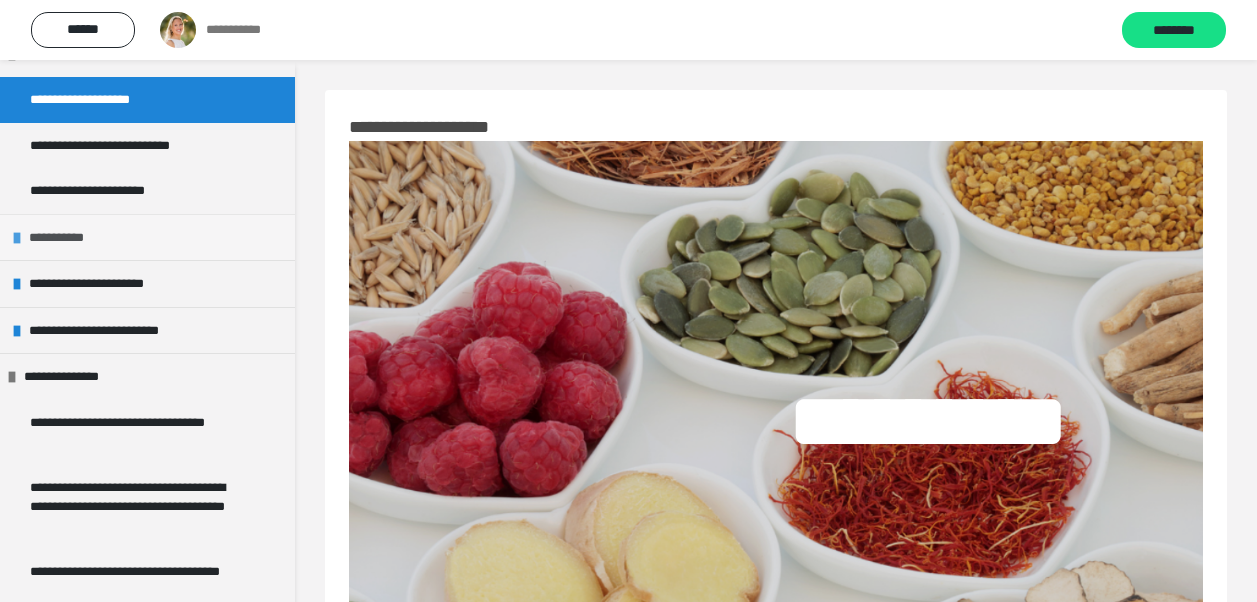 click on "**********" at bounding box center [147, 237] 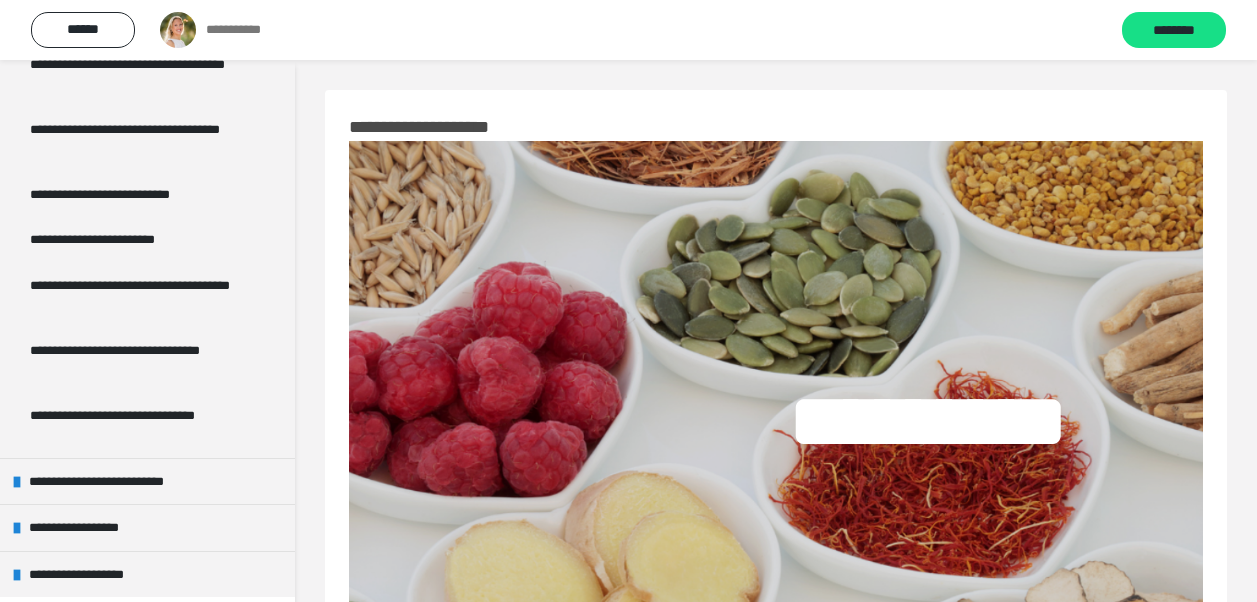 scroll, scrollTop: 785, scrollLeft: 0, axis: vertical 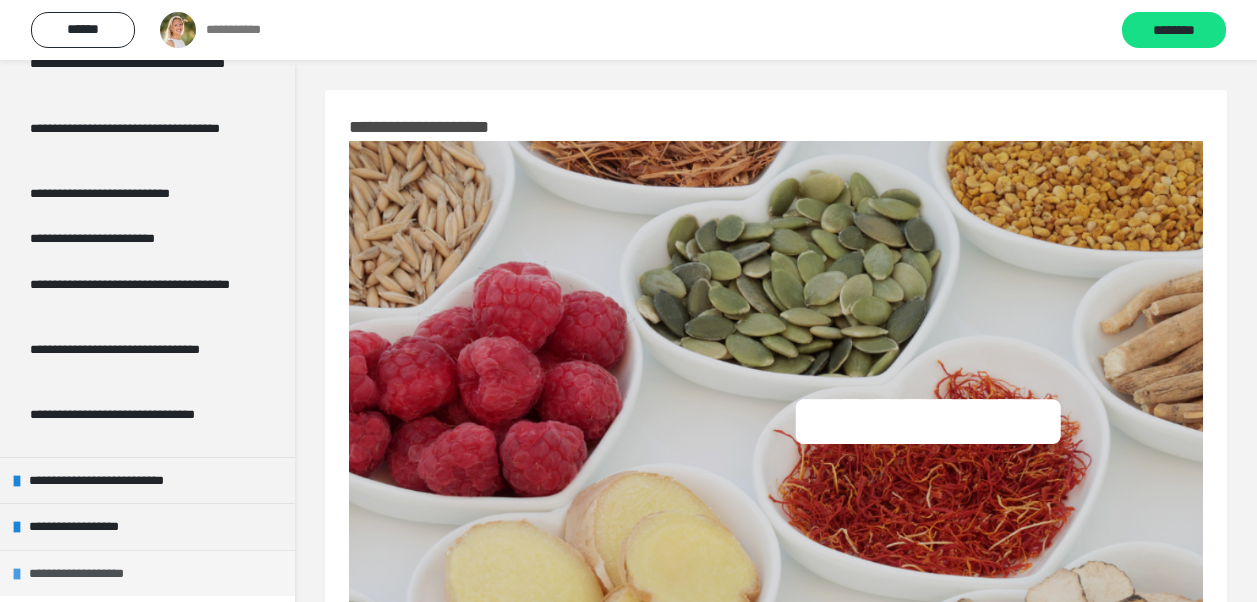 click on "**********" at bounding box center [93, 574] 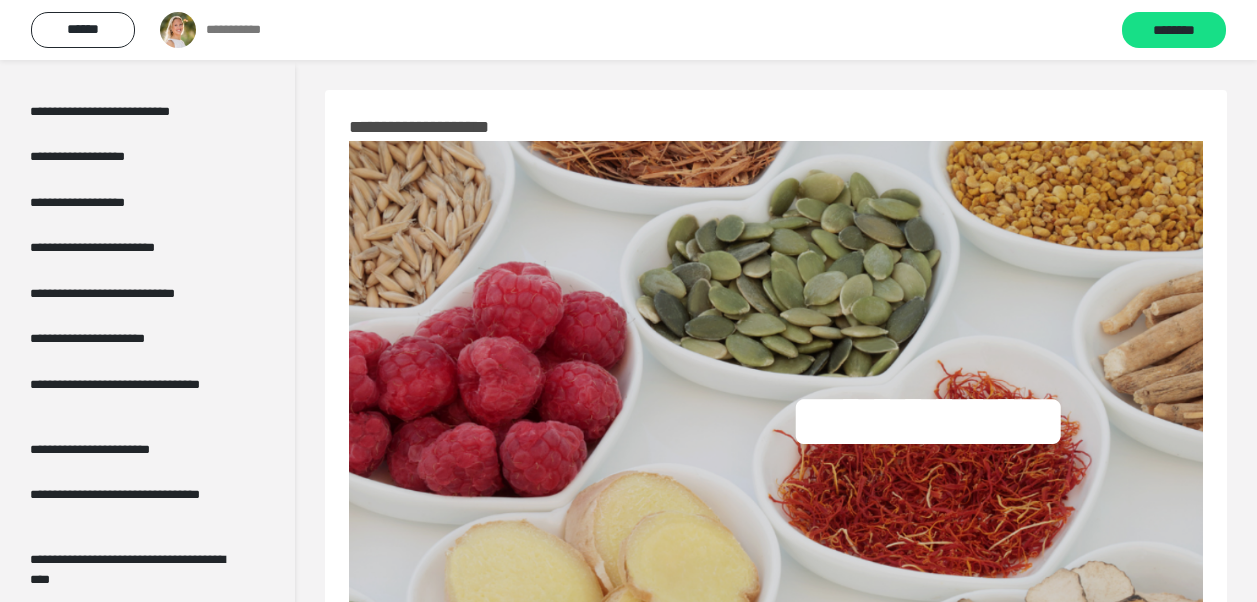 scroll, scrollTop: 1474, scrollLeft: 0, axis: vertical 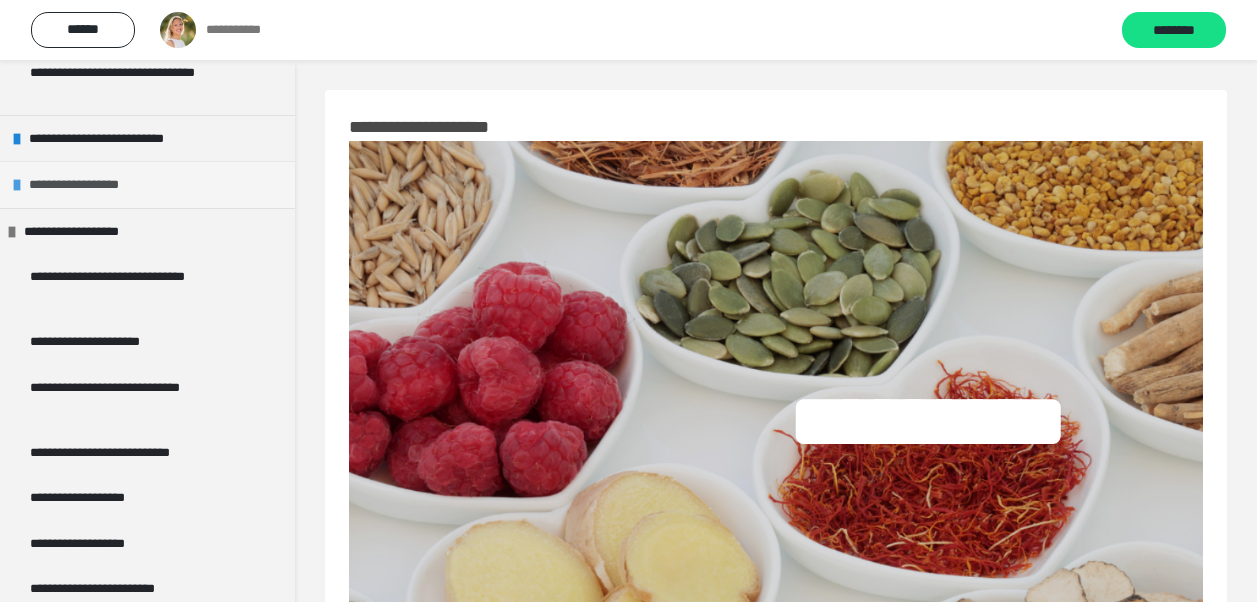 click on "**********" at bounding box center [147, 184] 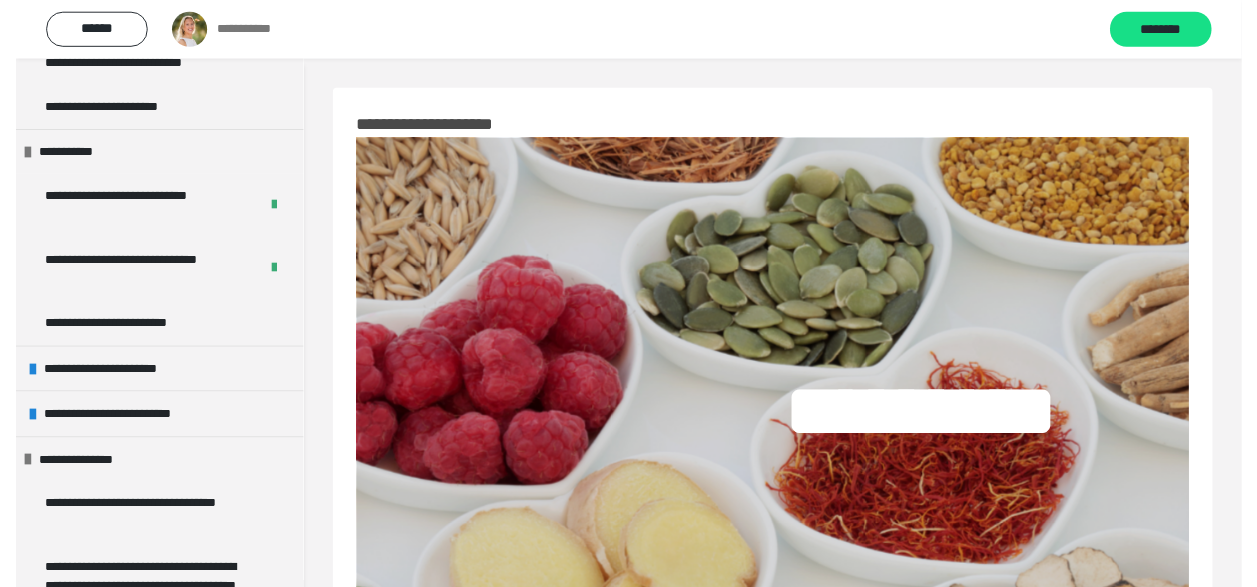 scroll, scrollTop: 259, scrollLeft: 0, axis: vertical 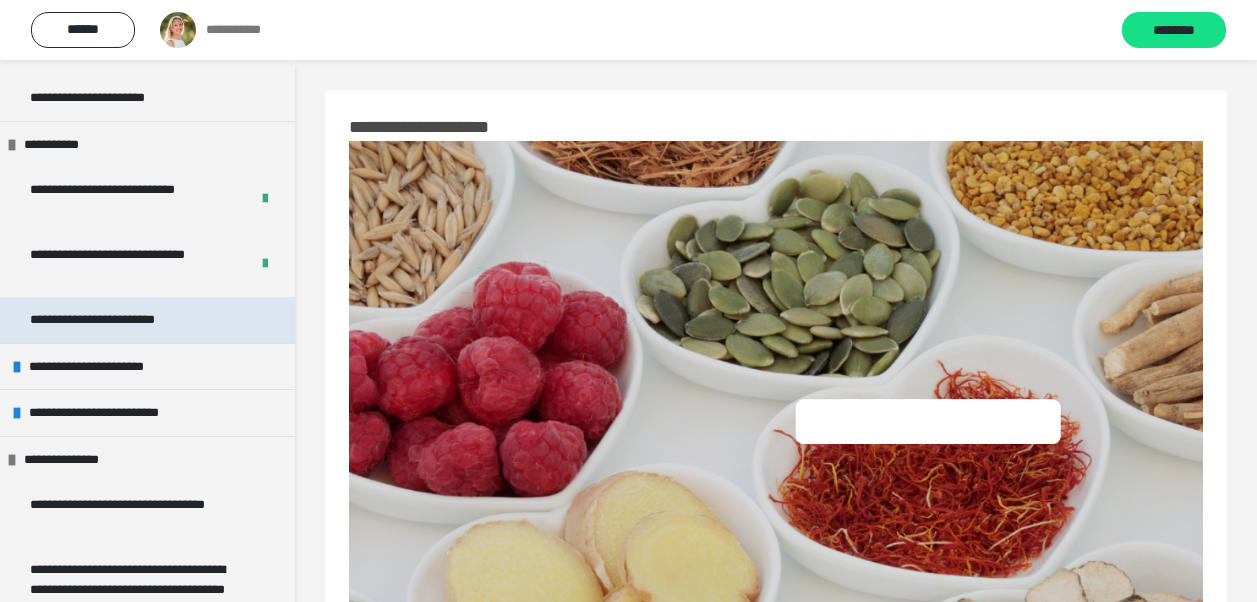 click on "**********" at bounding box center (123, 320) 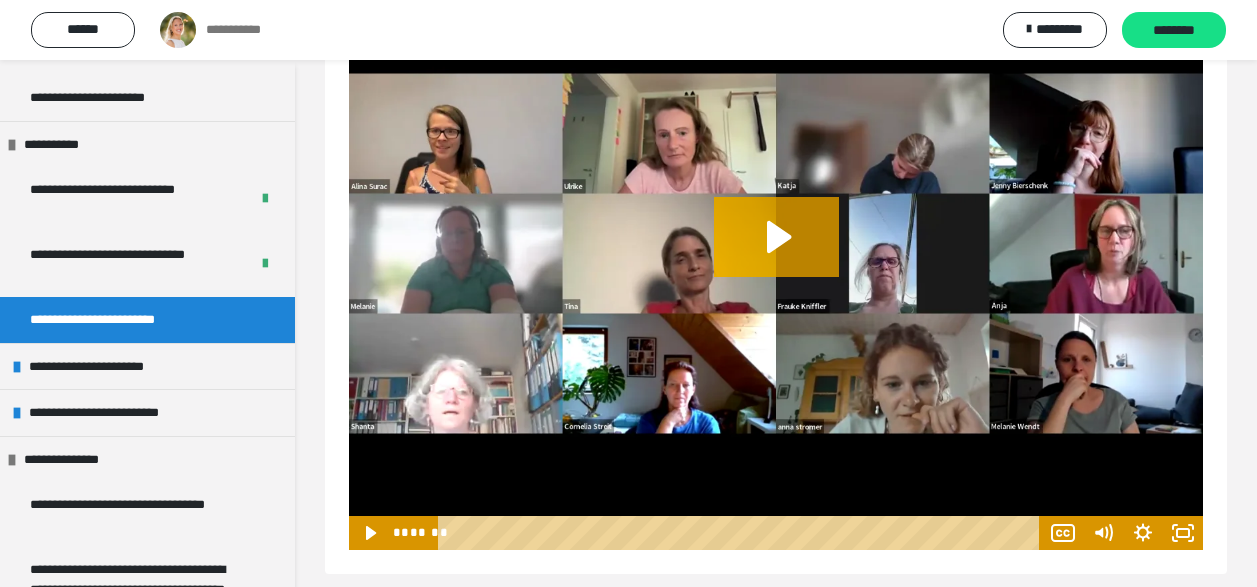 scroll, scrollTop: 950, scrollLeft: 0, axis: vertical 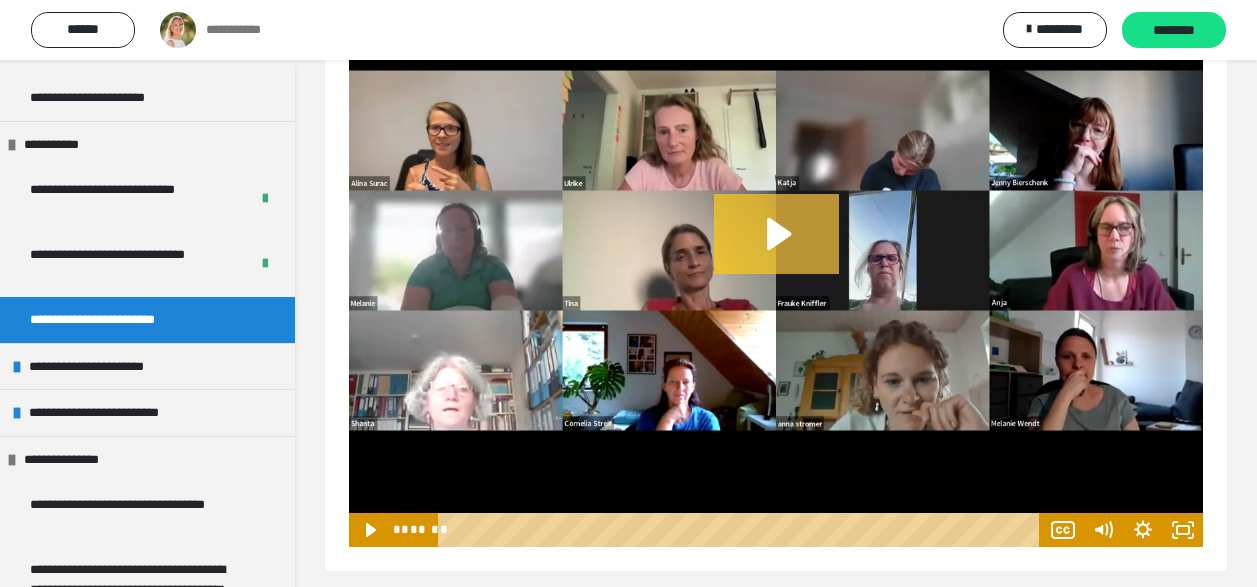 click 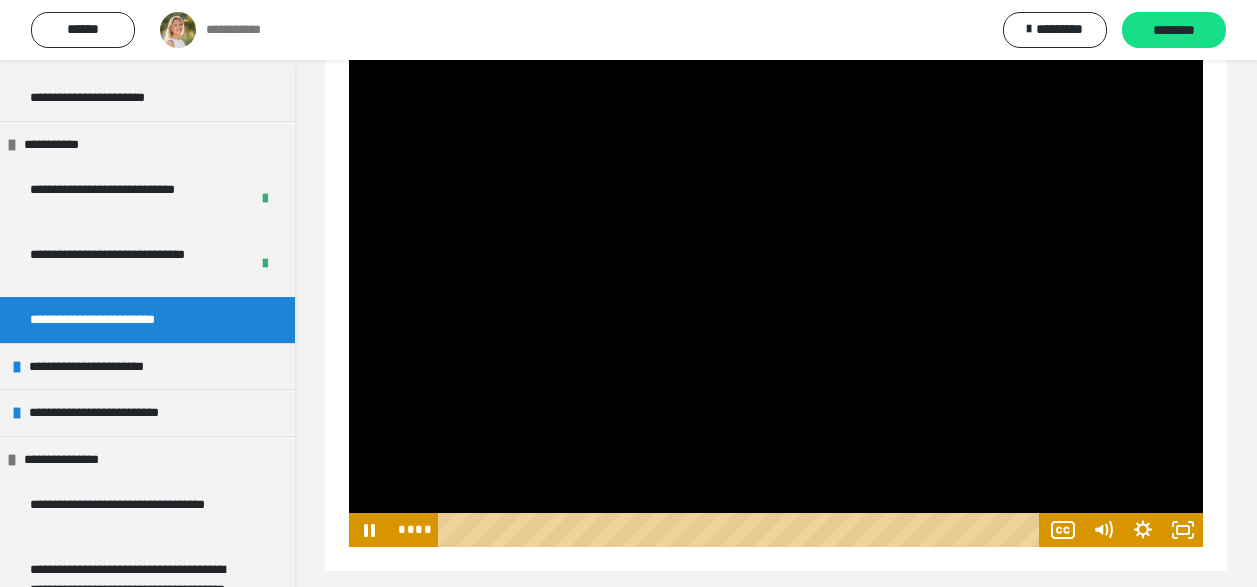 click on "**********" at bounding box center (776, -145) 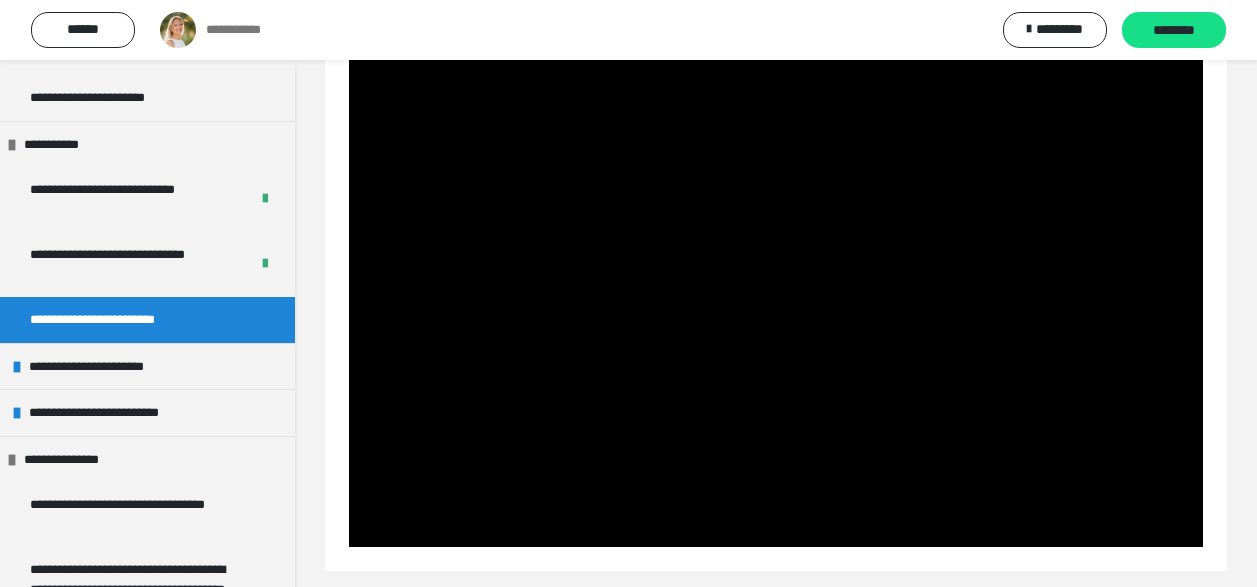 click on "**********" at bounding box center [776, -145] 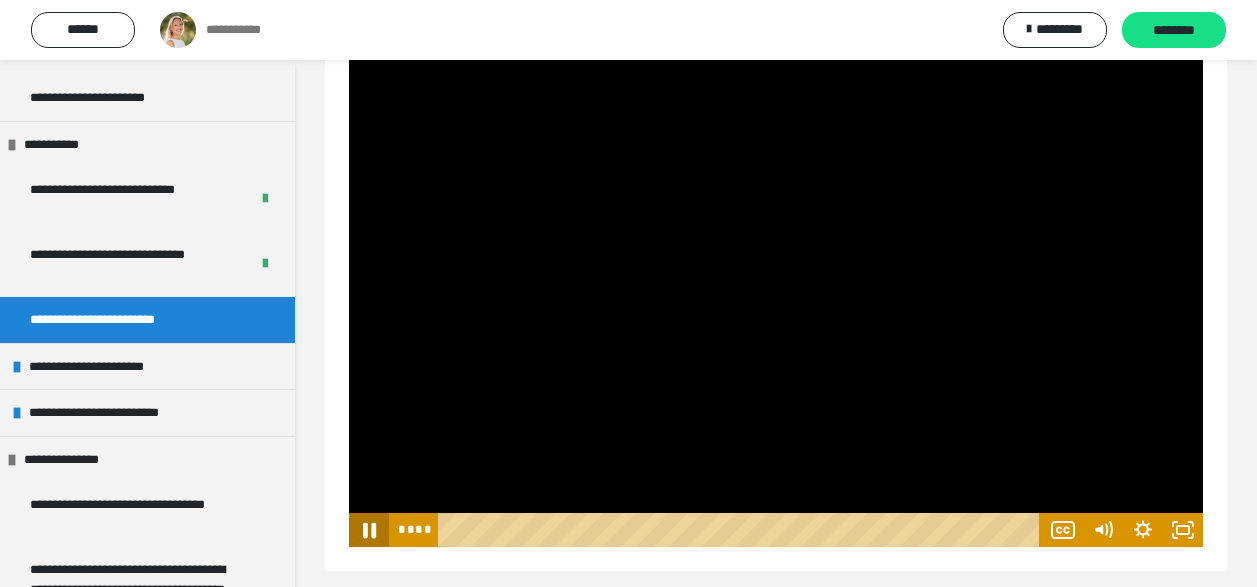 click 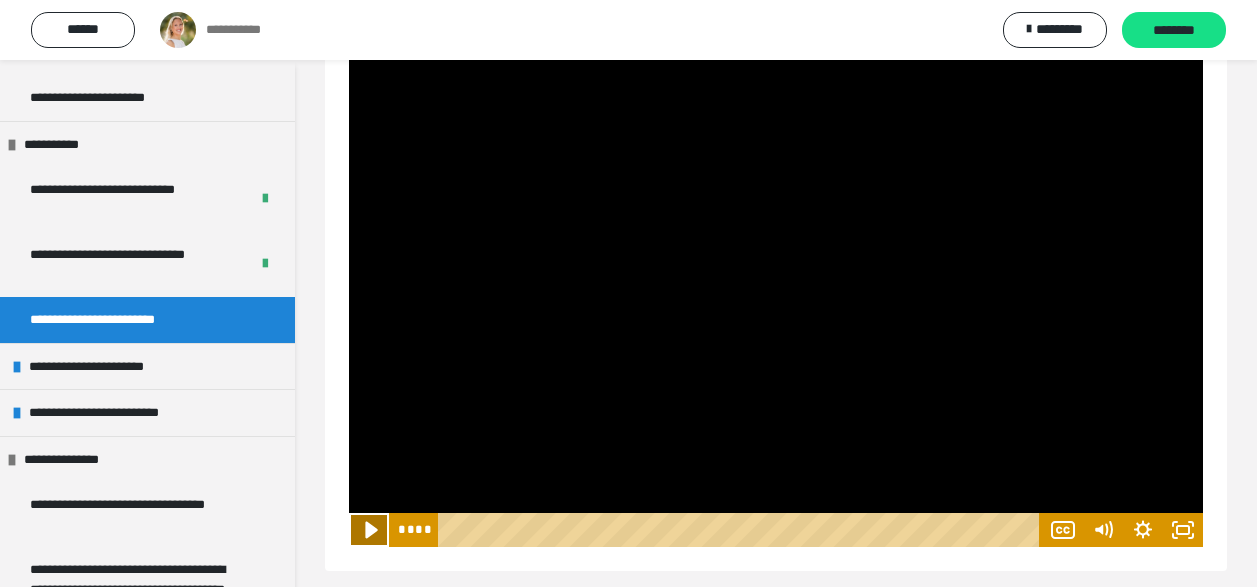 click 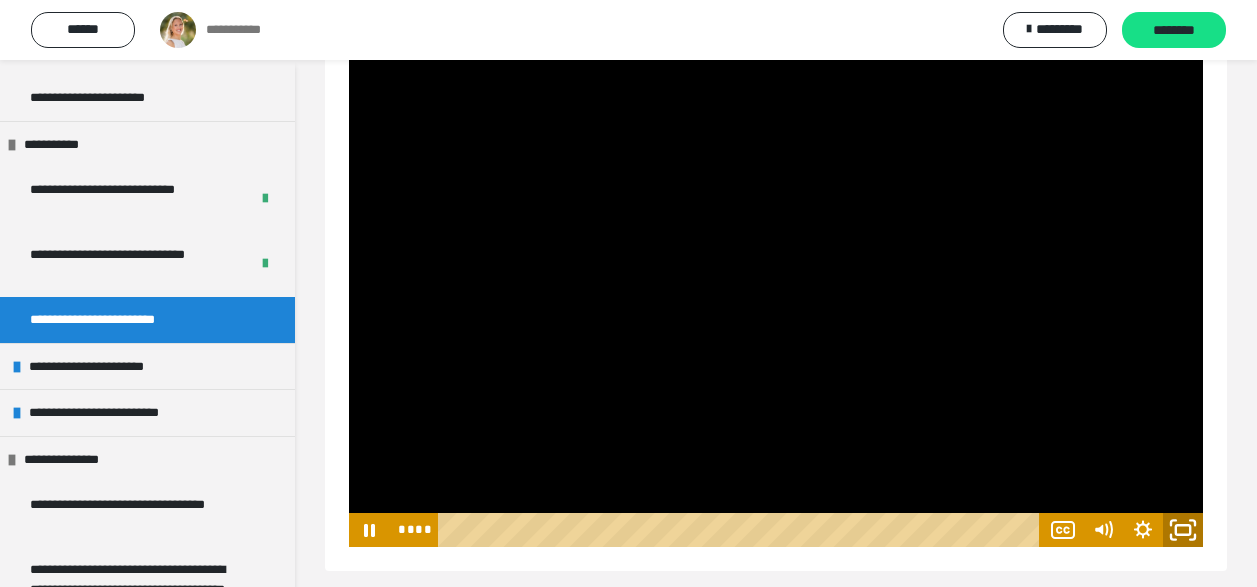 click 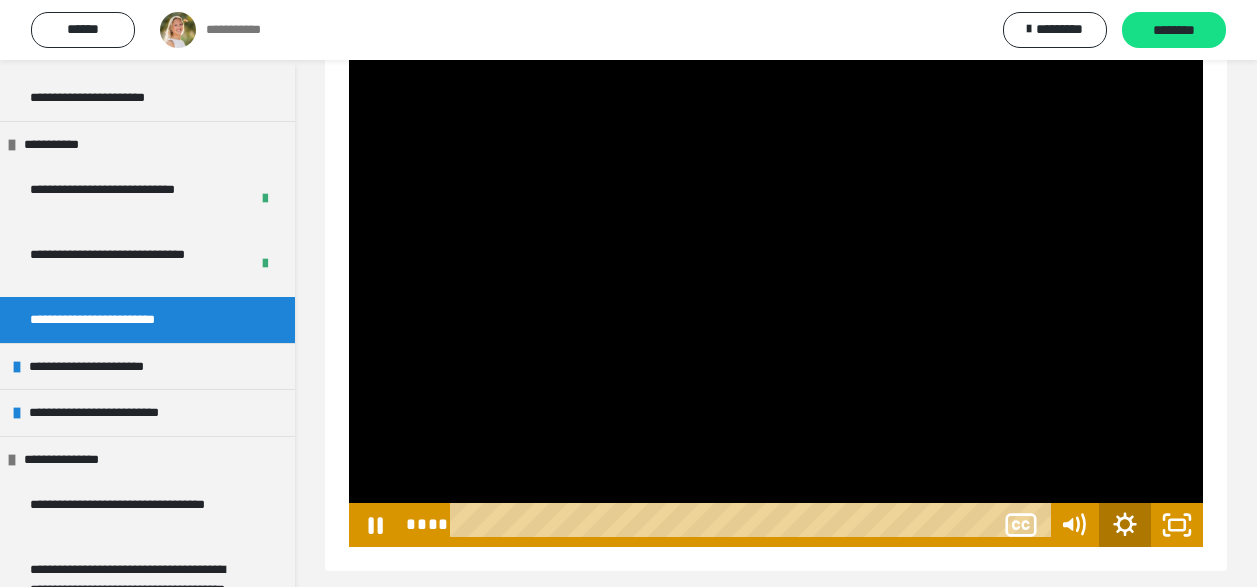 scroll, scrollTop: 849, scrollLeft: 0, axis: vertical 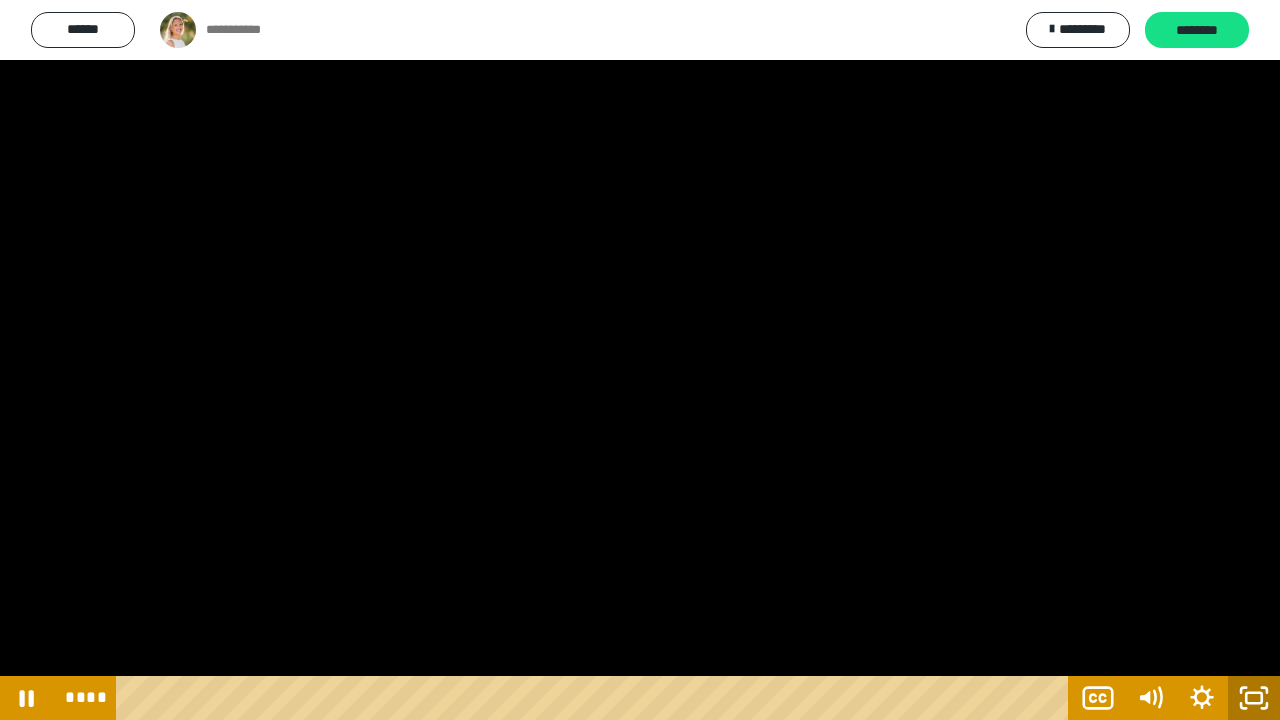 click 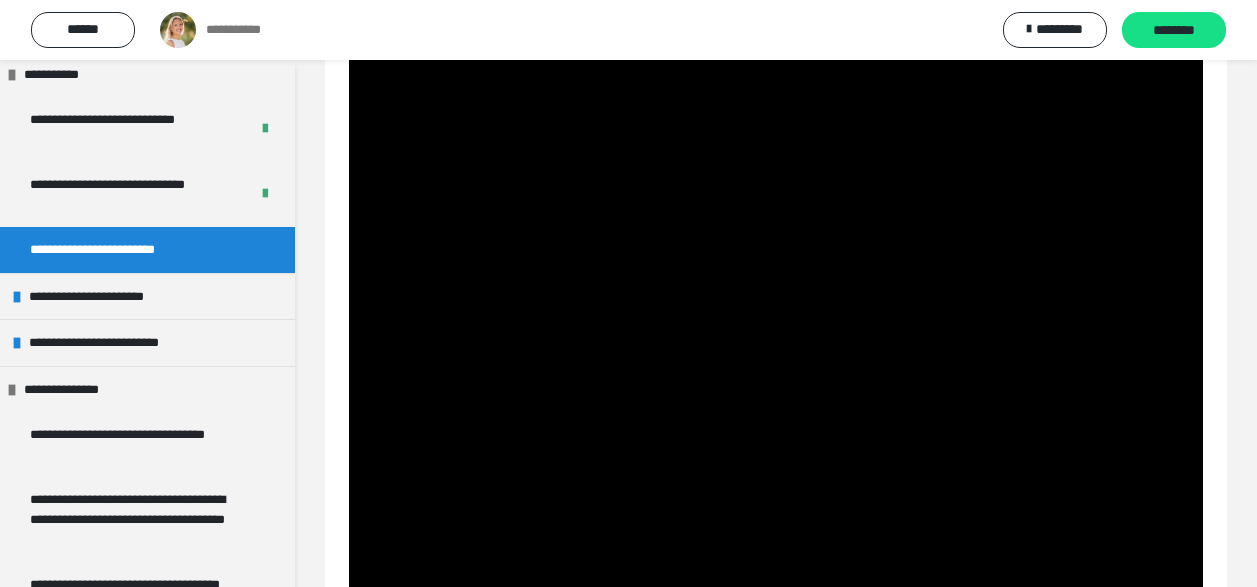 scroll, scrollTop: 324, scrollLeft: 0, axis: vertical 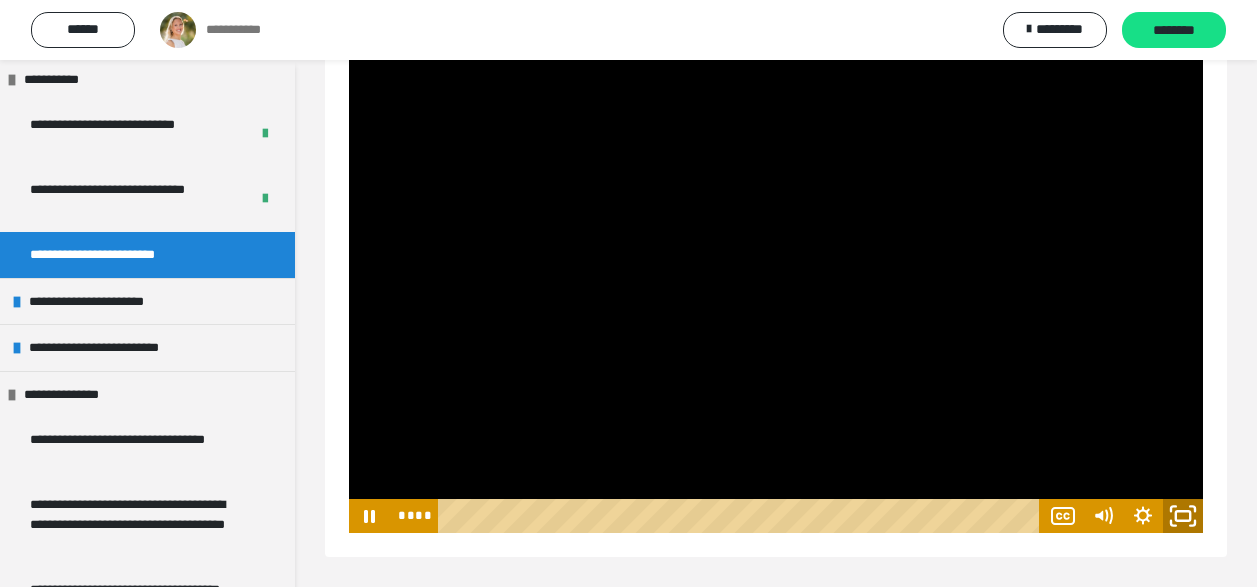 click 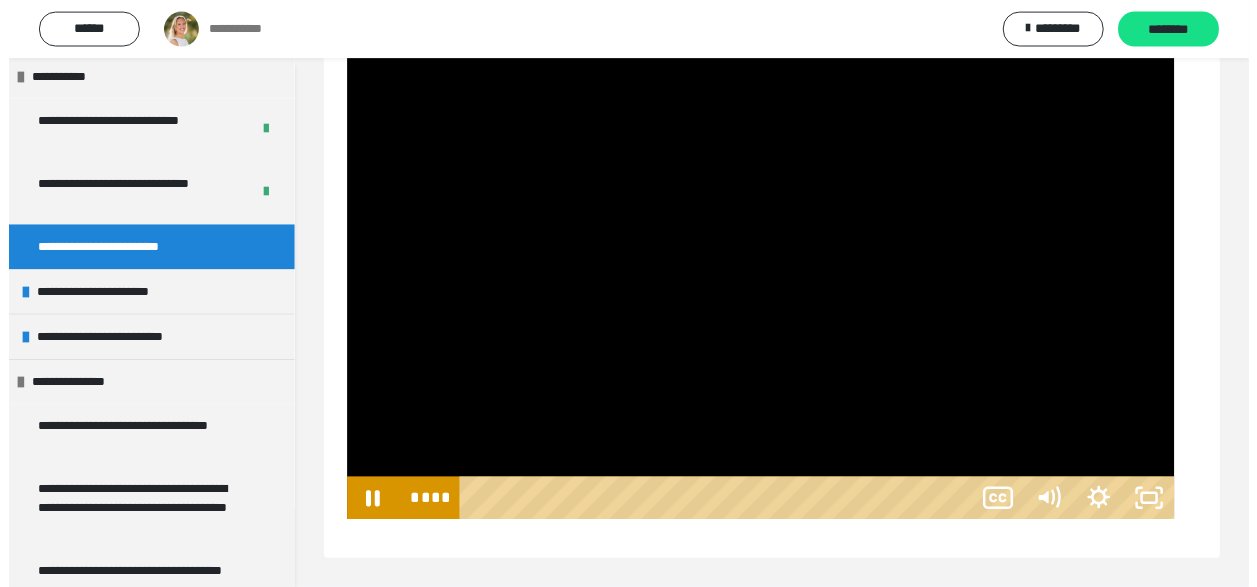 scroll, scrollTop: 849, scrollLeft: 0, axis: vertical 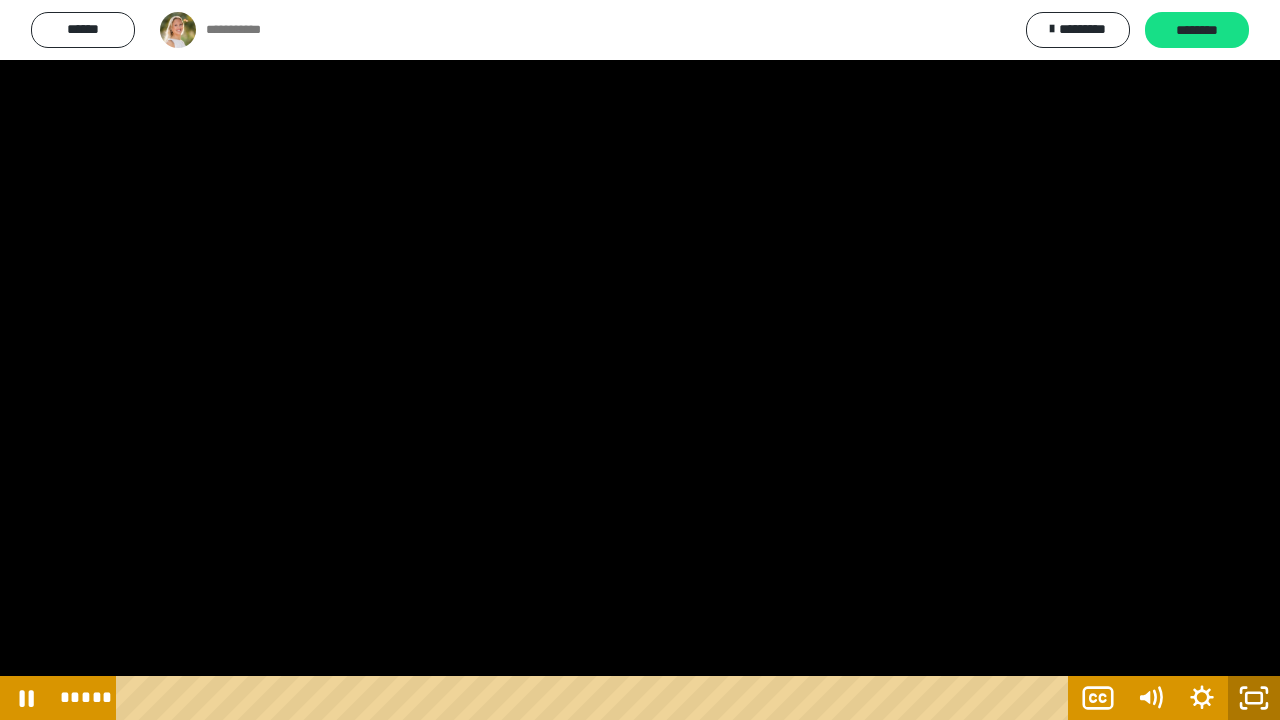 click 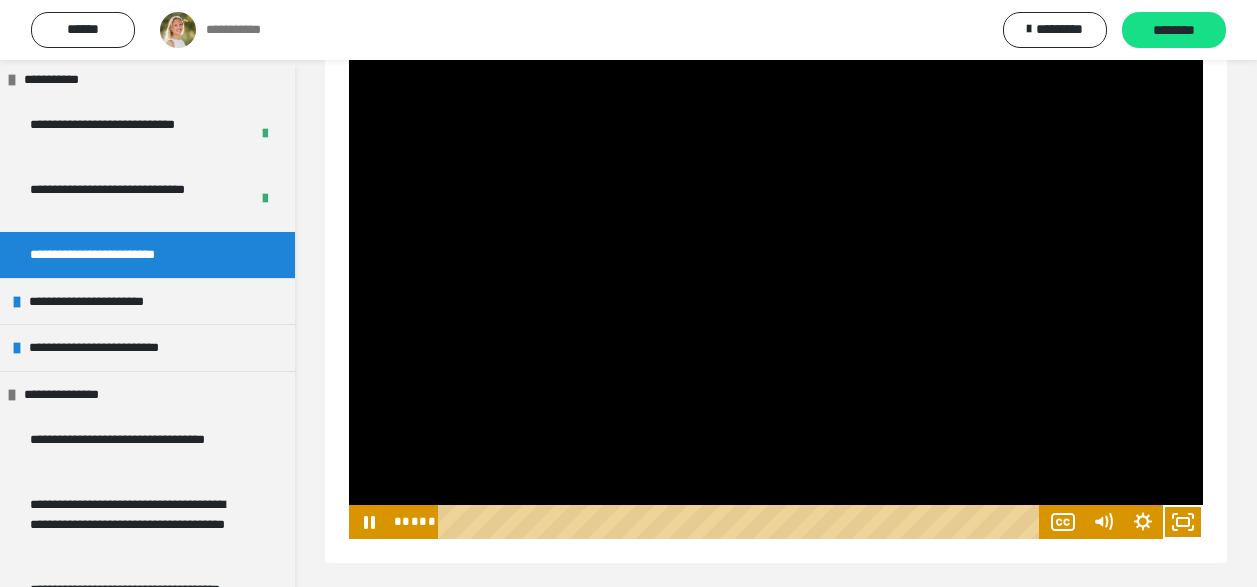 scroll, scrollTop: 964, scrollLeft: 0, axis: vertical 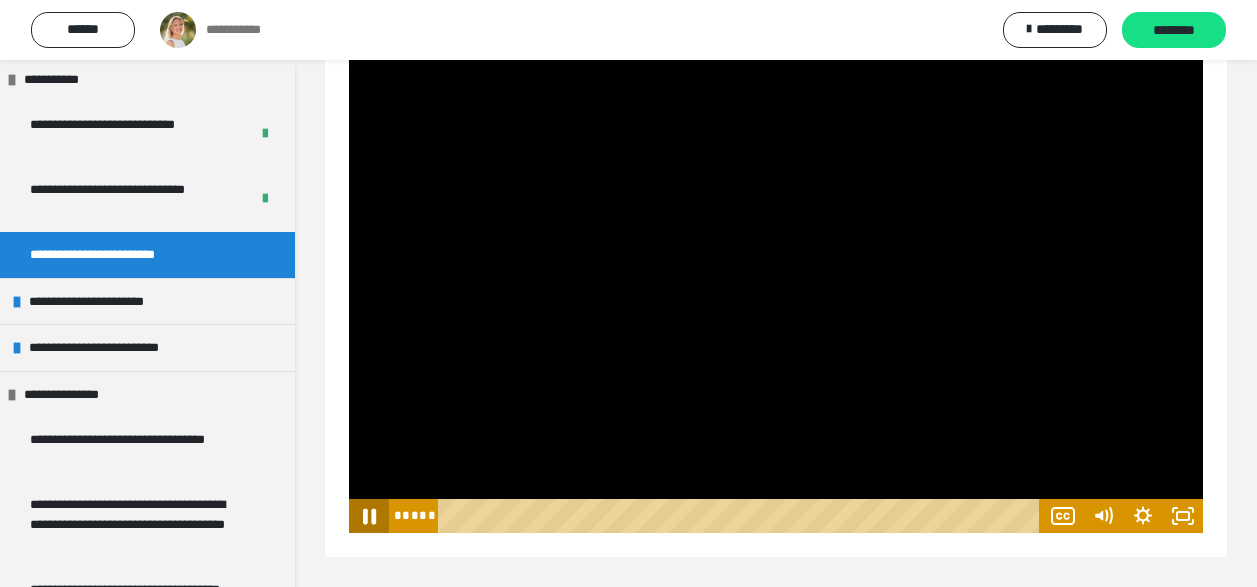 click 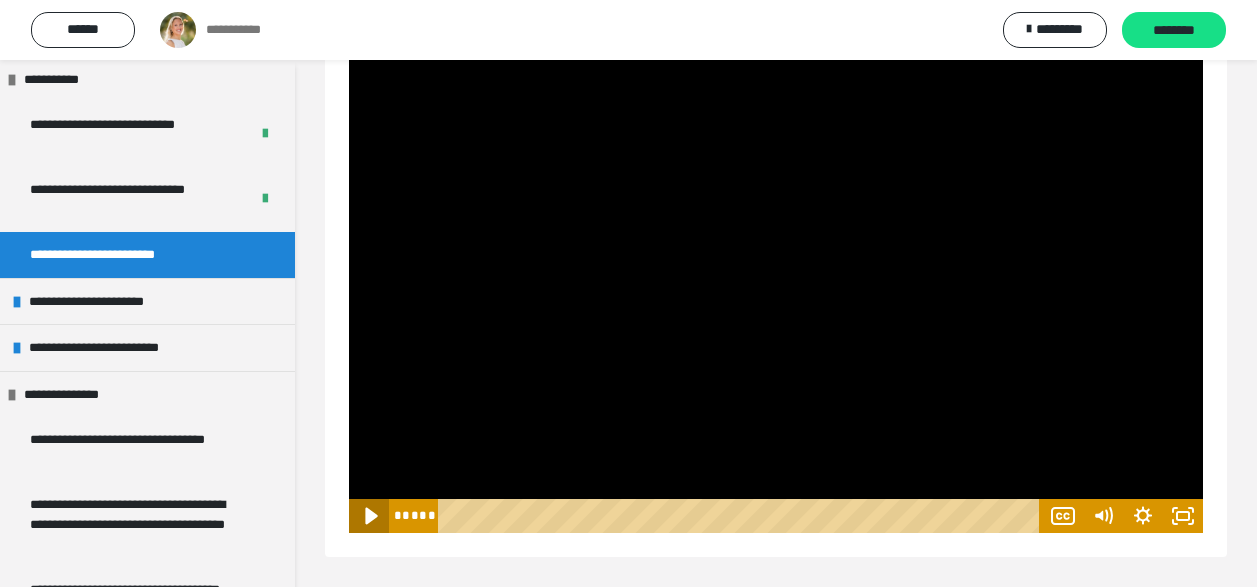 click 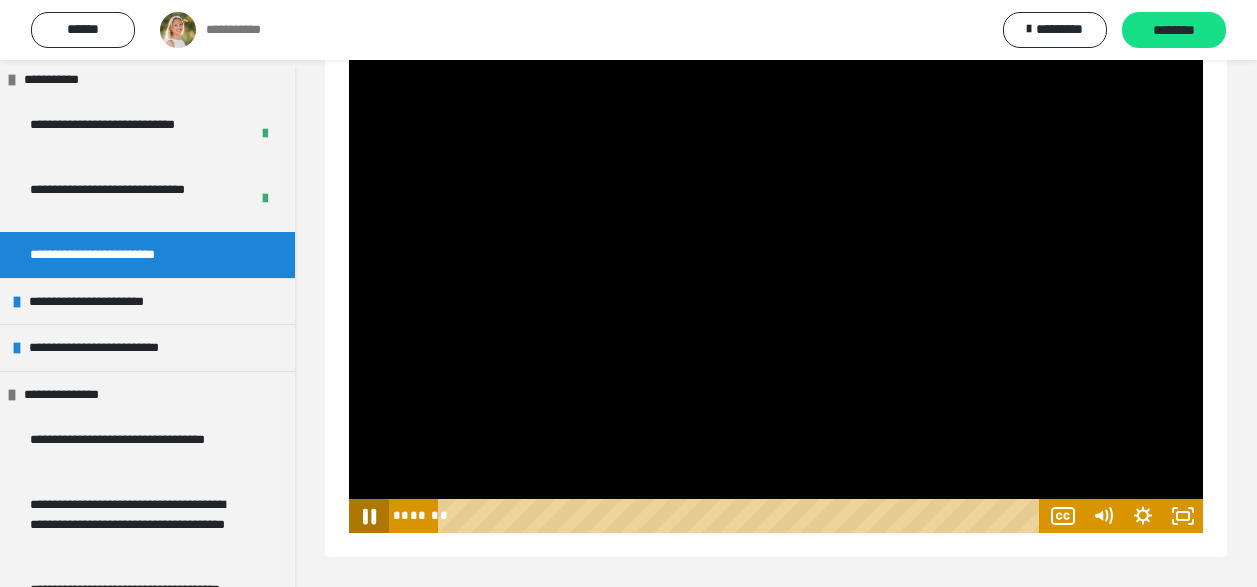 click 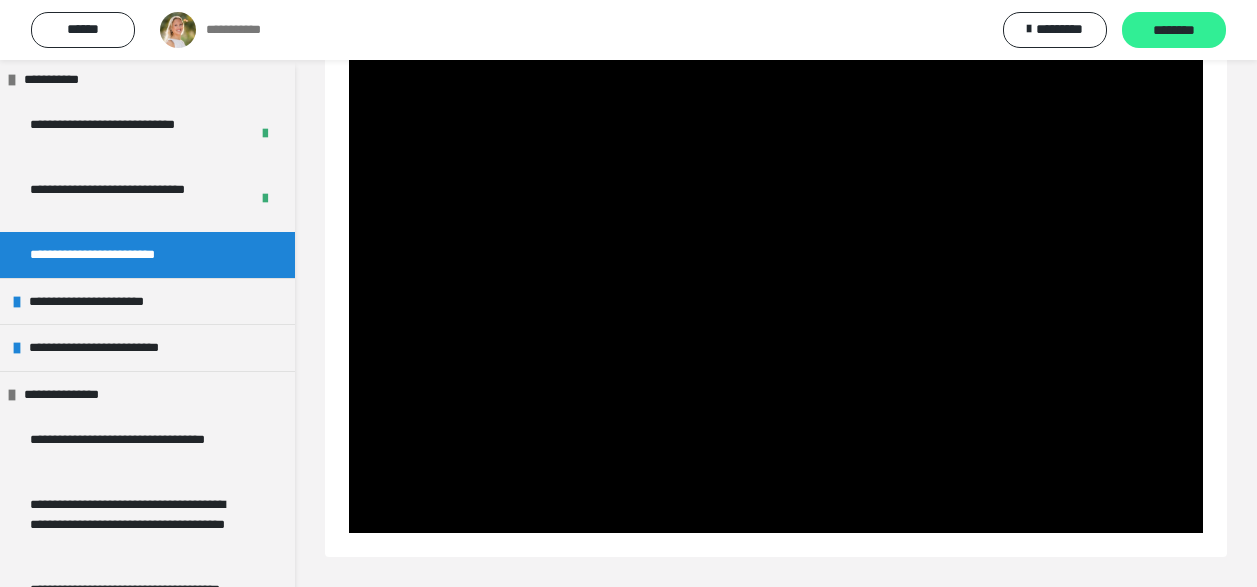 click on "********" at bounding box center (1174, 30) 